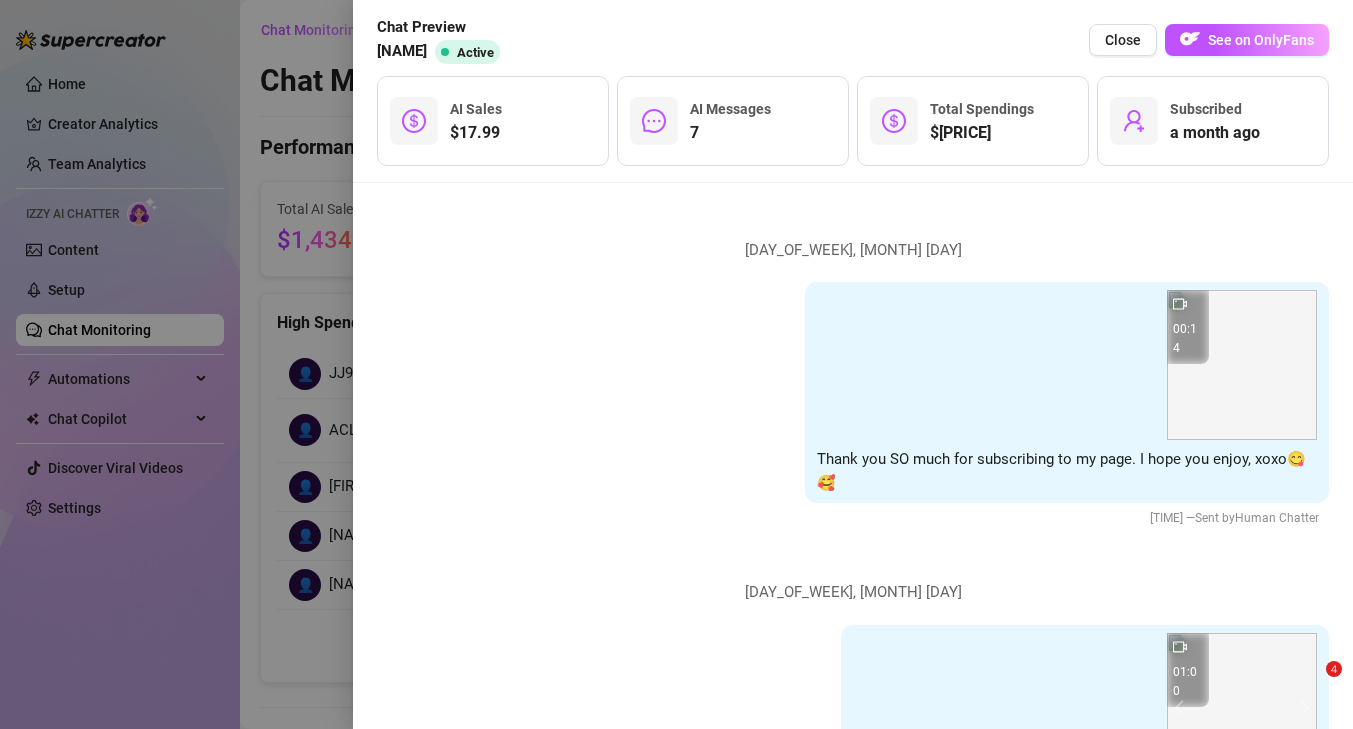 scroll, scrollTop: 0, scrollLeft: 0, axis: both 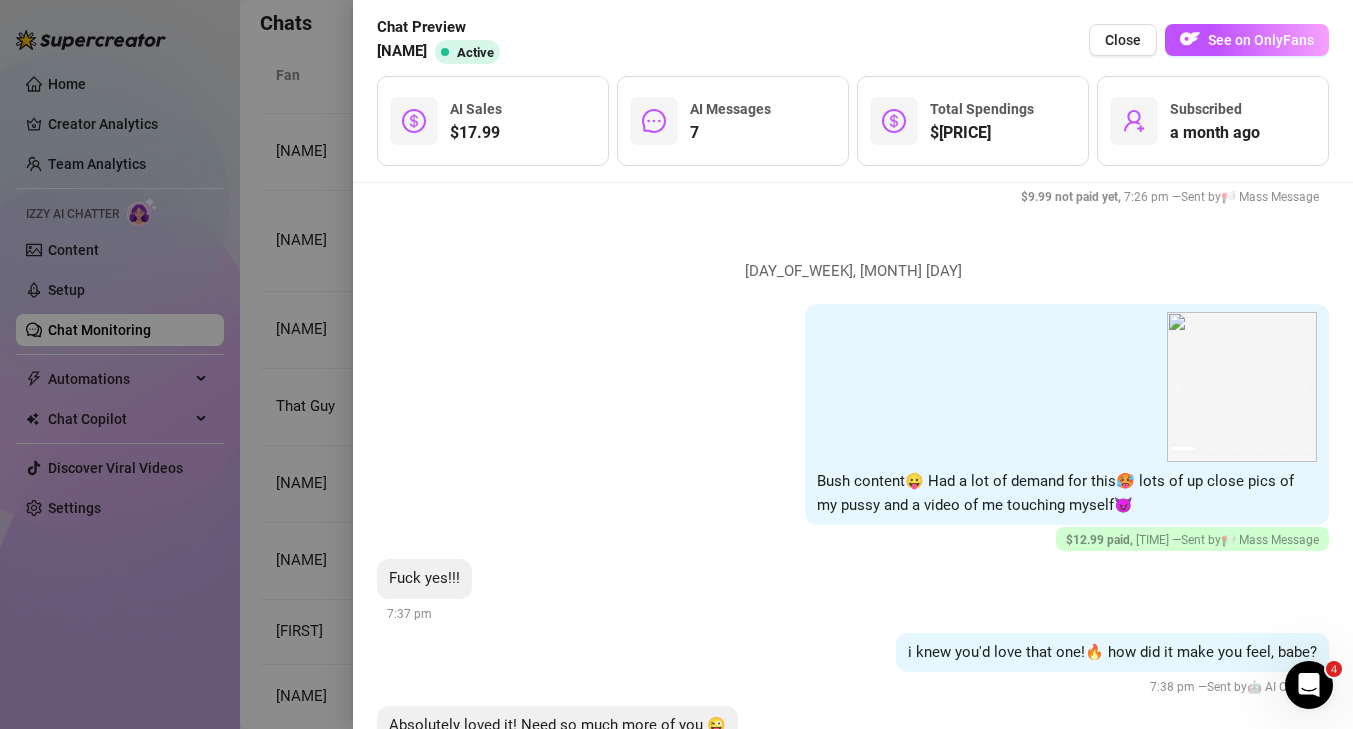 click at bounding box center [676, 364] 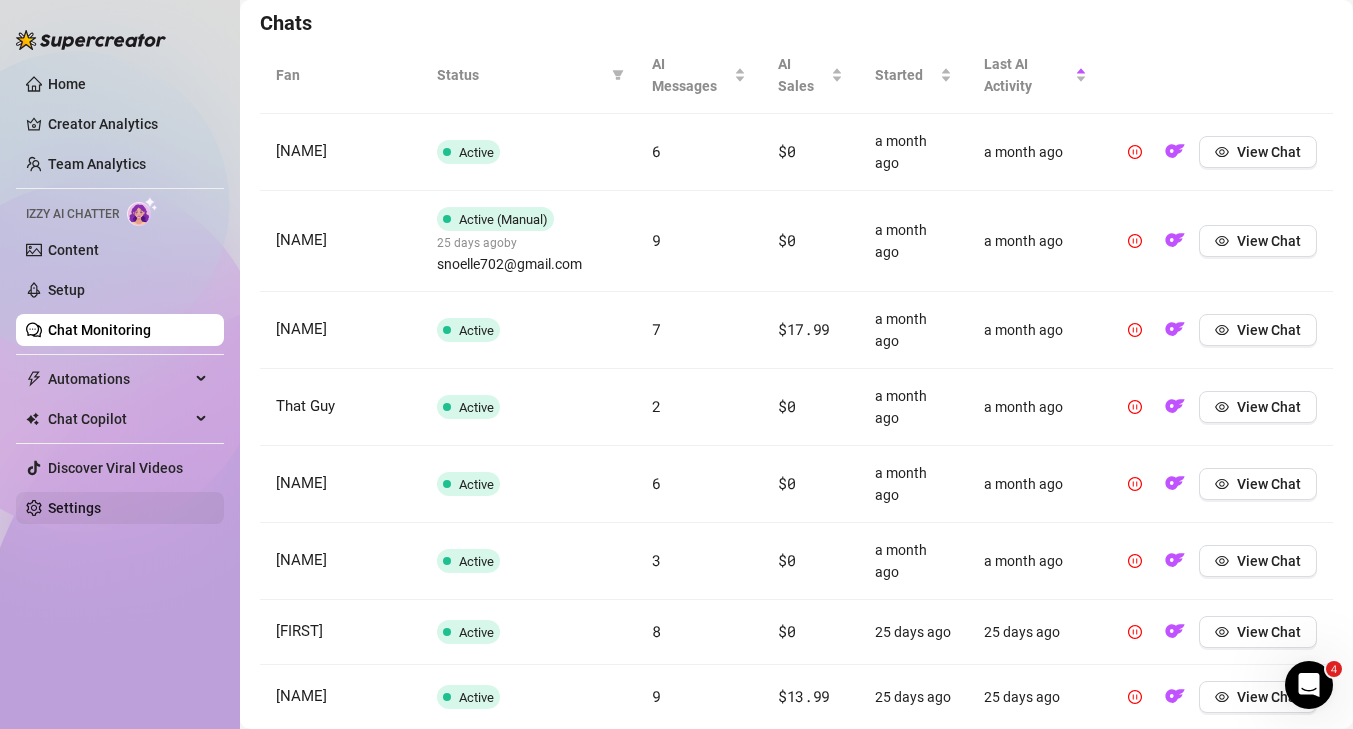 click on "Settings" at bounding box center [74, 508] 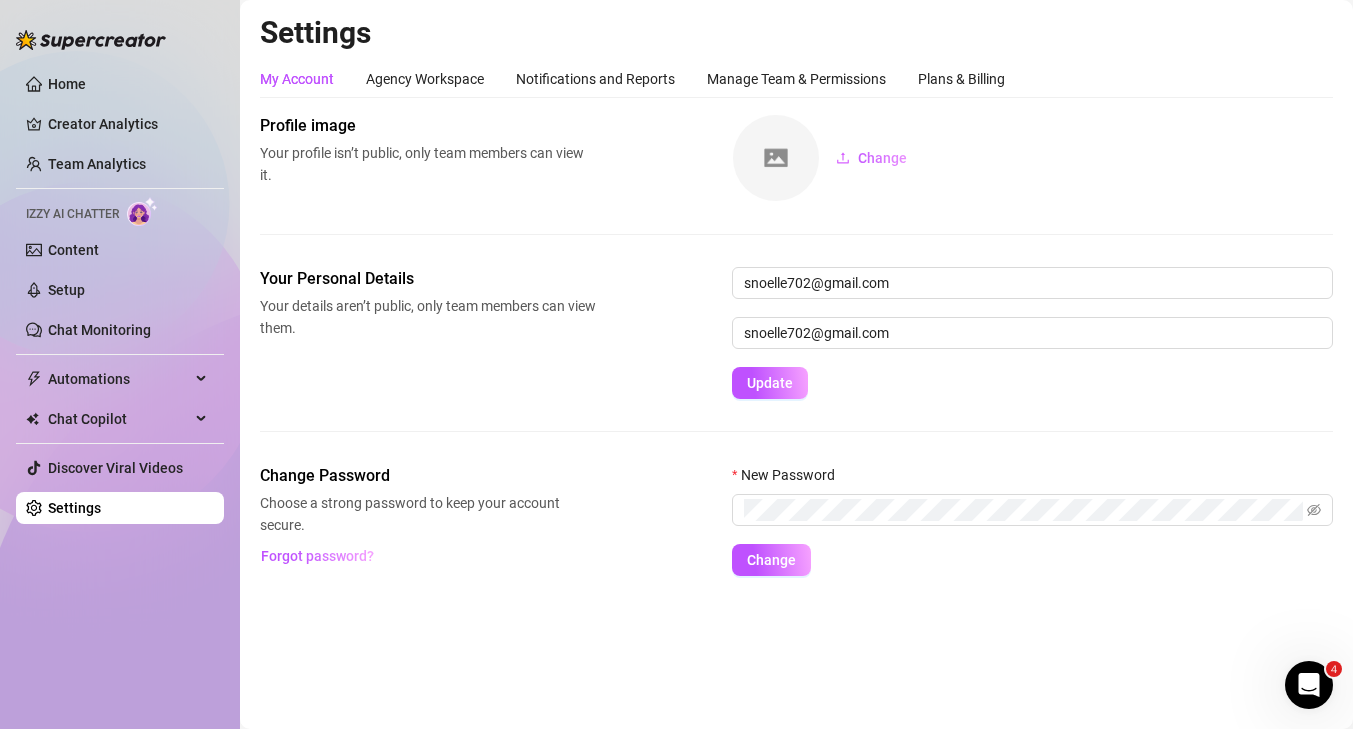 scroll, scrollTop: 0, scrollLeft: 0, axis: both 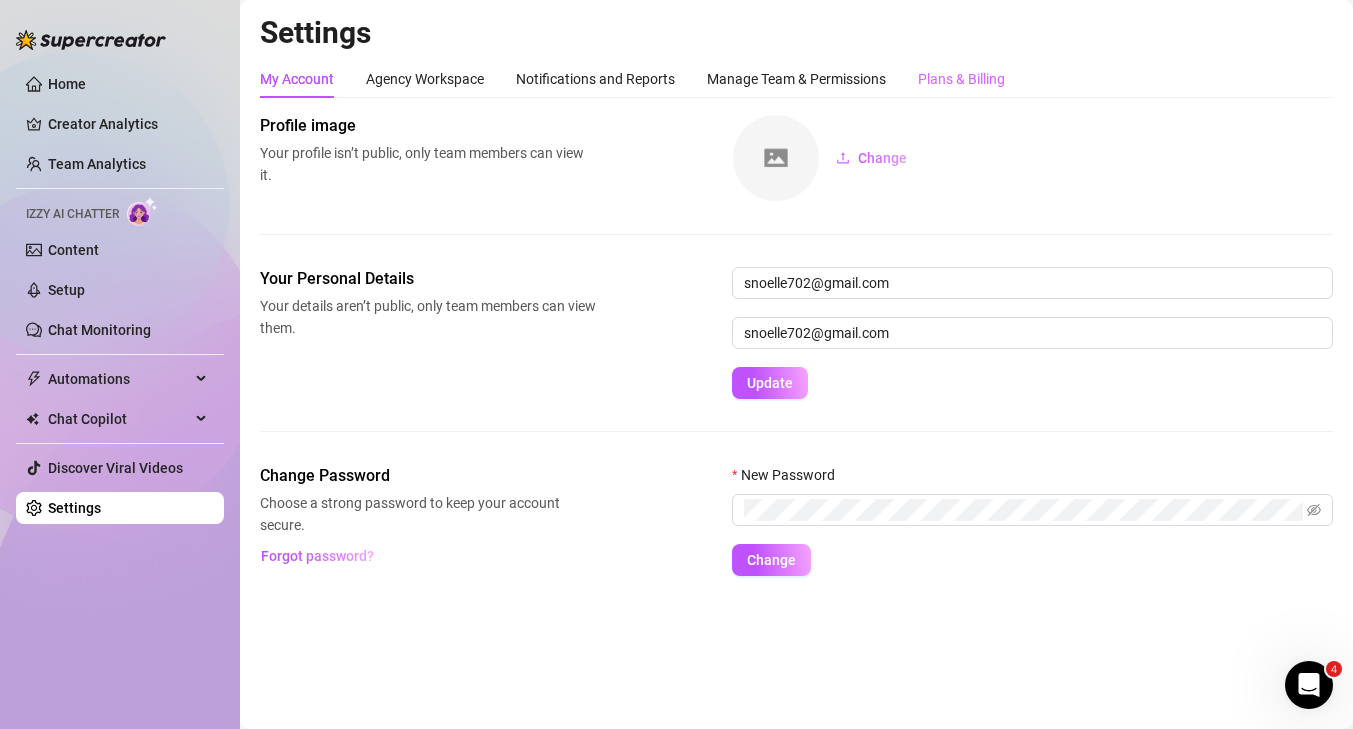 click on "Plans & Billing" at bounding box center (961, 79) 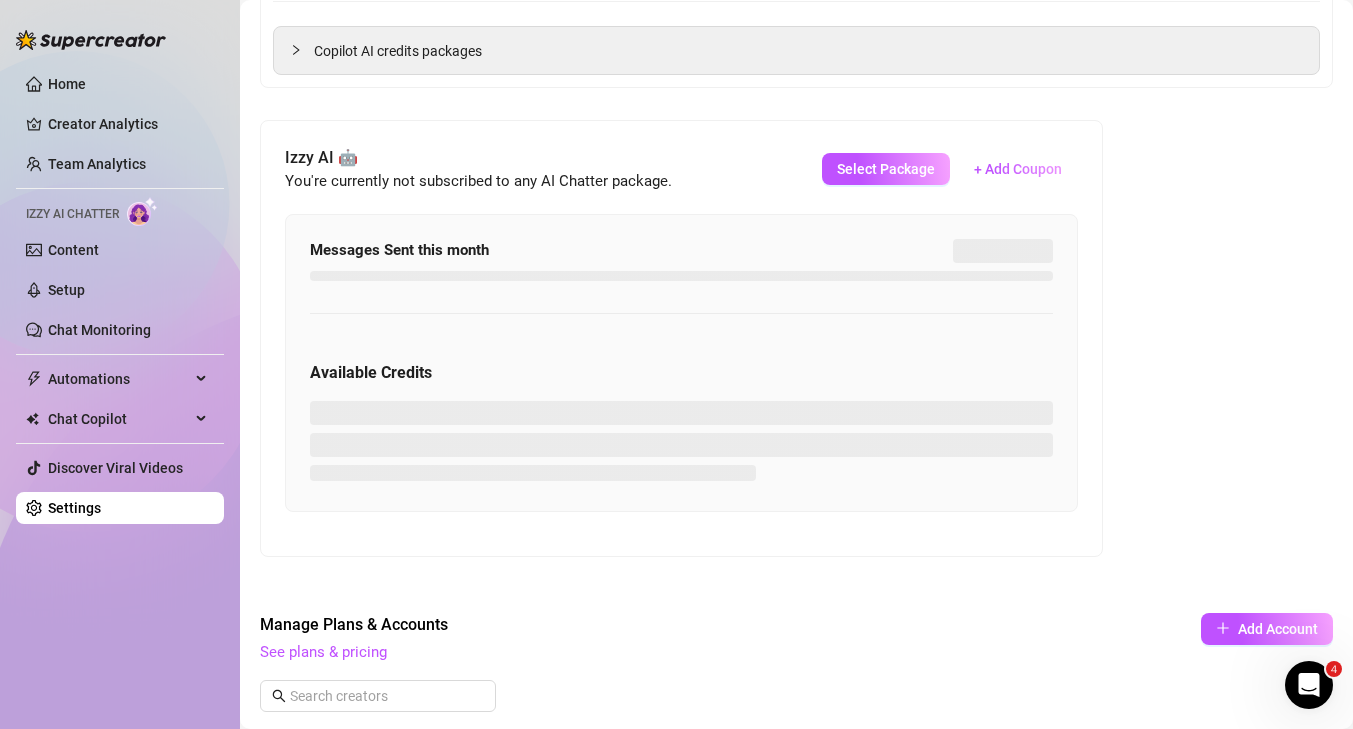 scroll, scrollTop: 416, scrollLeft: 0, axis: vertical 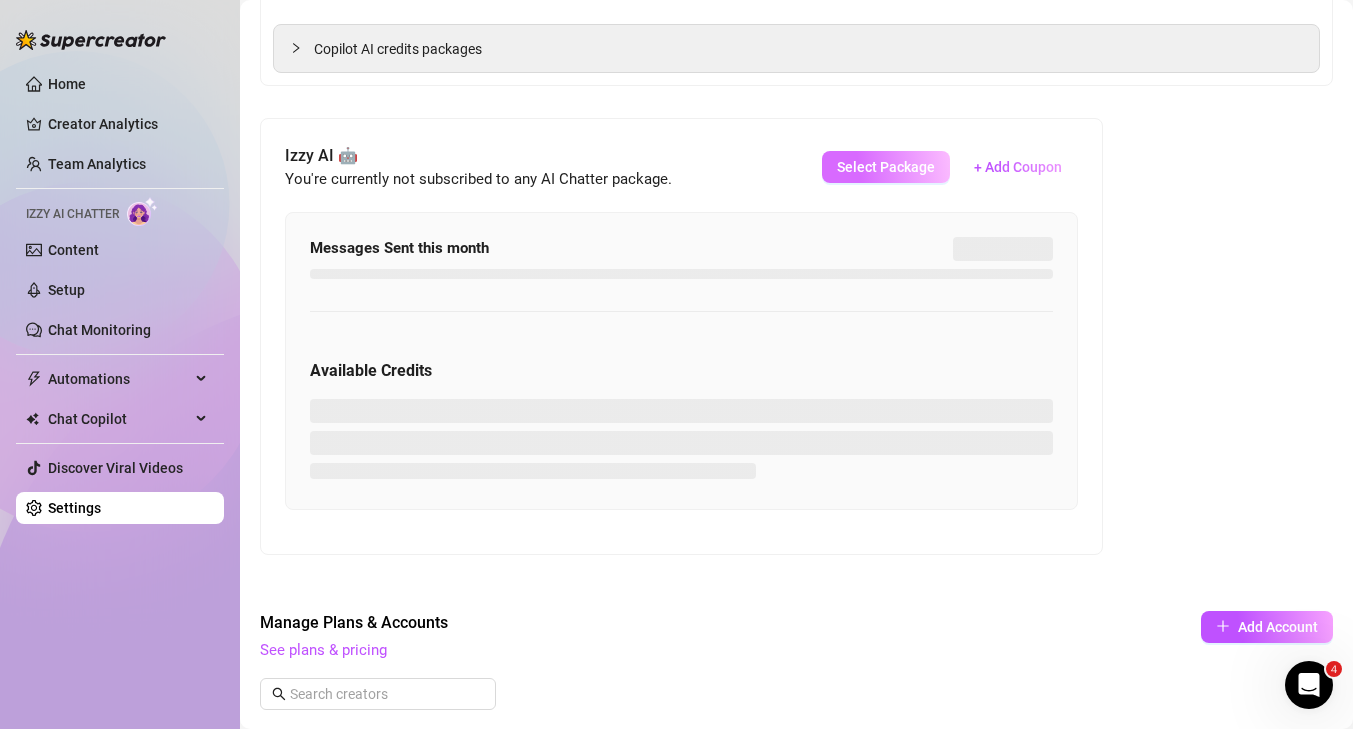 click on "Select Package" at bounding box center (886, 167) 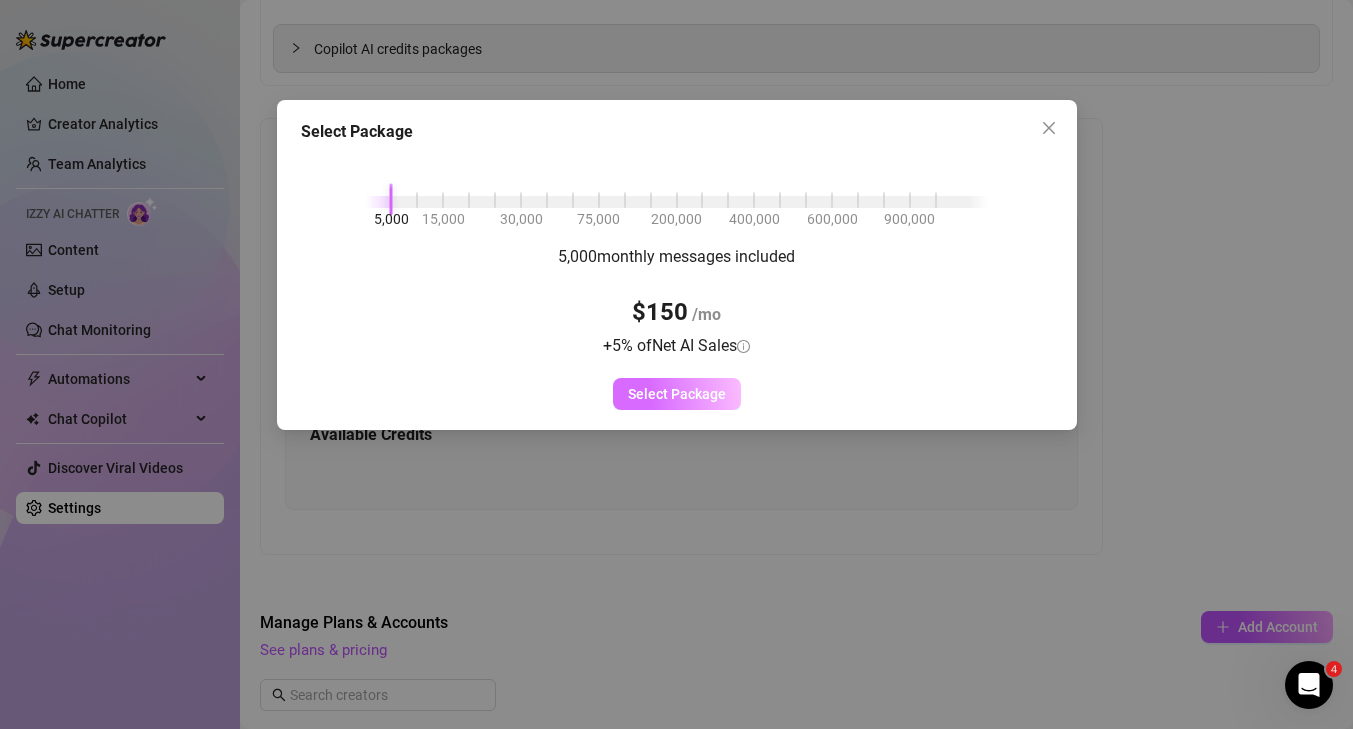 click on "Select Package" at bounding box center (677, 394) 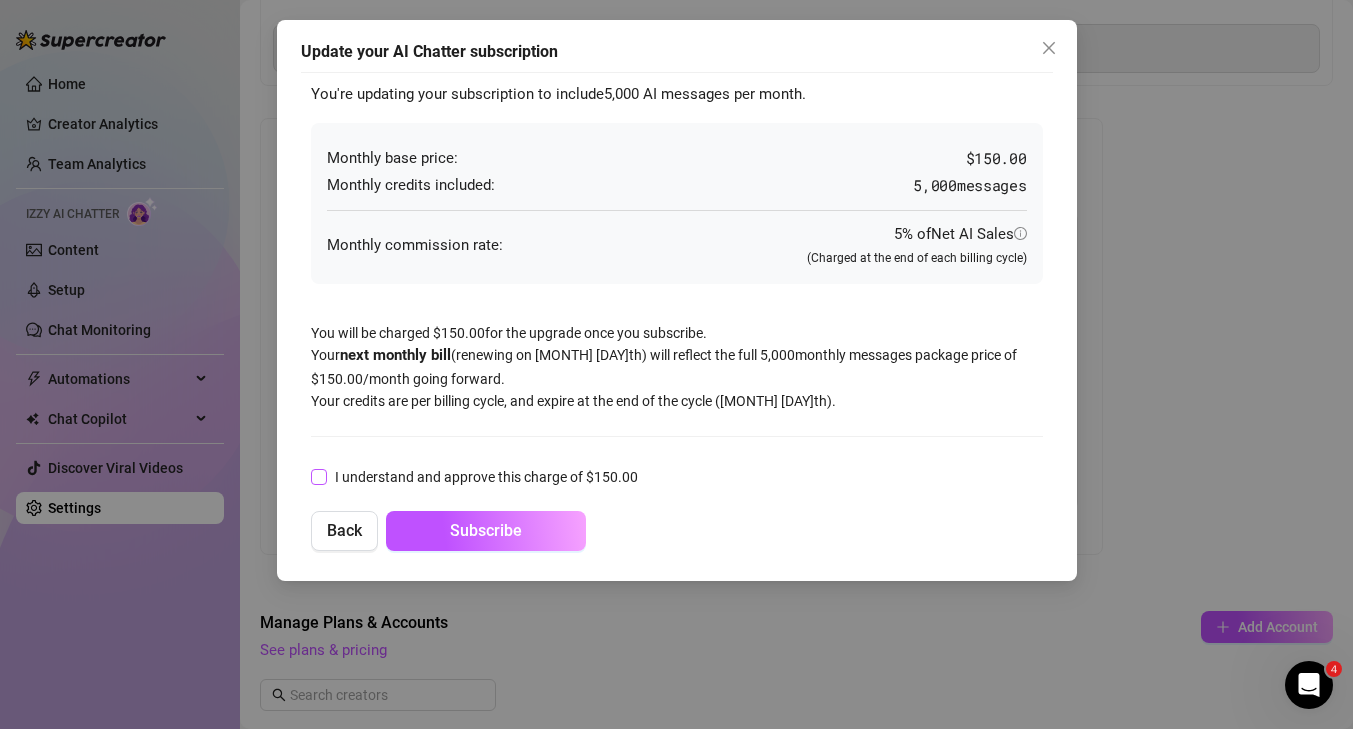 click on "I understand and approve this charge of $ [AMOUNT]" at bounding box center (486, 477) 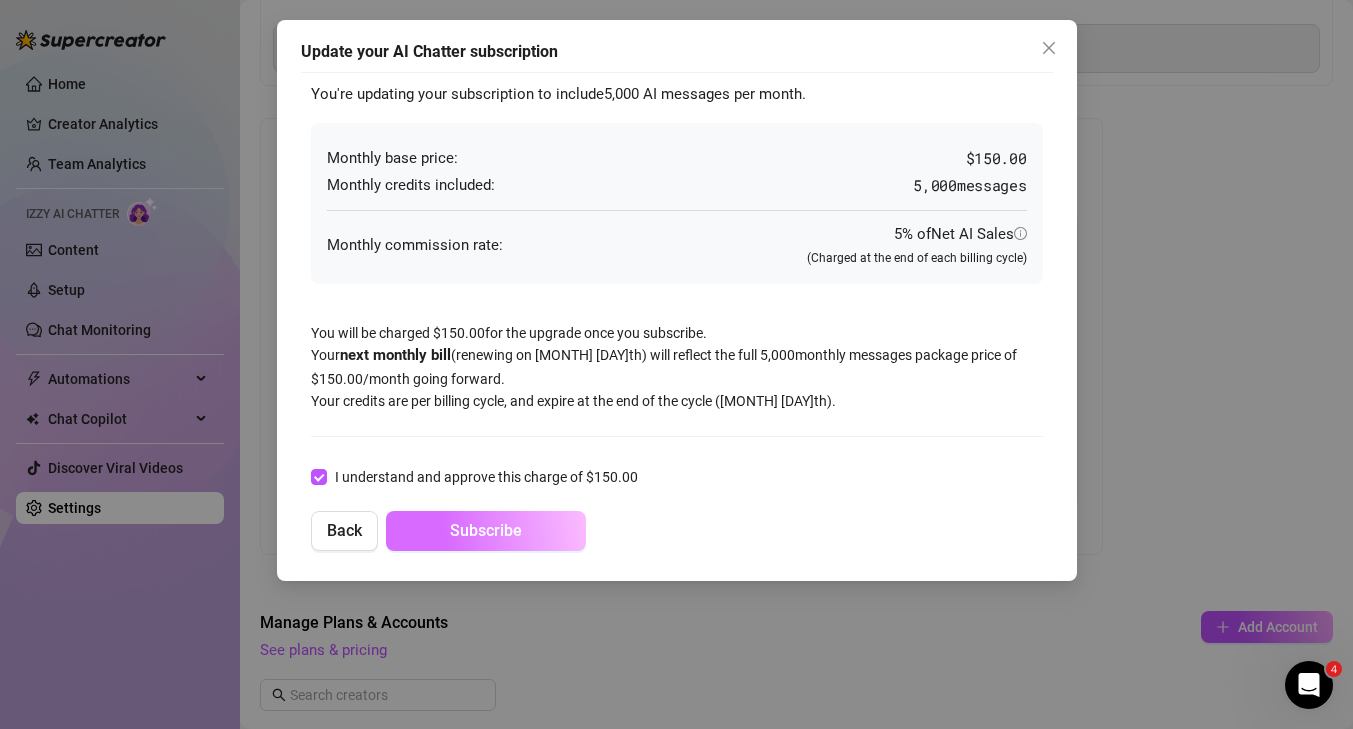click on "Subscribe" at bounding box center (486, 531) 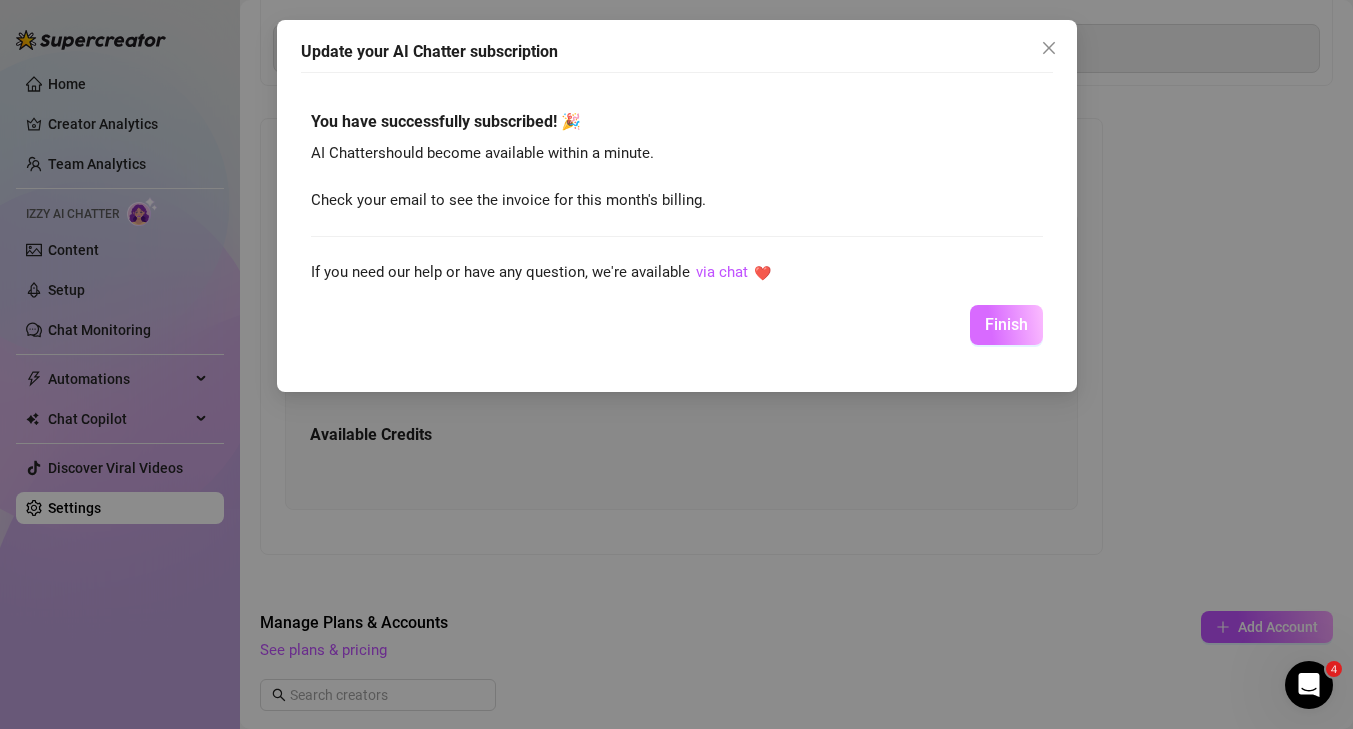 click on "Finish" at bounding box center [1006, 324] 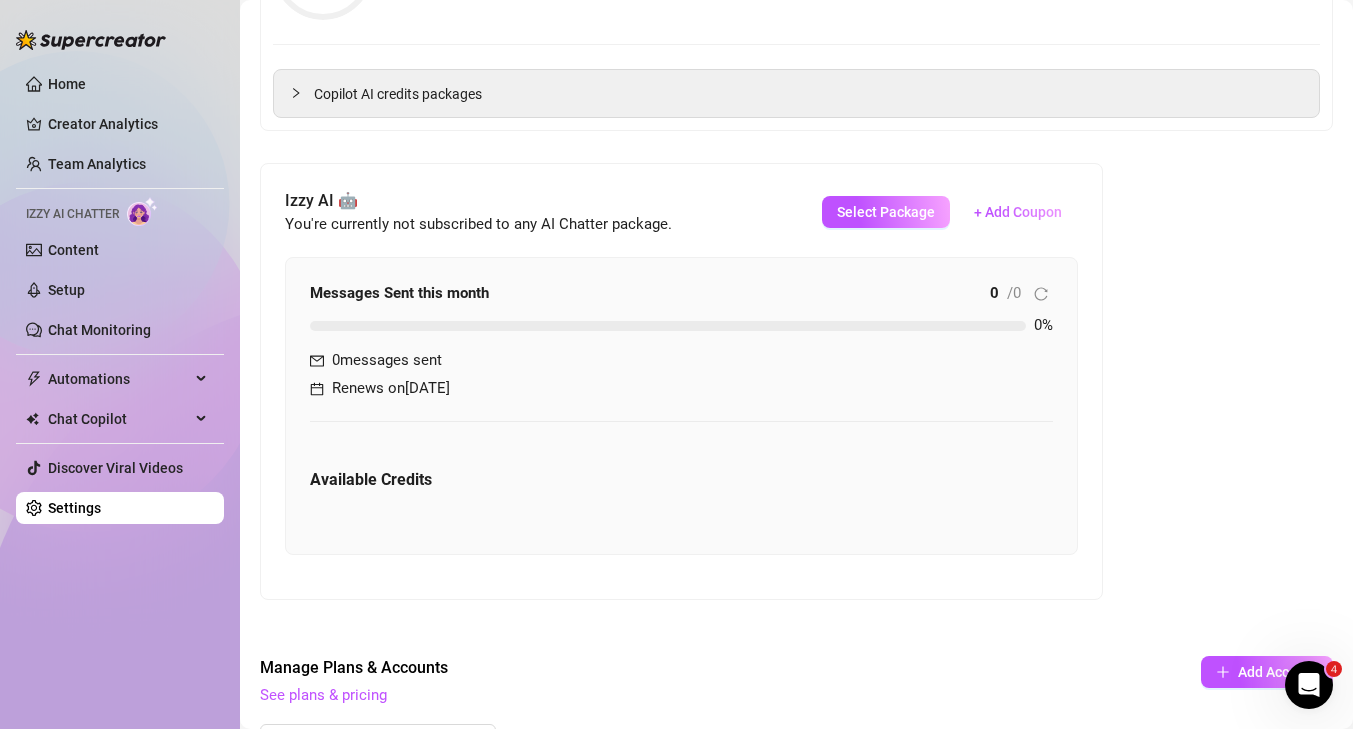 scroll, scrollTop: 368, scrollLeft: 0, axis: vertical 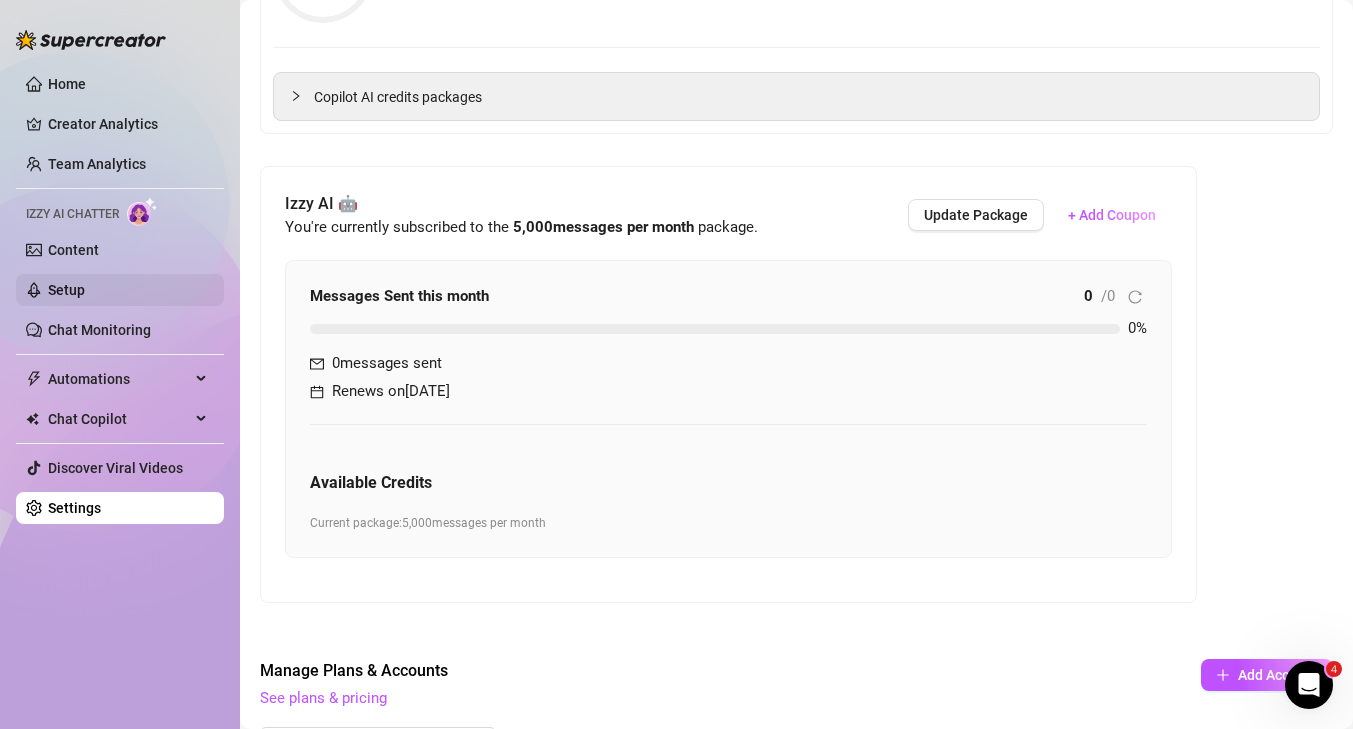 click on "Setup" at bounding box center [66, 290] 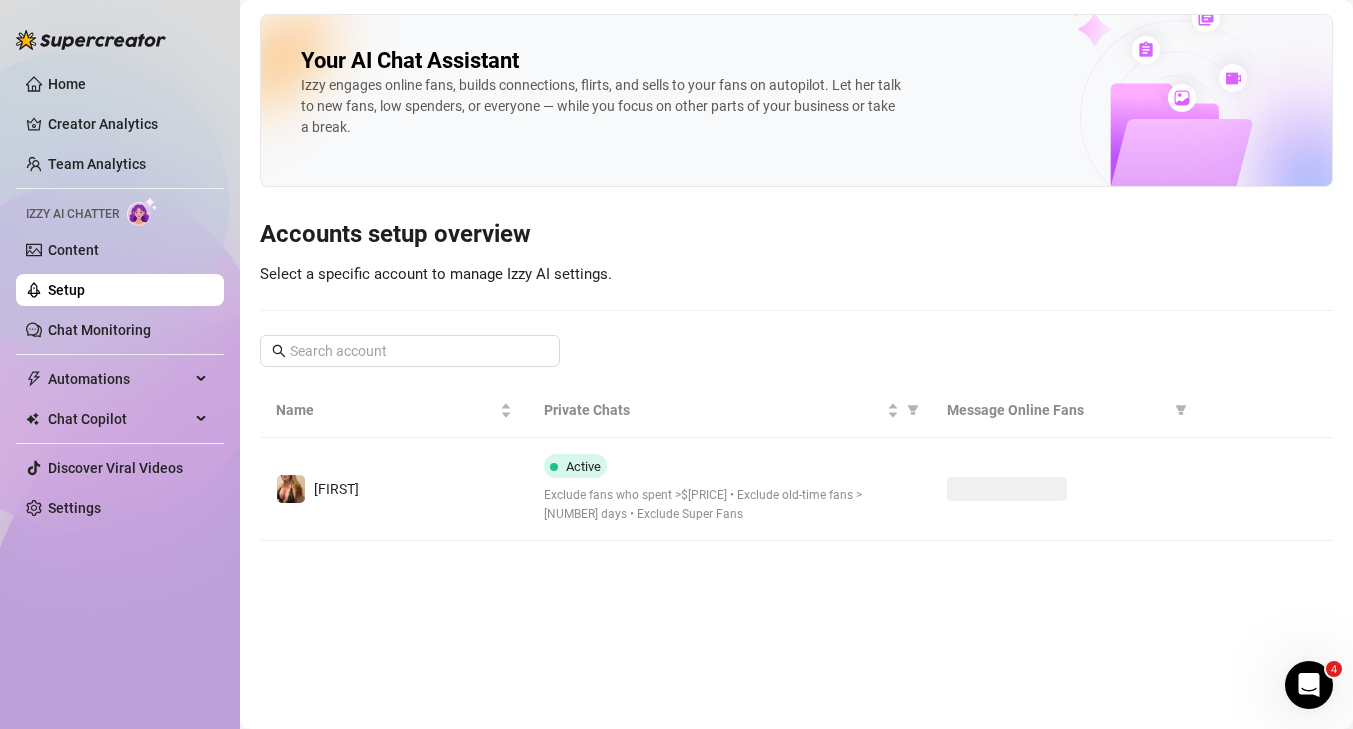 scroll, scrollTop: 0, scrollLeft: 0, axis: both 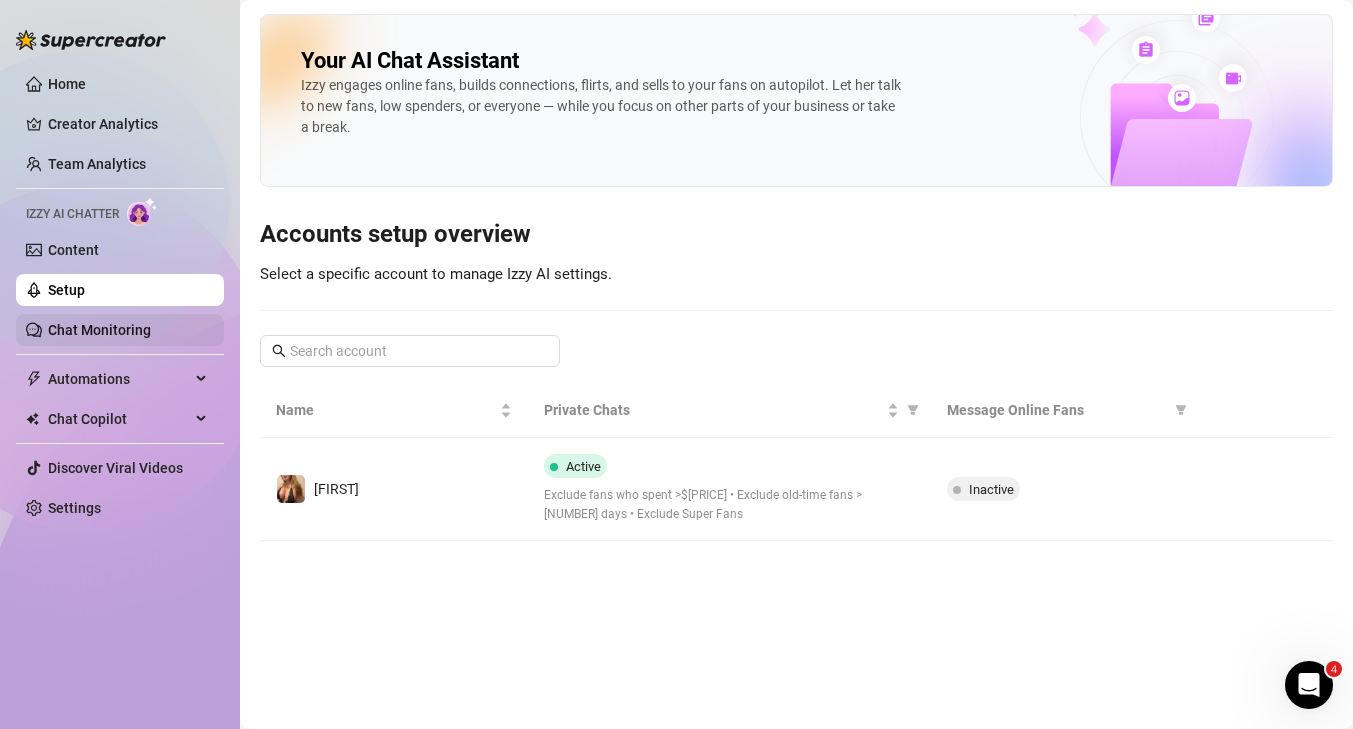 click on "Chat Monitoring" at bounding box center [99, 330] 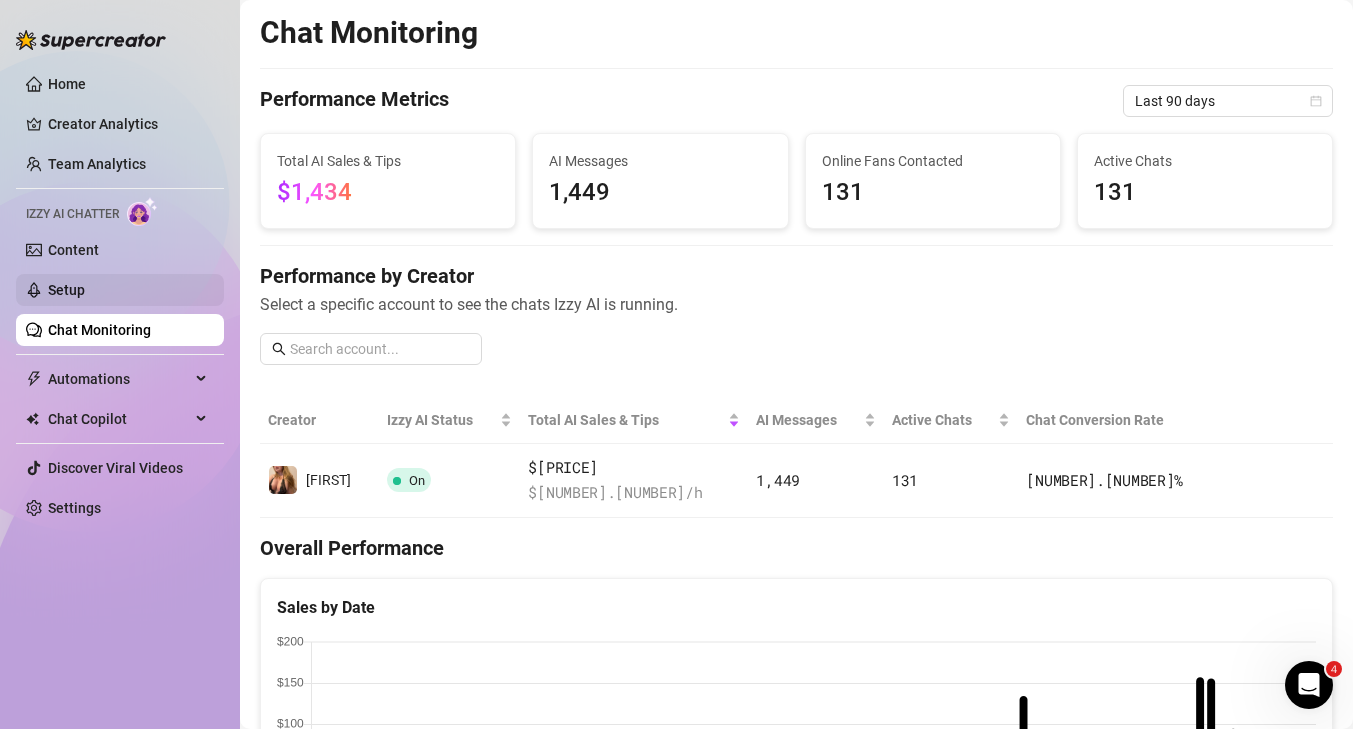 click on "Setup" at bounding box center (66, 290) 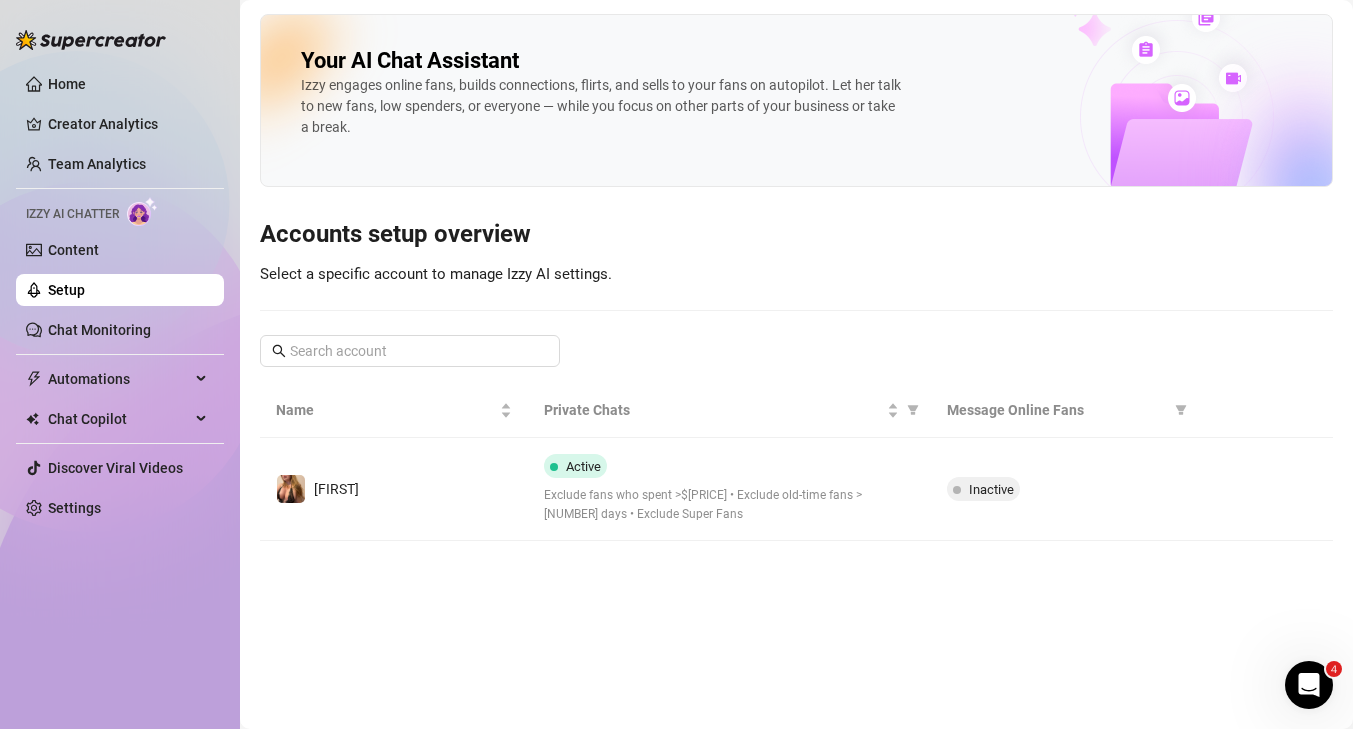 click on "Home Creator Analytics   Team Analytics Izzy AI Chatter Content Setup Chat Monitoring Automations All Message Flow Beta Bump Online Fans Expired Fans Chat Copilot All AI Reply Message Library Fan CRM Discover Viral Videos Settings" at bounding box center (120, 296) 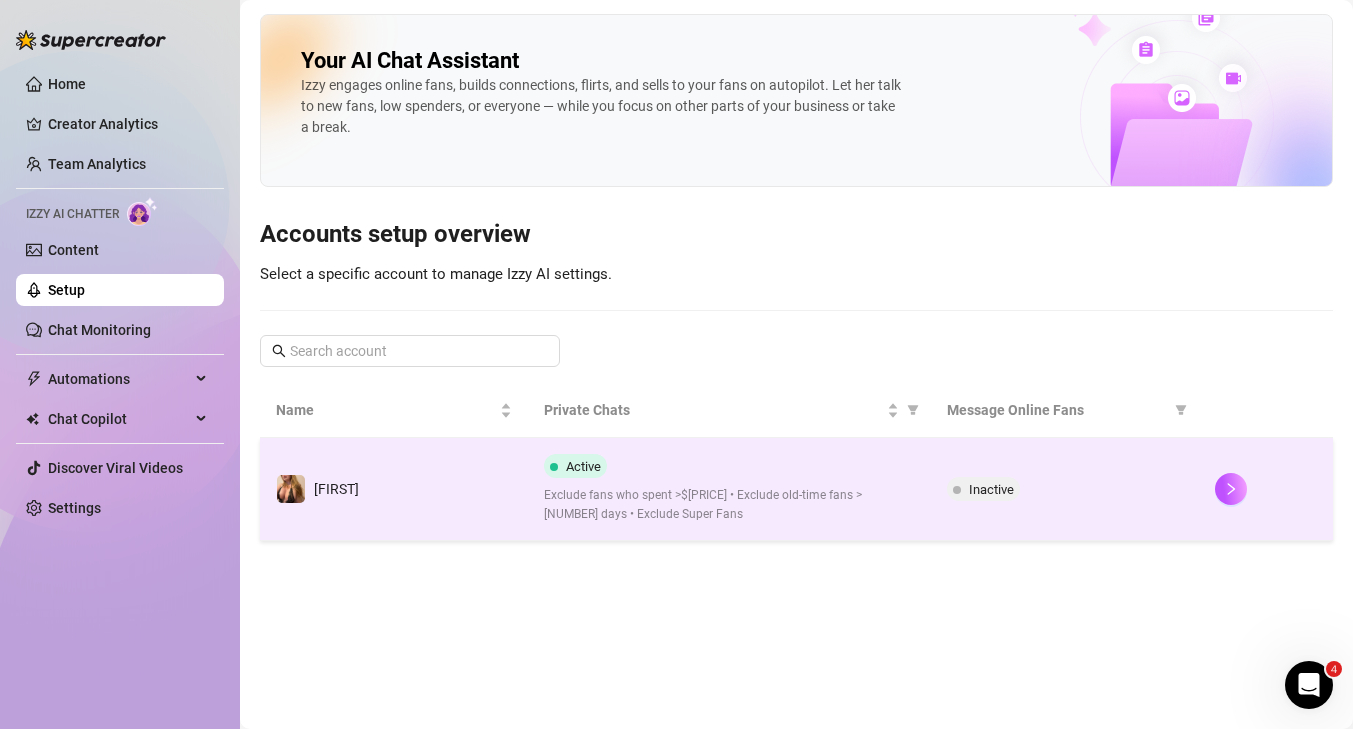 click on "Active Exclude fans who spent >$[PRICE] • Exclude old-time fans >[NUMBER] days • Exclude Super Fans" at bounding box center [729, 489] 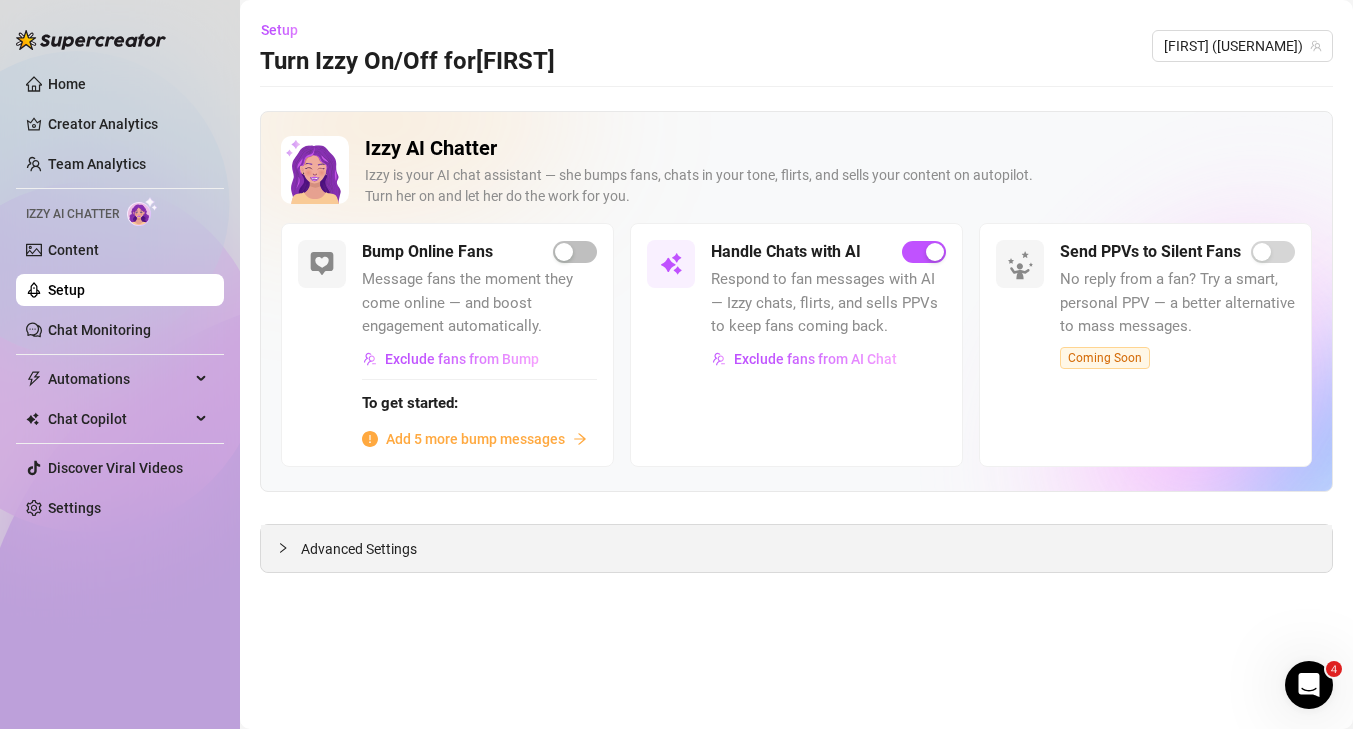 click on "Advanced Settings" at bounding box center (796, 548) 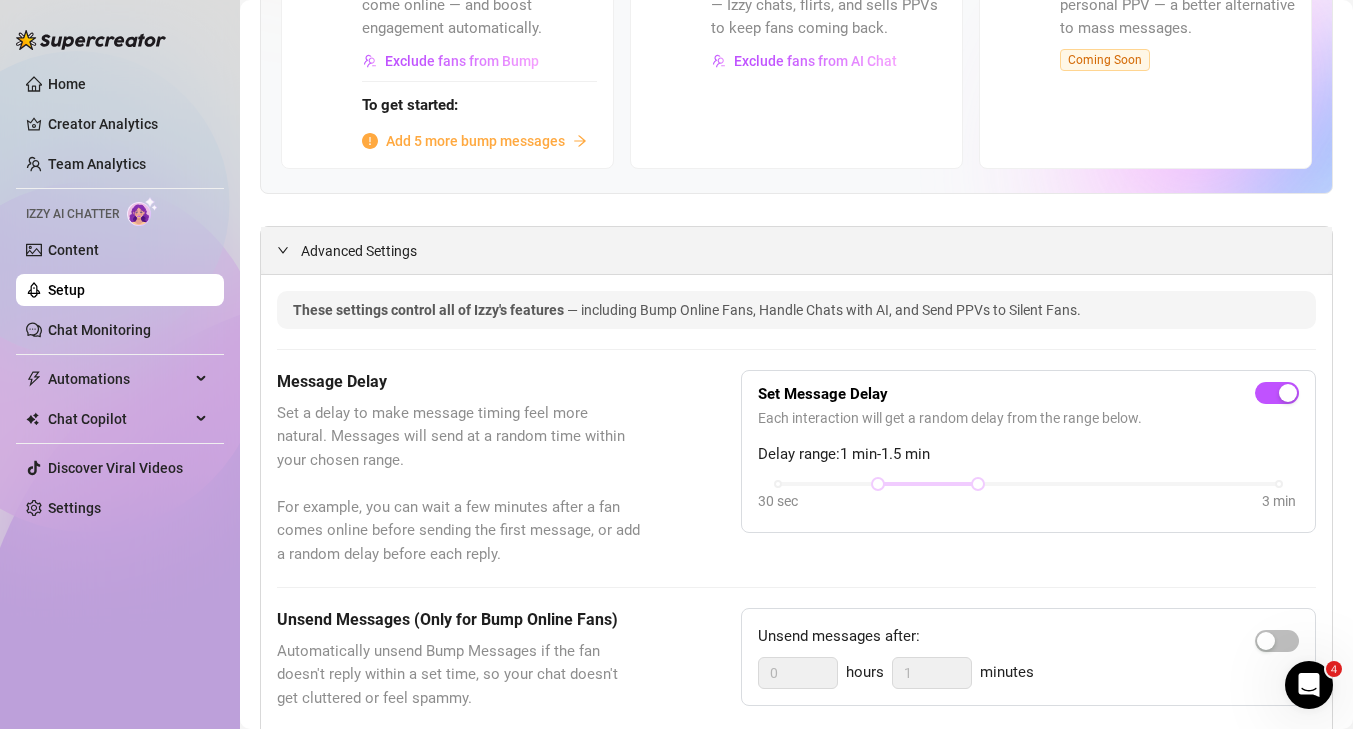 scroll, scrollTop: 503, scrollLeft: 0, axis: vertical 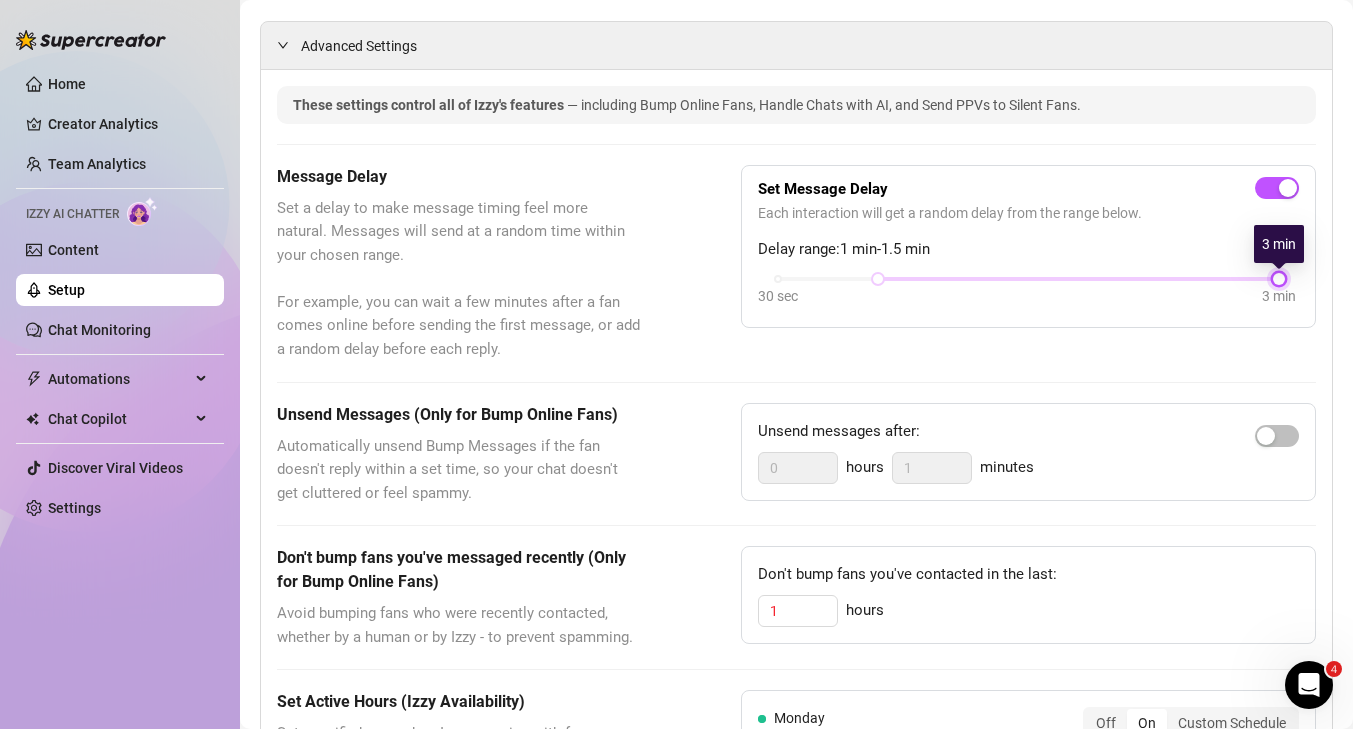drag, startPoint x: 975, startPoint y: 276, endPoint x: 1322, endPoint y: 270, distance: 347.05188 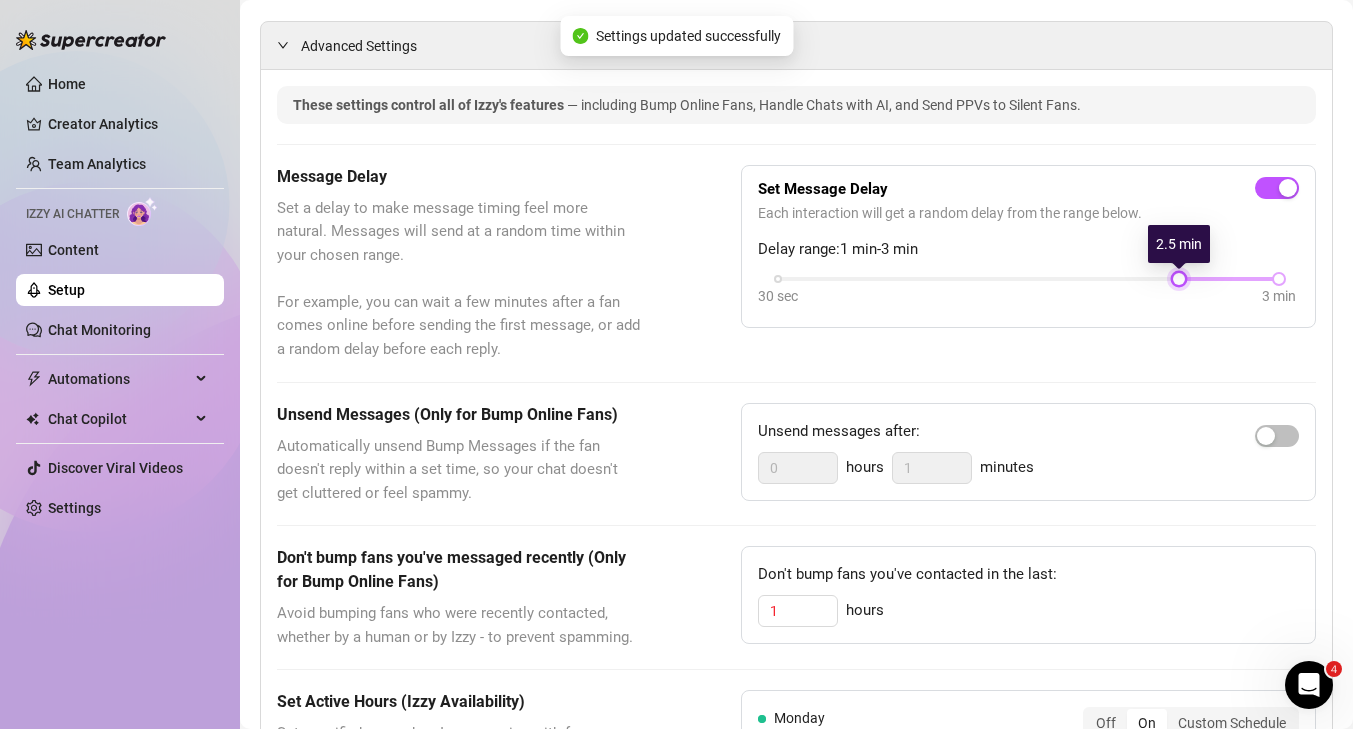 drag, startPoint x: 880, startPoint y: 277, endPoint x: 1206, endPoint y: 277, distance: 326 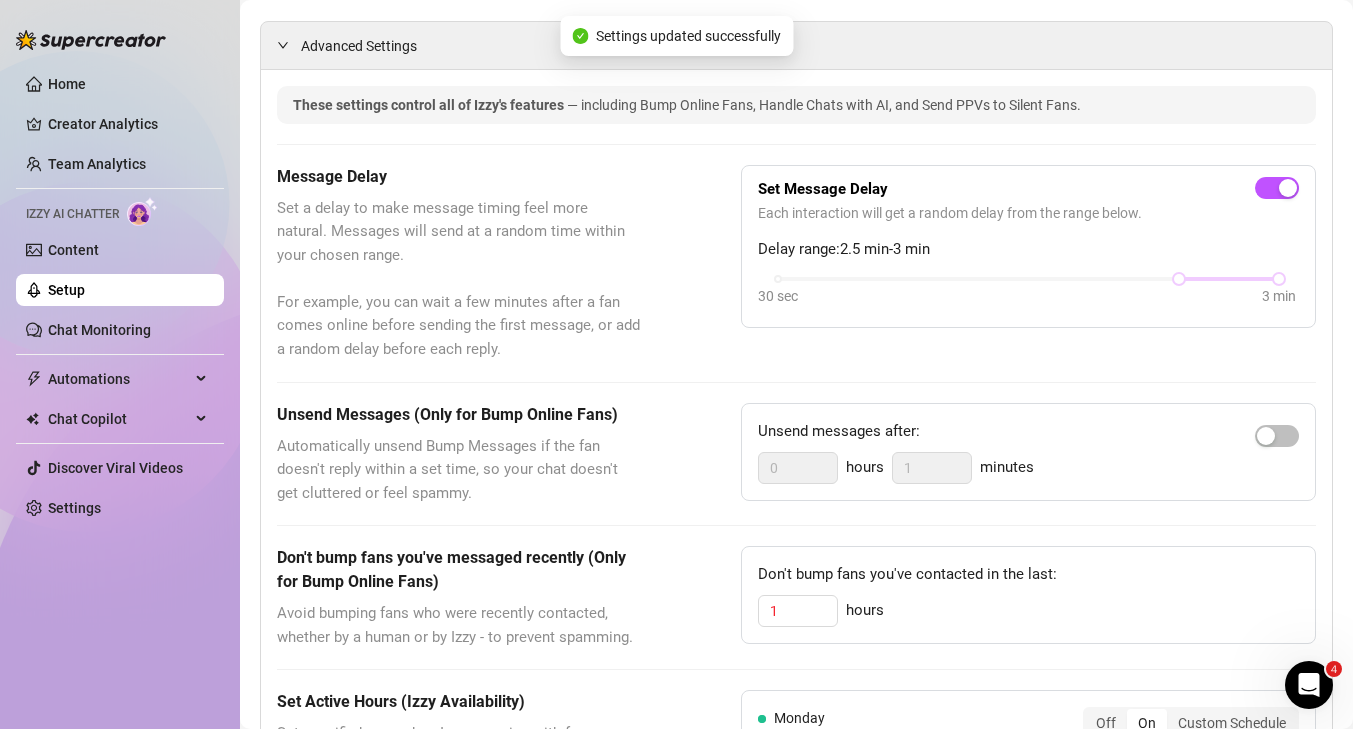 click on "30 sec 3 min" at bounding box center (1028, 292) 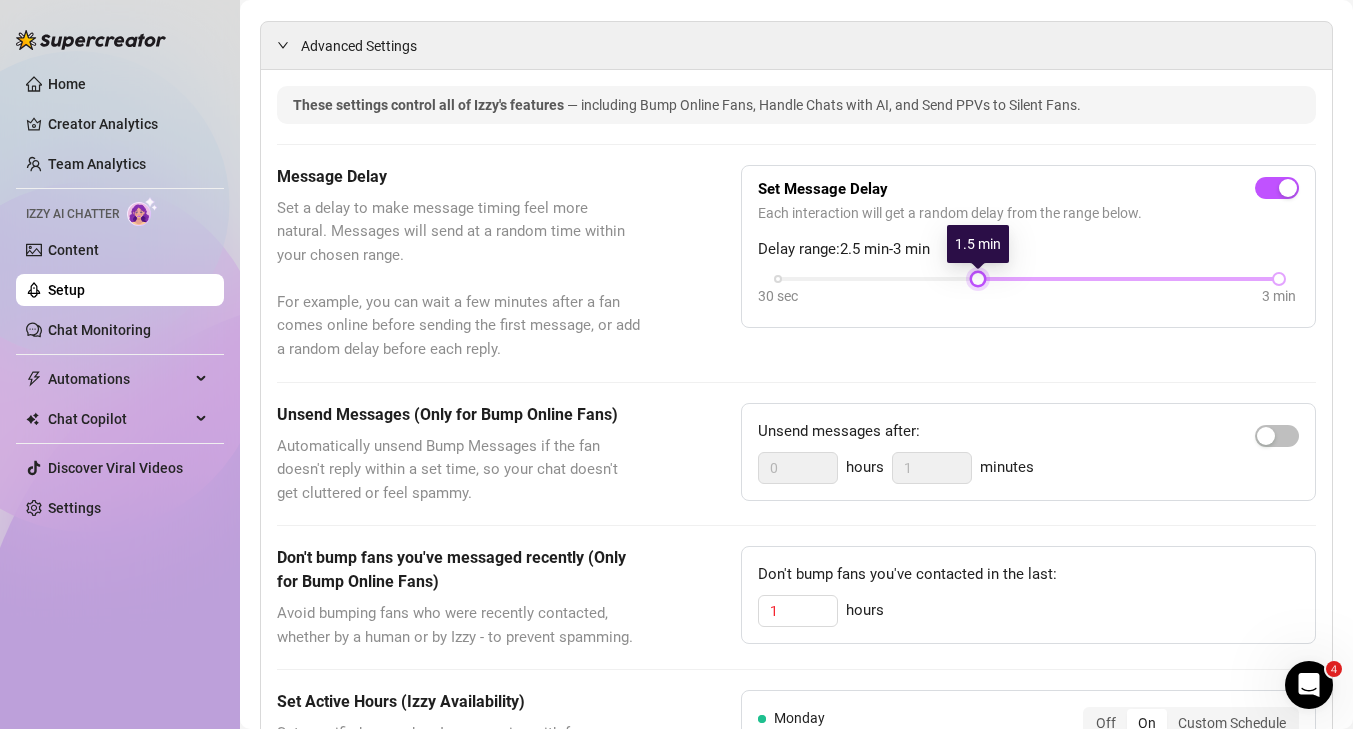 drag, startPoint x: 1176, startPoint y: 278, endPoint x: 1019, endPoint y: 277, distance: 157.00319 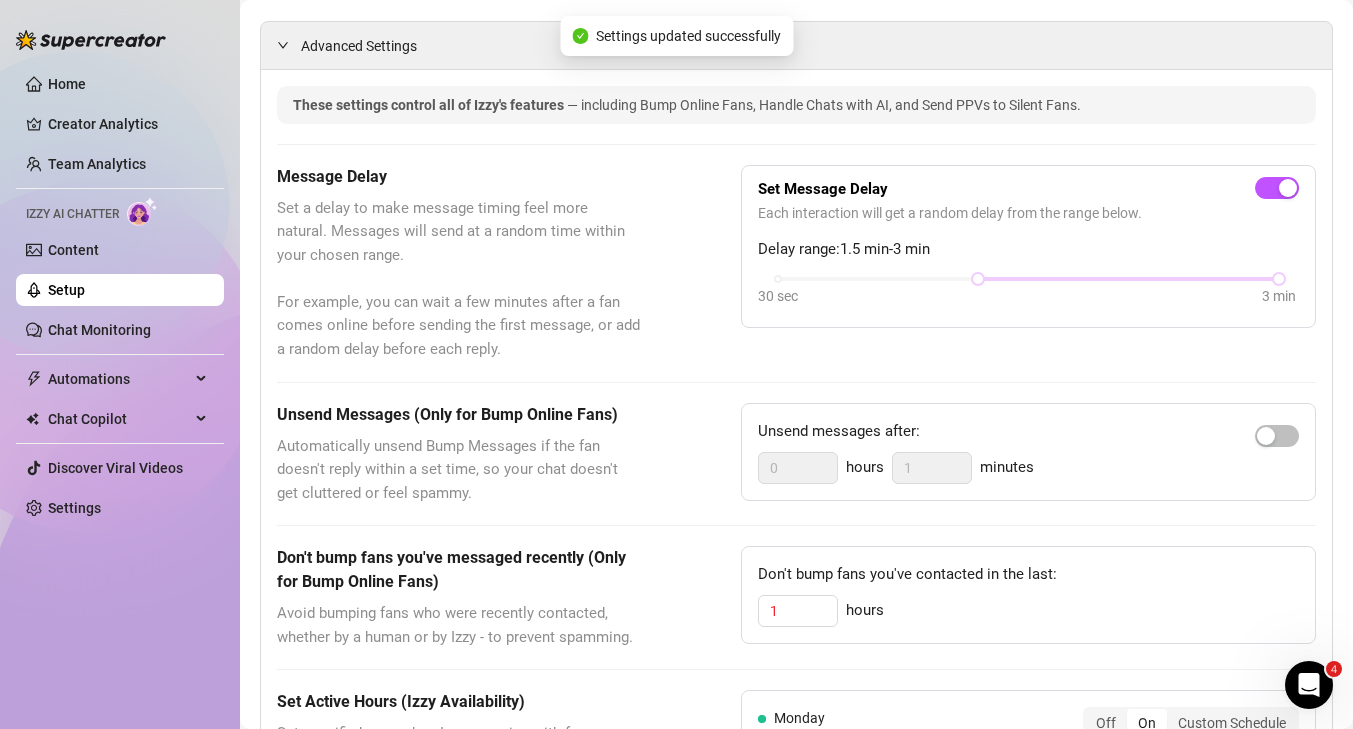click on "Message Delay Set a delay to make message timing feel more natural. Messages will send at a random time within your chosen range. For example, you can wait a few minutes after a fan comes online before sending the first message, or add a random delay before each reply. Set Message Delay Each interaction will get a random delay from the range below. Delay range:  [NUMBER] min  -  [NUMBER] min [NUMBER] min" at bounding box center [796, 263] 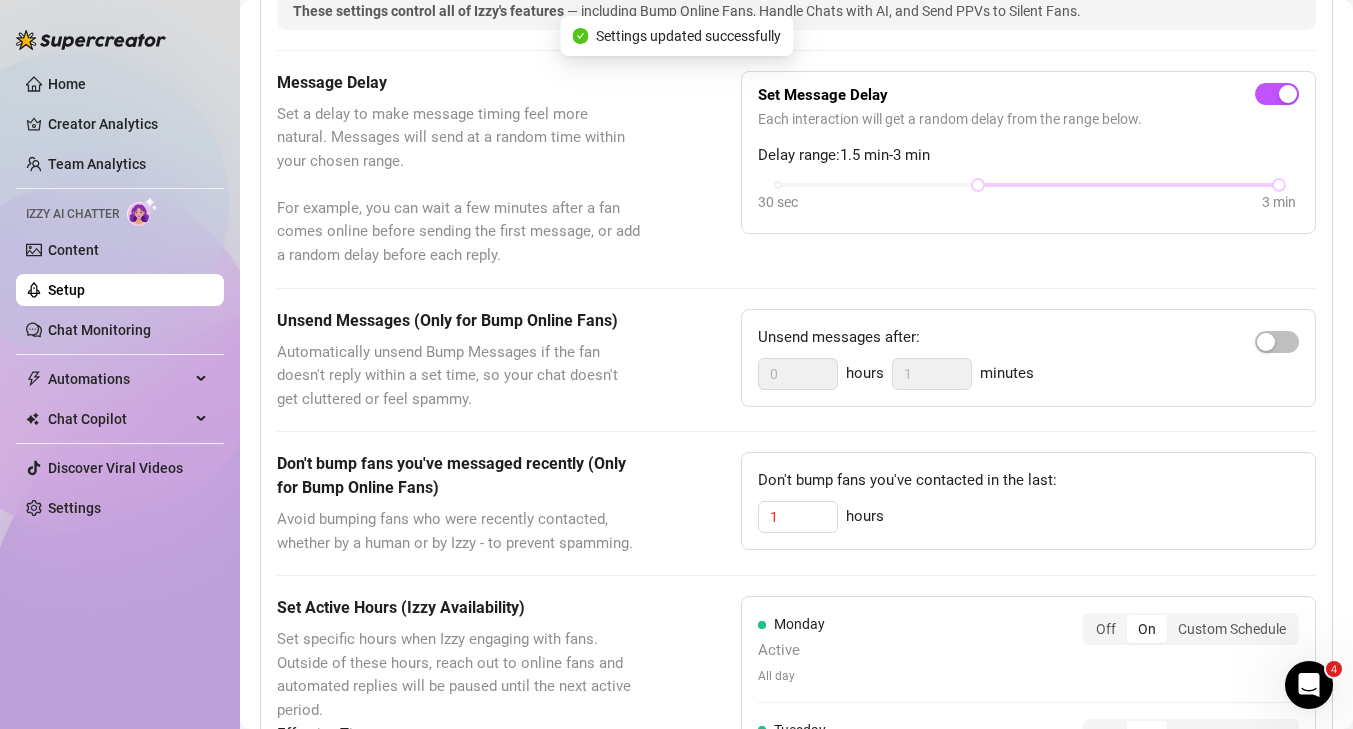 scroll, scrollTop: 599, scrollLeft: 0, axis: vertical 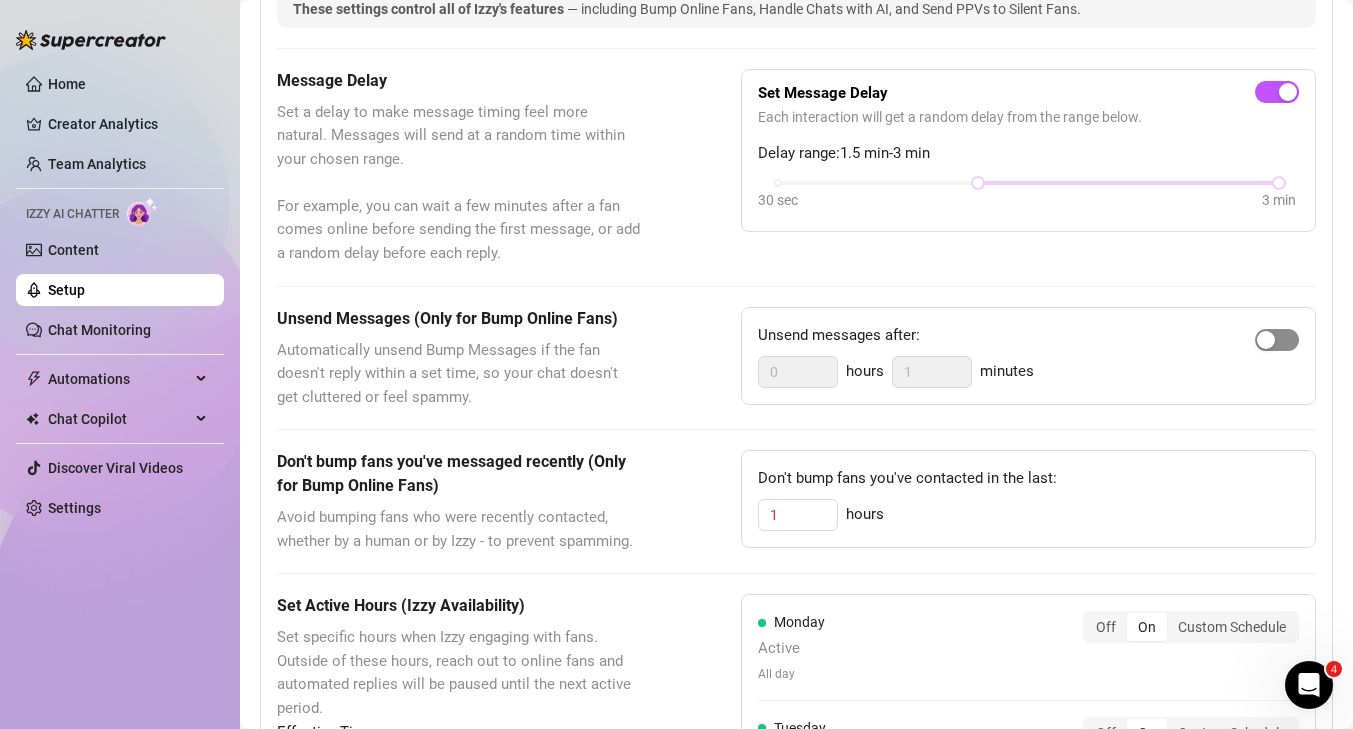 click at bounding box center [1277, 340] 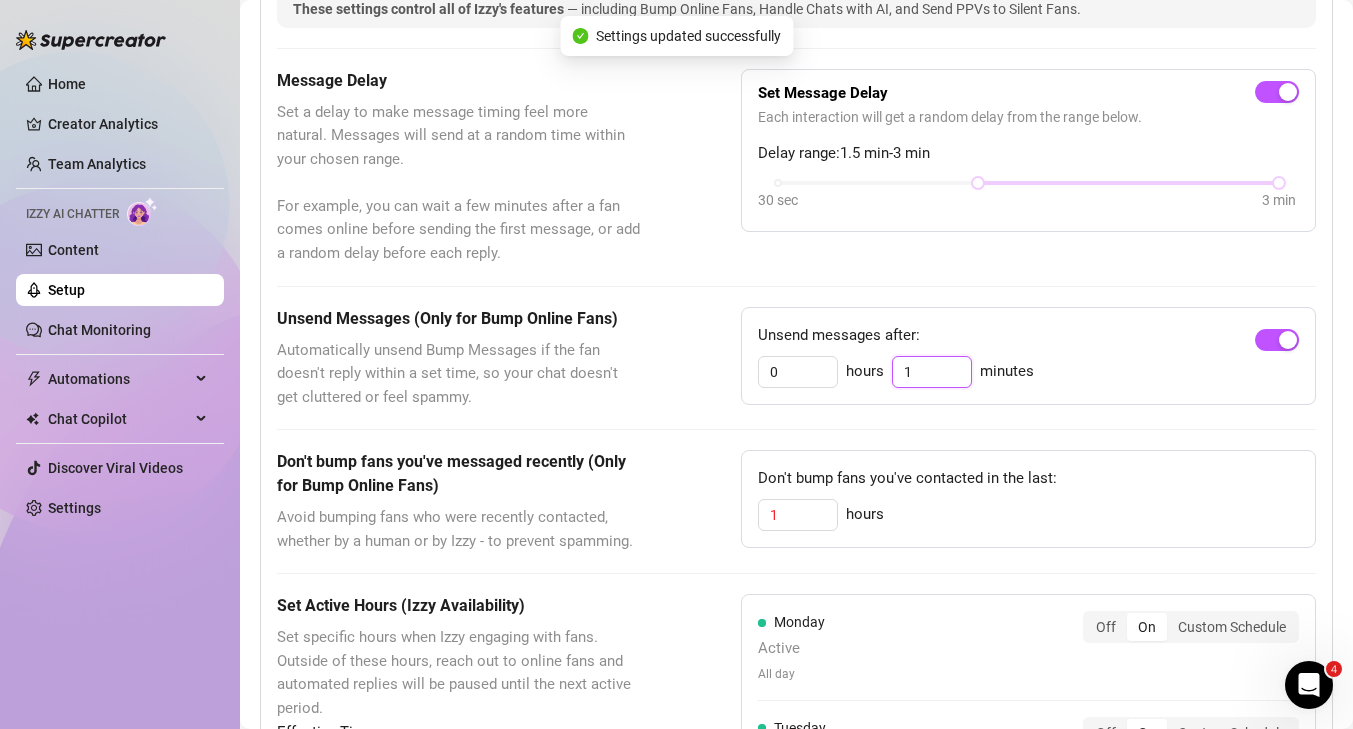 drag, startPoint x: 940, startPoint y: 375, endPoint x: 863, endPoint y: 377, distance: 77.02597 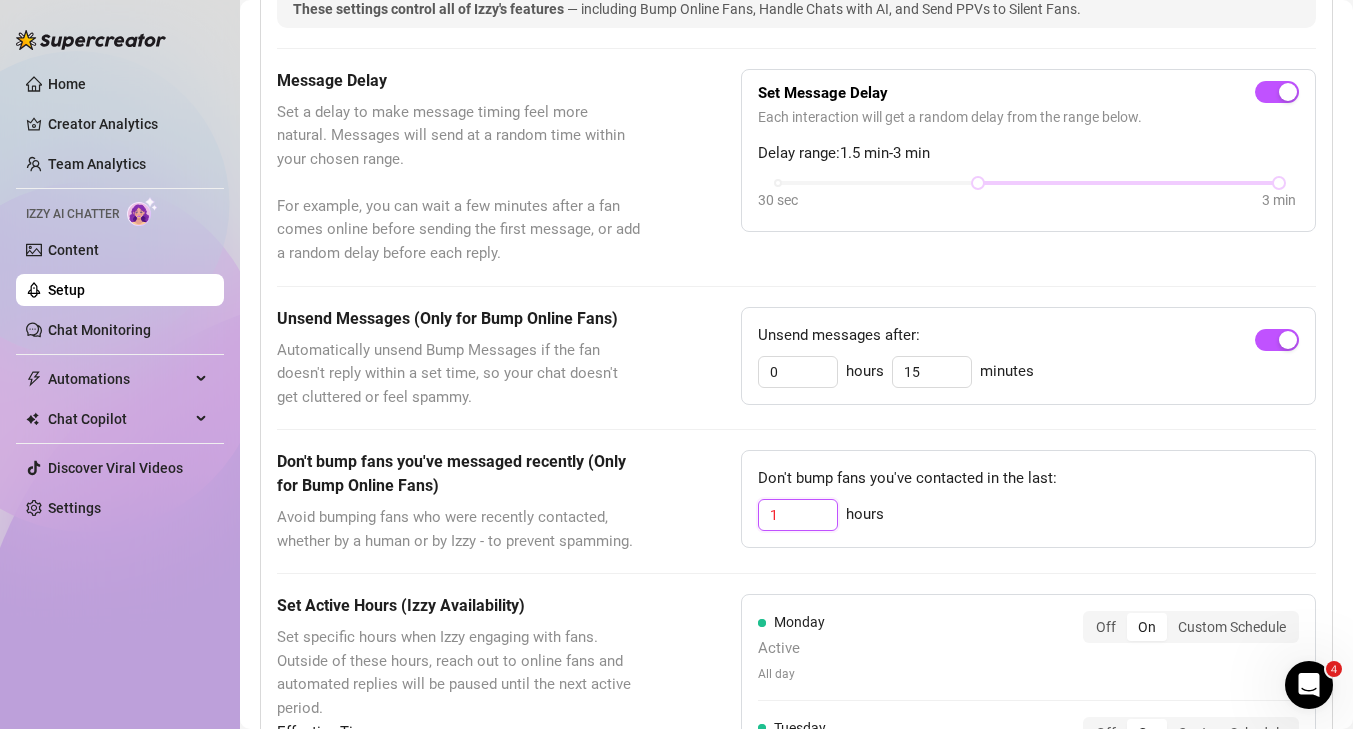 type on "30" 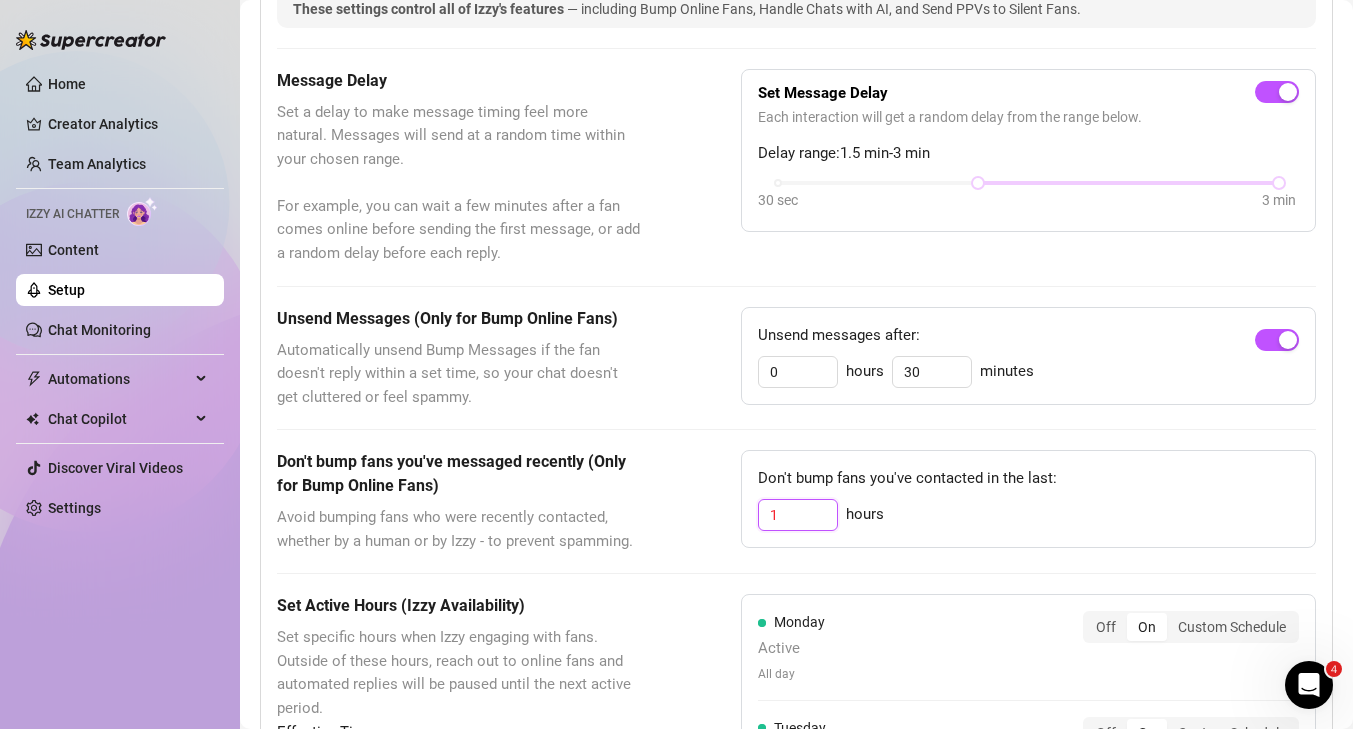 click on "1" at bounding box center (798, 515) 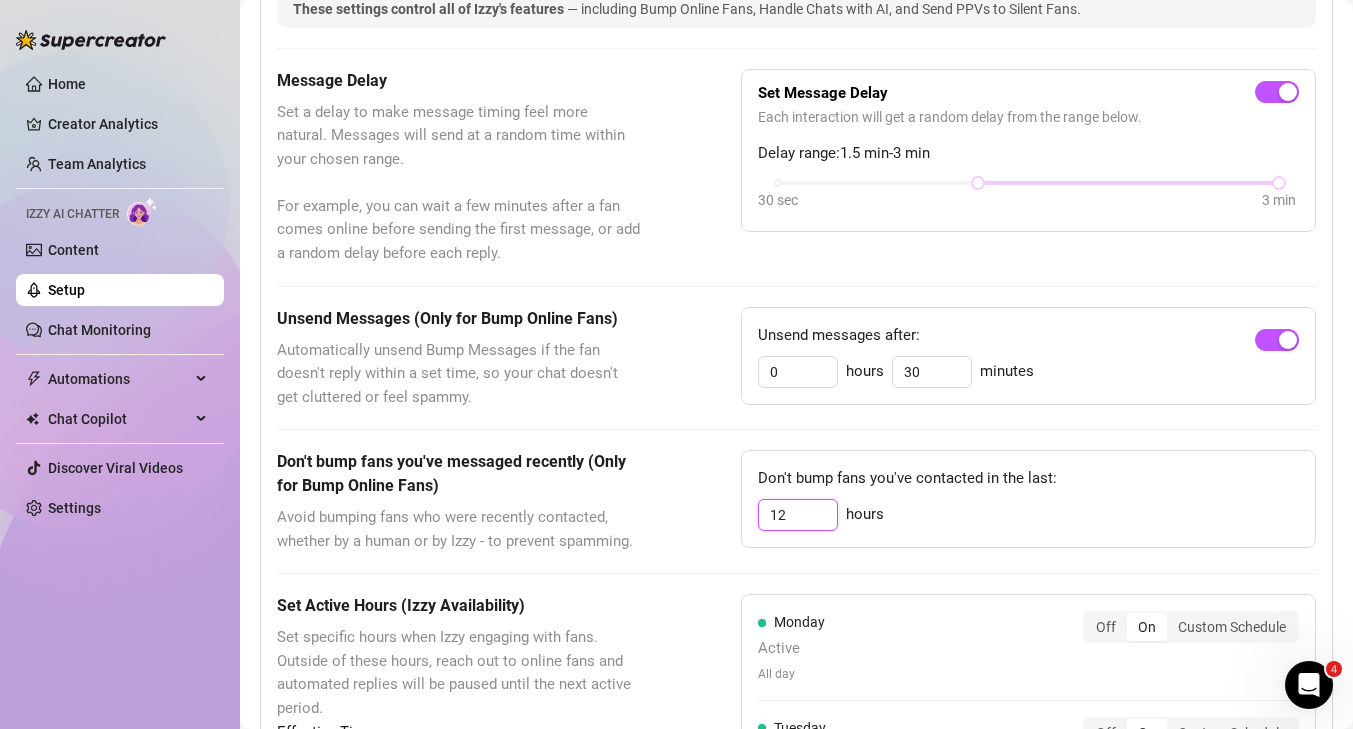 type on "12" 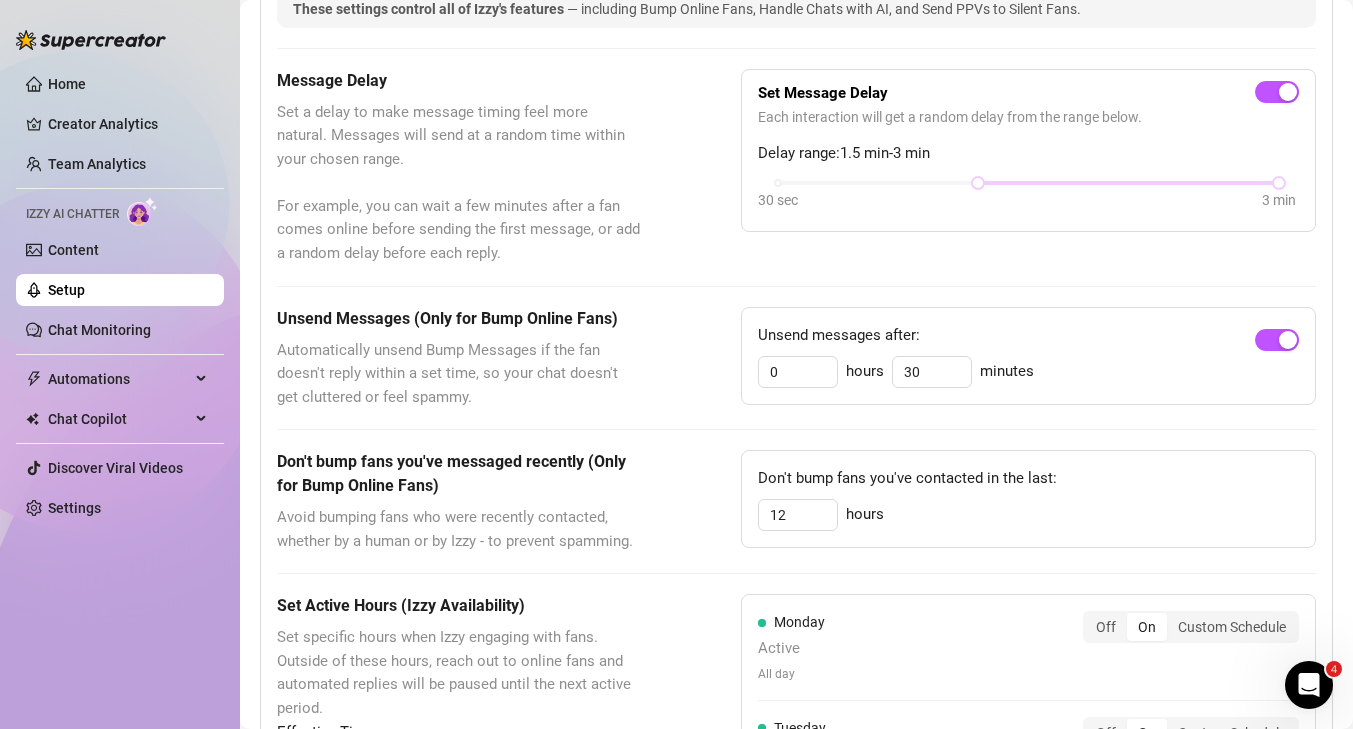 click on "Don't bump fans you've messaged recently (Only for Bump Online Fans) Avoid bumping fans who were recently contacted, whether by a human or by Izzy - to prevent spamming. Don't bump fans you've contacted in the last: 12 hours" at bounding box center (796, 501) 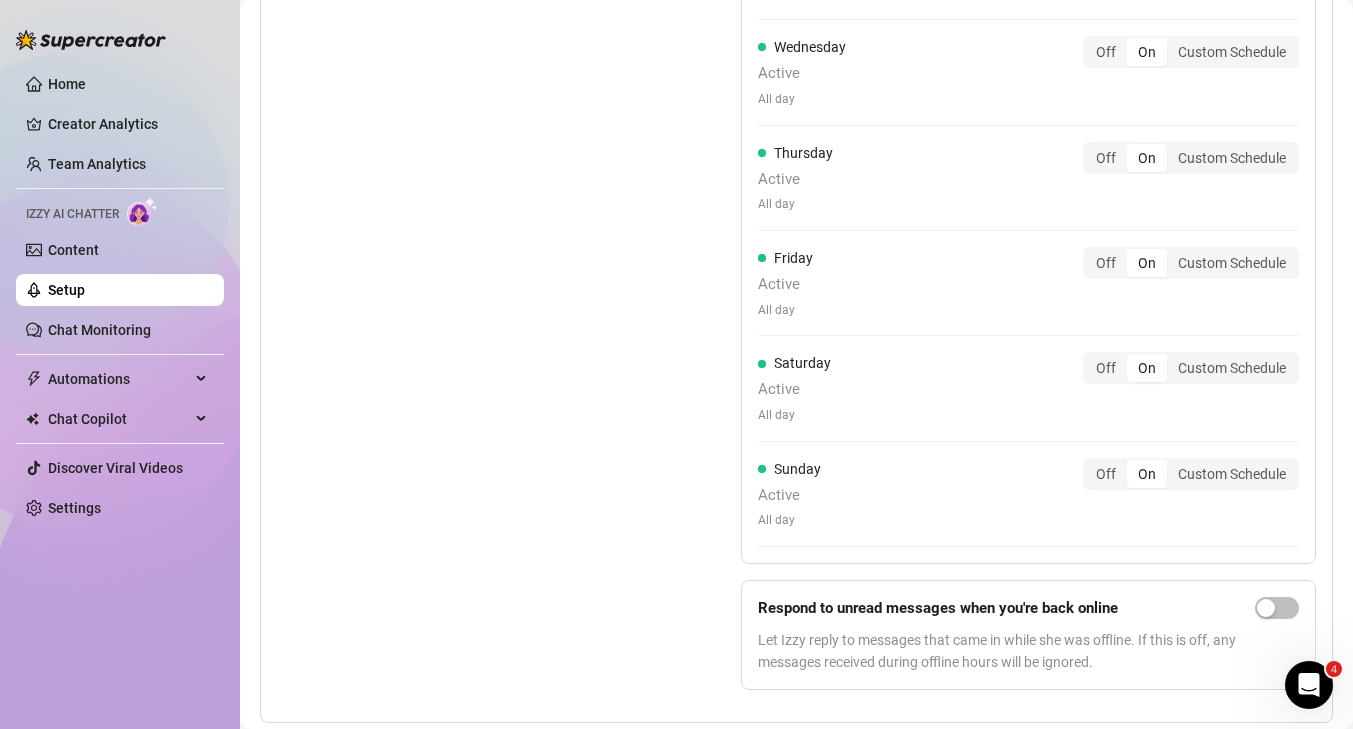 scroll, scrollTop: 1439, scrollLeft: 0, axis: vertical 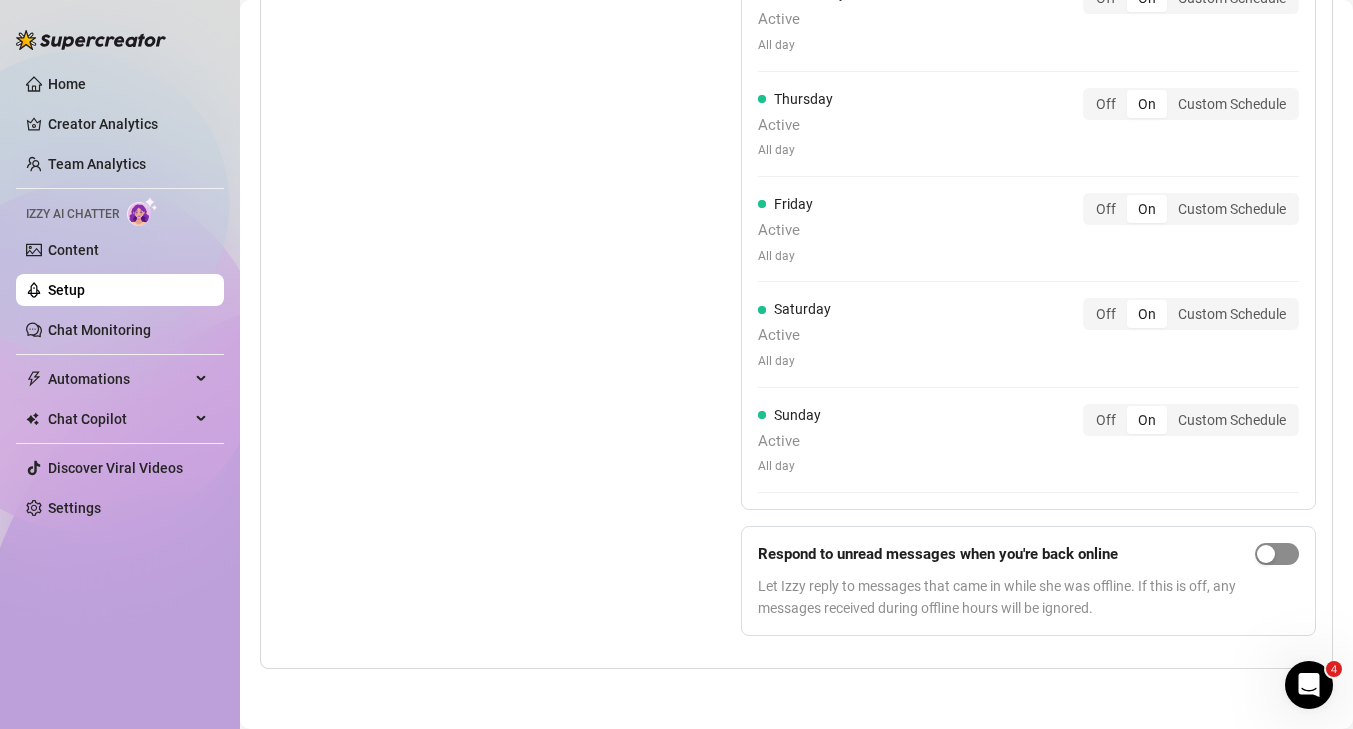 click at bounding box center (1266, 554) 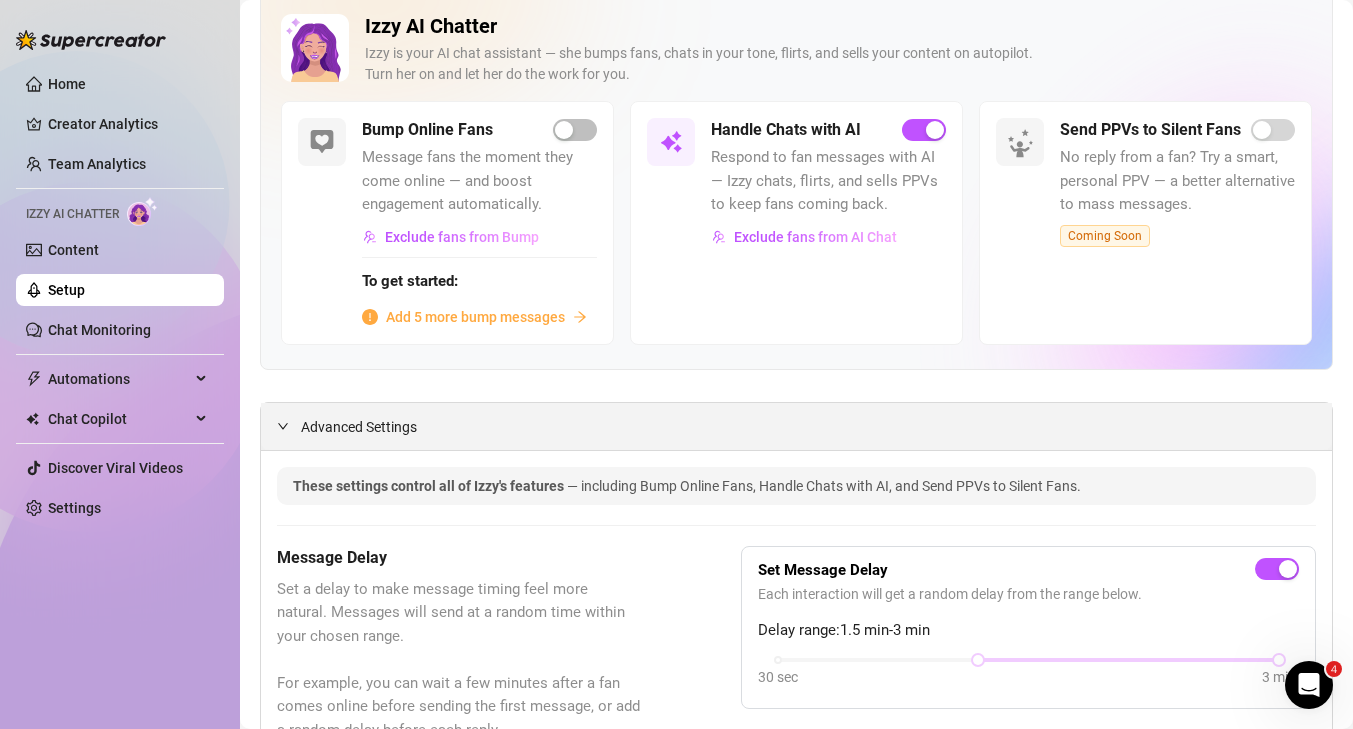 scroll, scrollTop: 0, scrollLeft: 0, axis: both 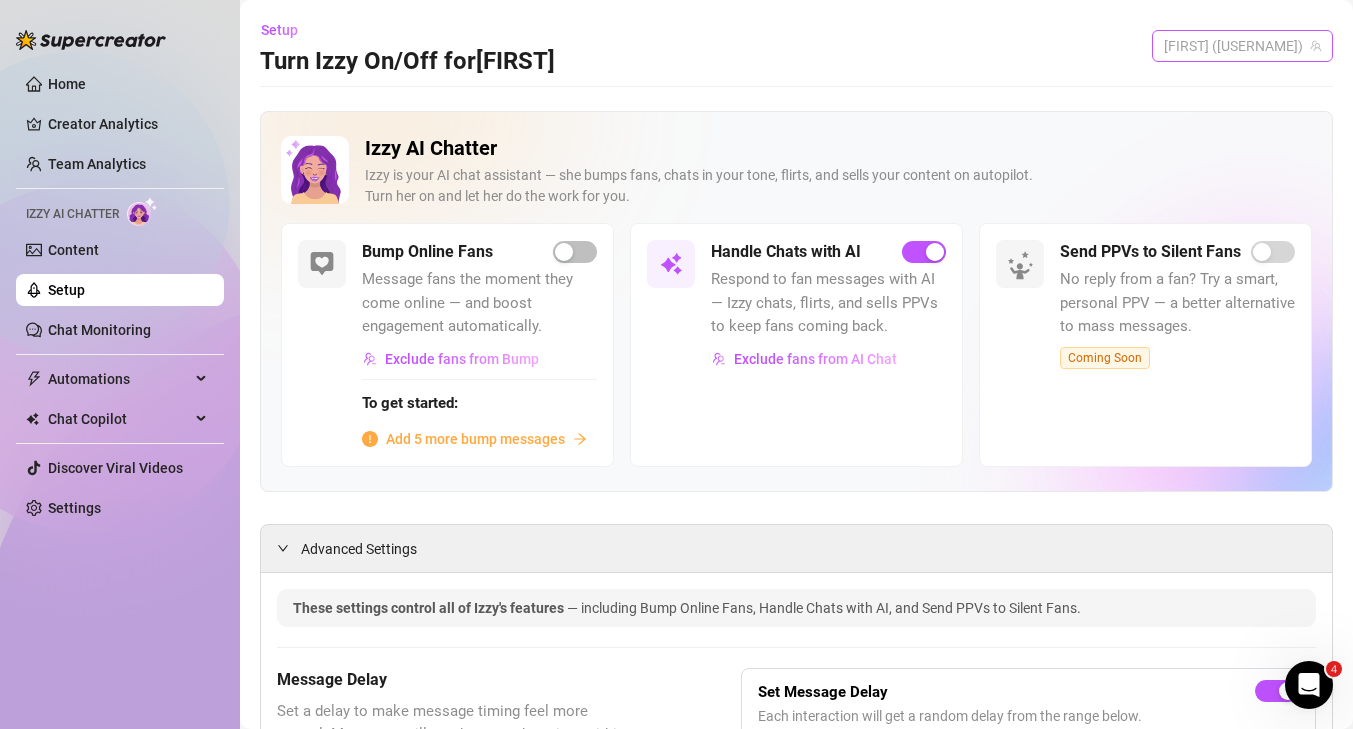 click on "[FIRST] ([USERNAME])" at bounding box center [1242, 46] 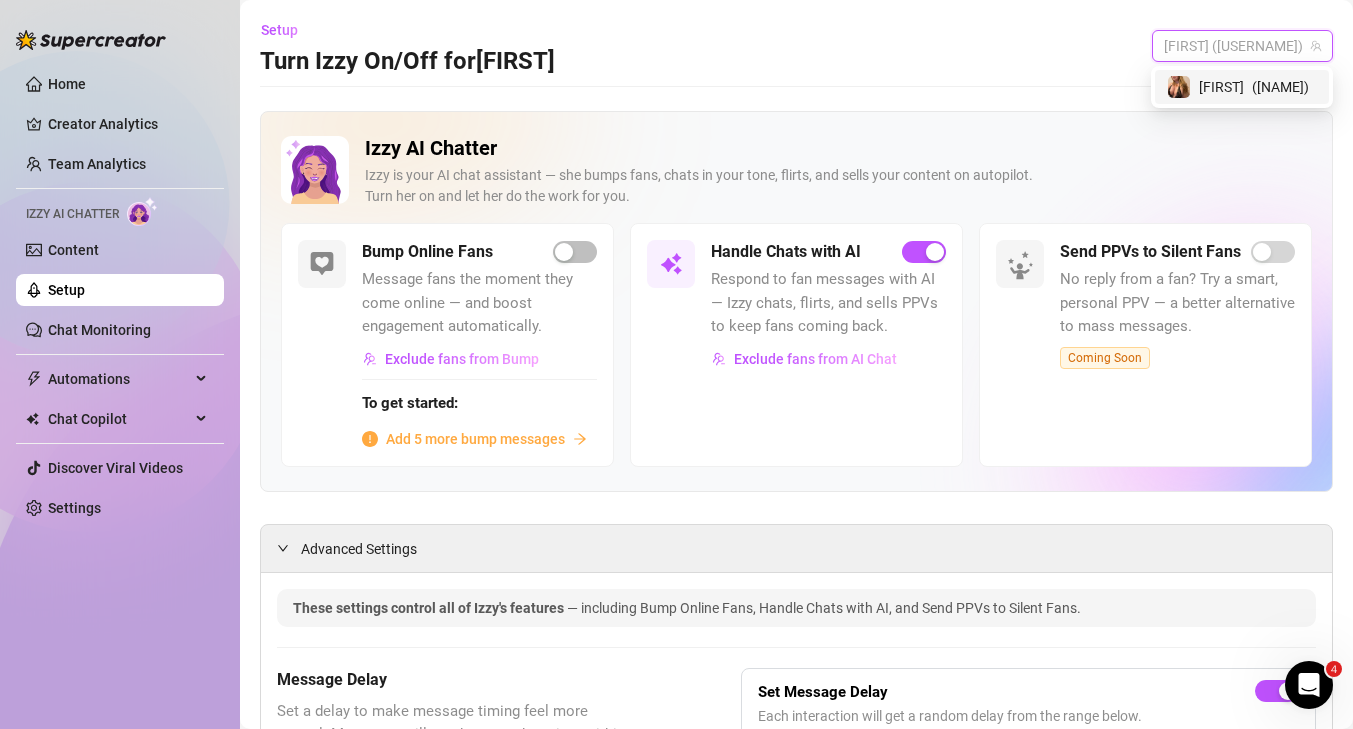 click on "Handle Chats with AI Respond to fan messages with AI — Izzy chats, flirts, and sells PPVs to keep fans coming back. Exclude fans from AI Chat" at bounding box center (796, 344) 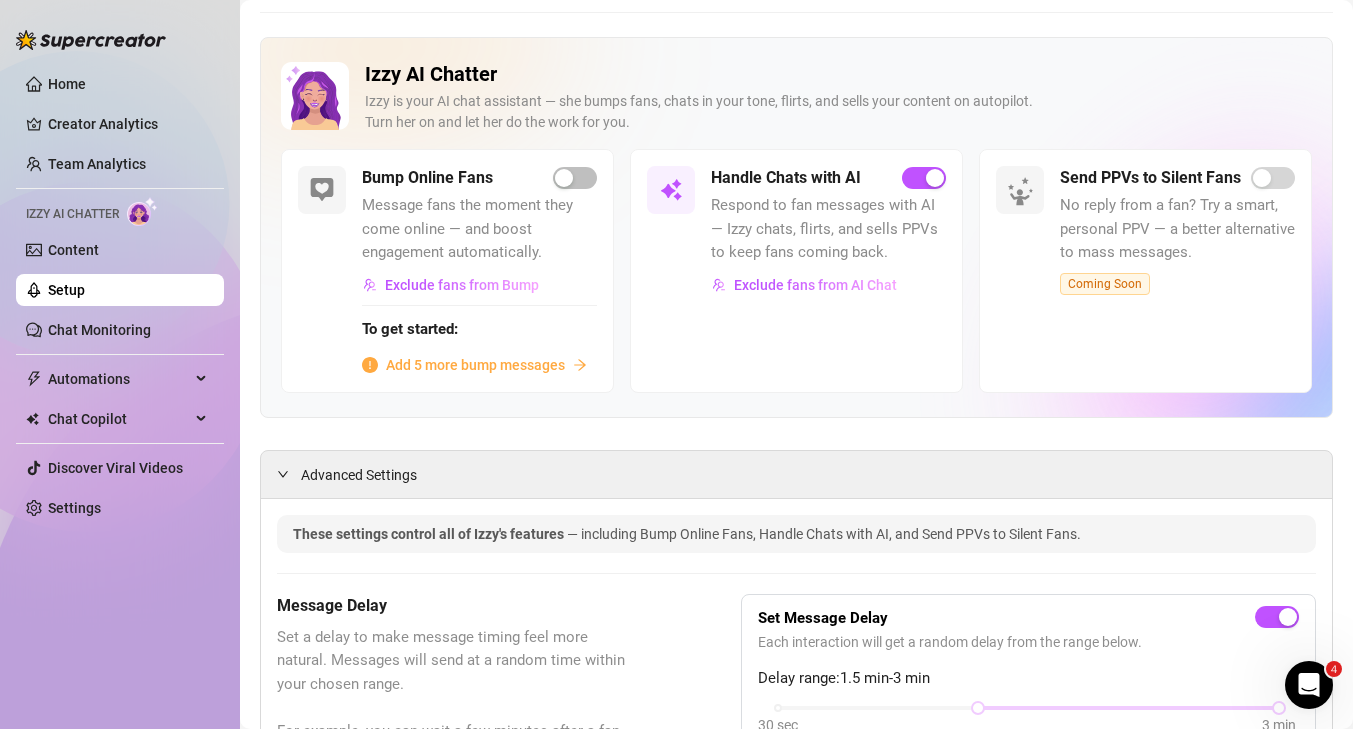 scroll, scrollTop: 29, scrollLeft: 0, axis: vertical 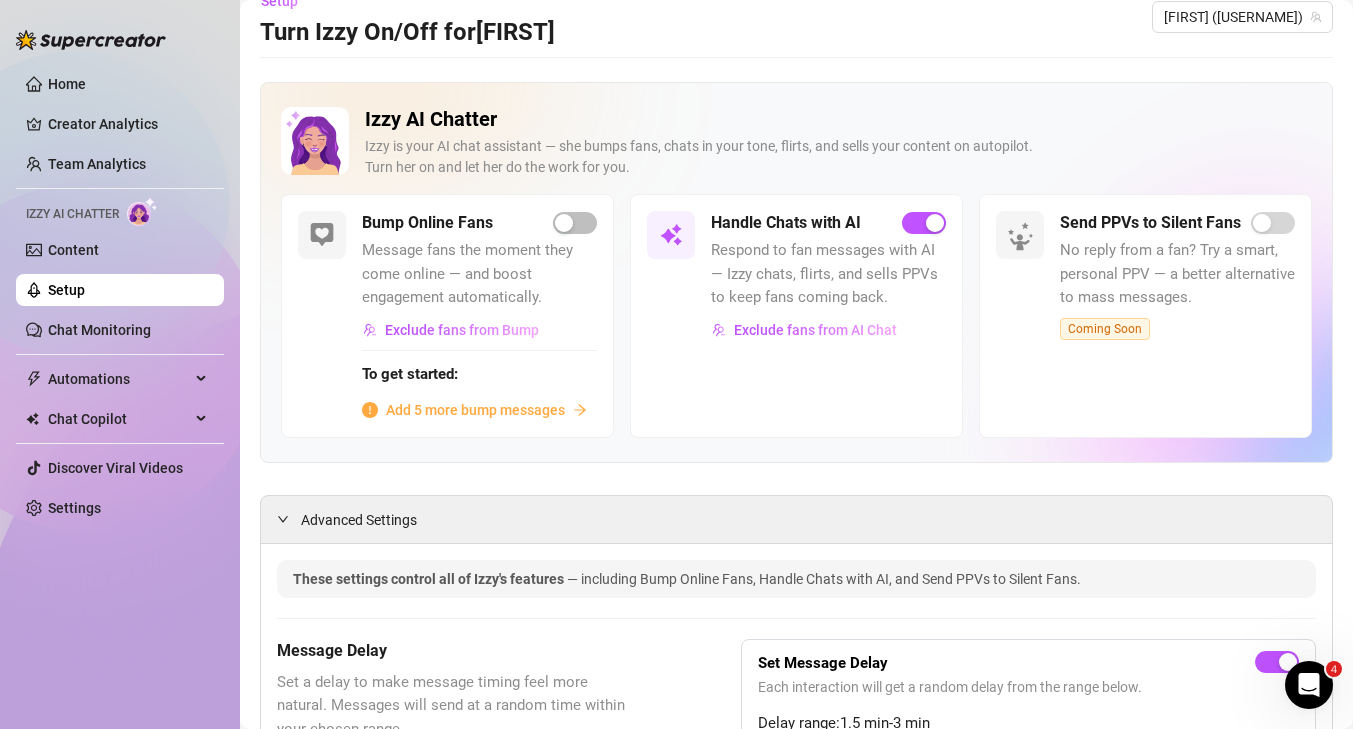 click on "Add 5 more bump messages" at bounding box center (475, 410) 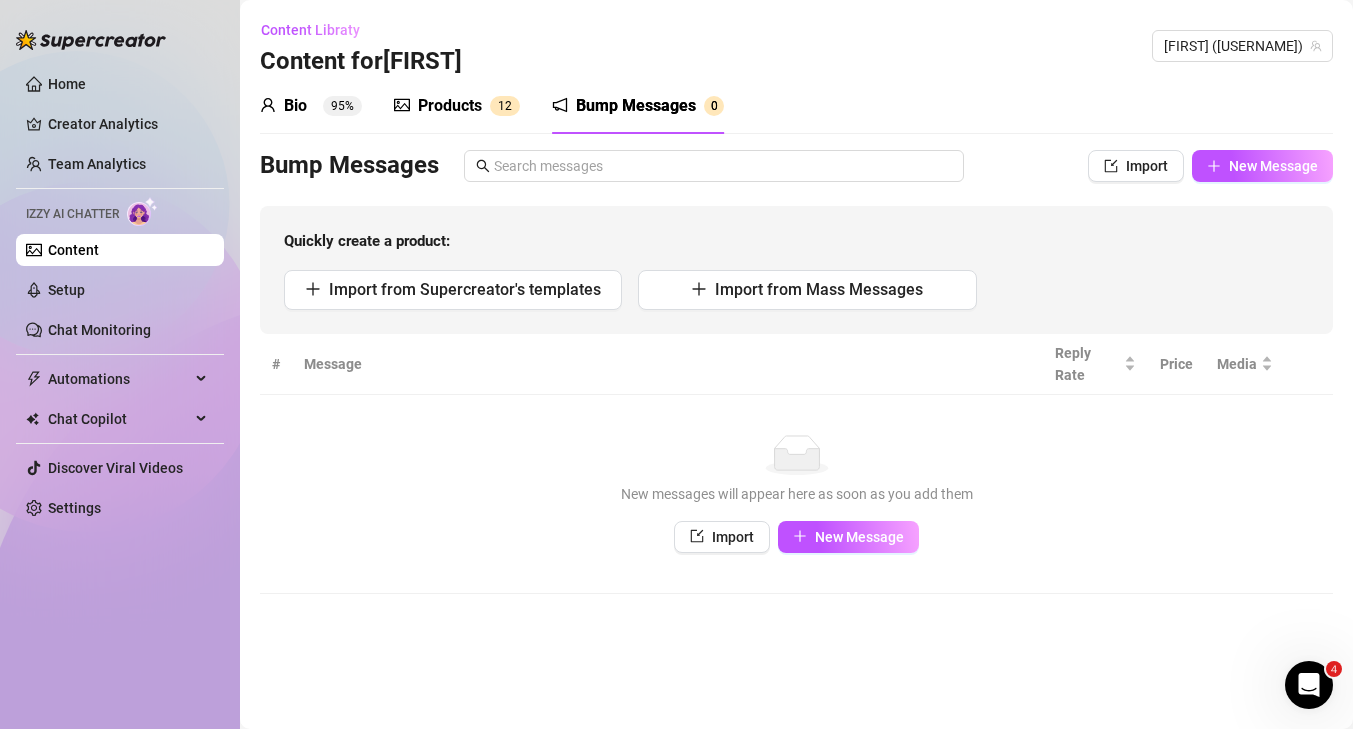scroll, scrollTop: 0, scrollLeft: 0, axis: both 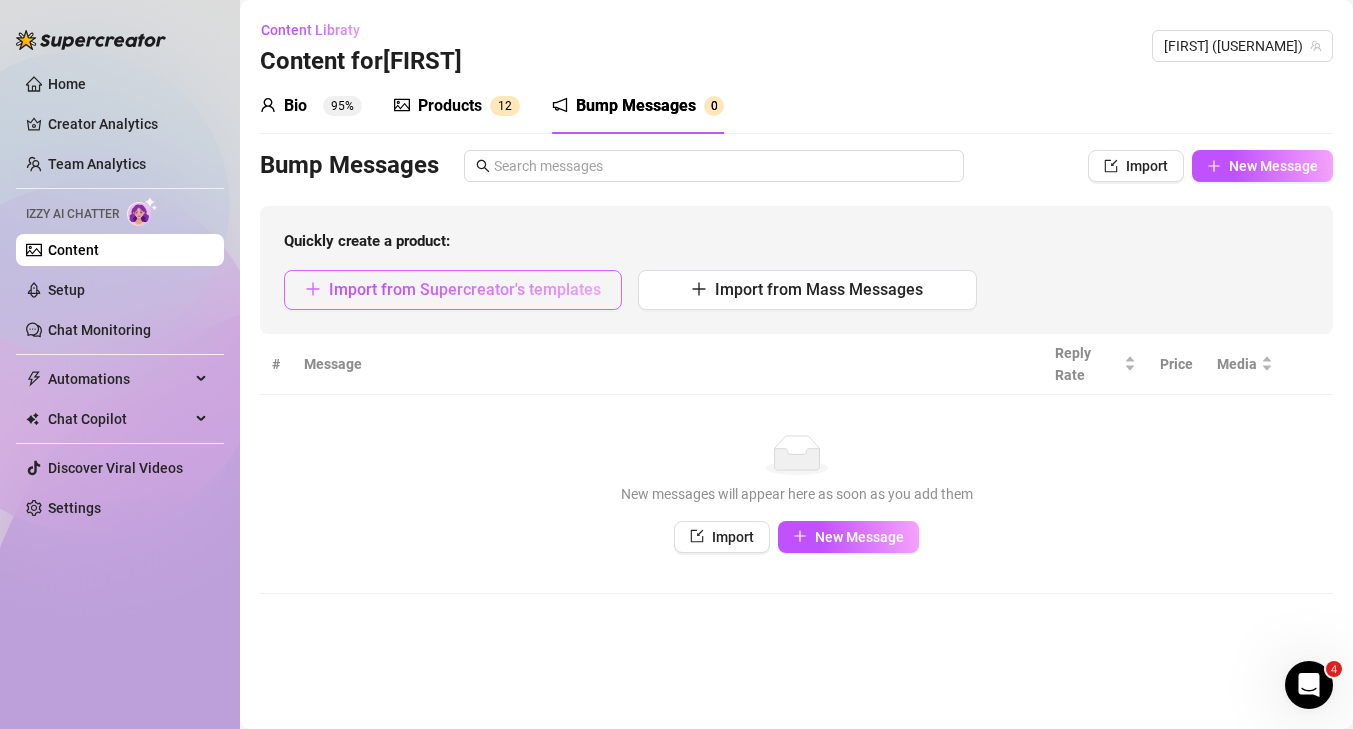 click on "Import from Supercreator's templates" at bounding box center (465, 289) 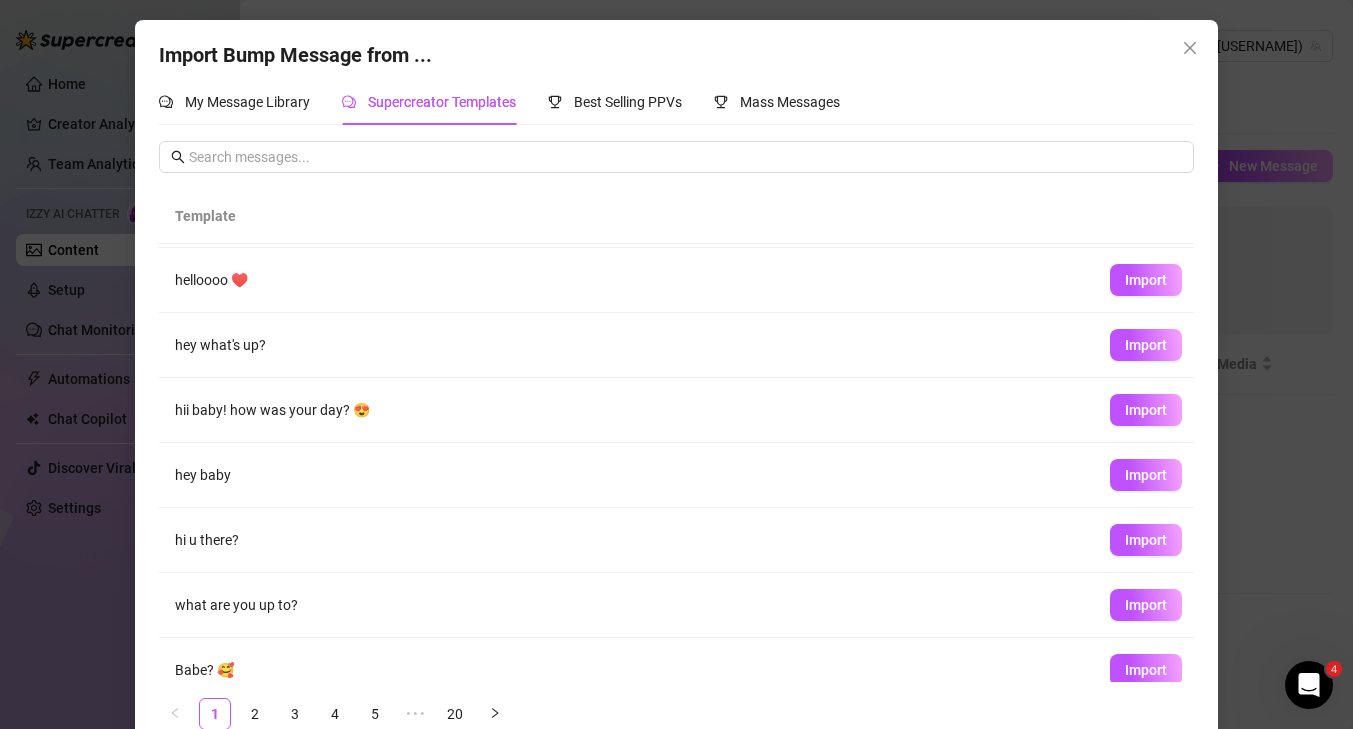 scroll, scrollTop: 66, scrollLeft: 0, axis: vertical 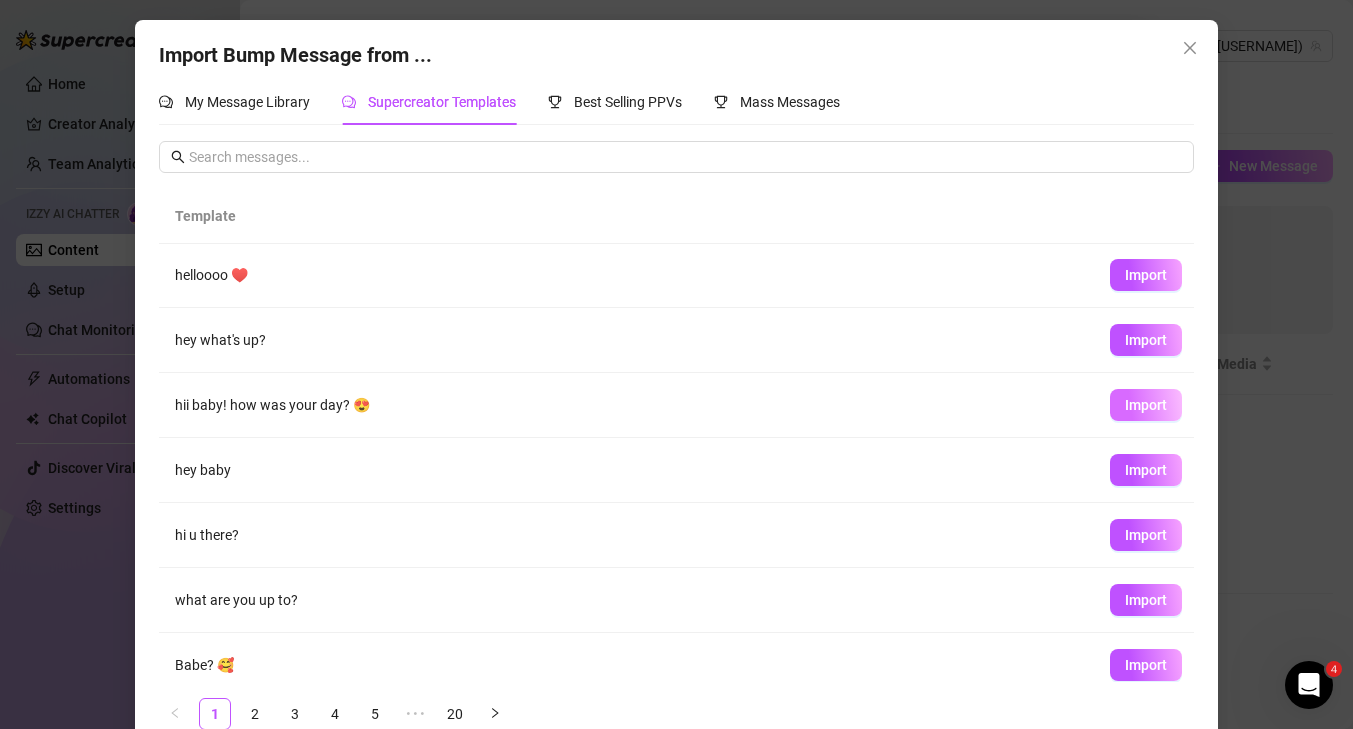 click on "Import" at bounding box center [1146, 405] 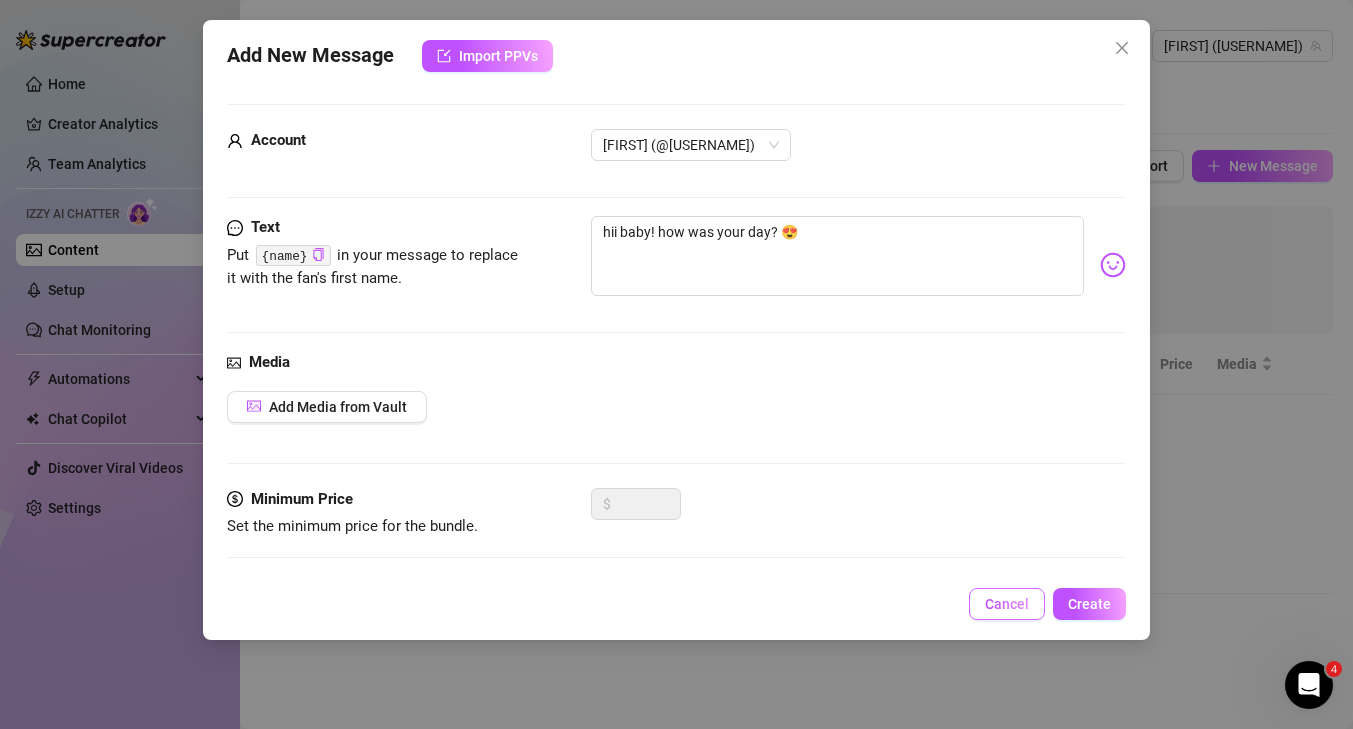 click on "Cancel" at bounding box center (1007, 604) 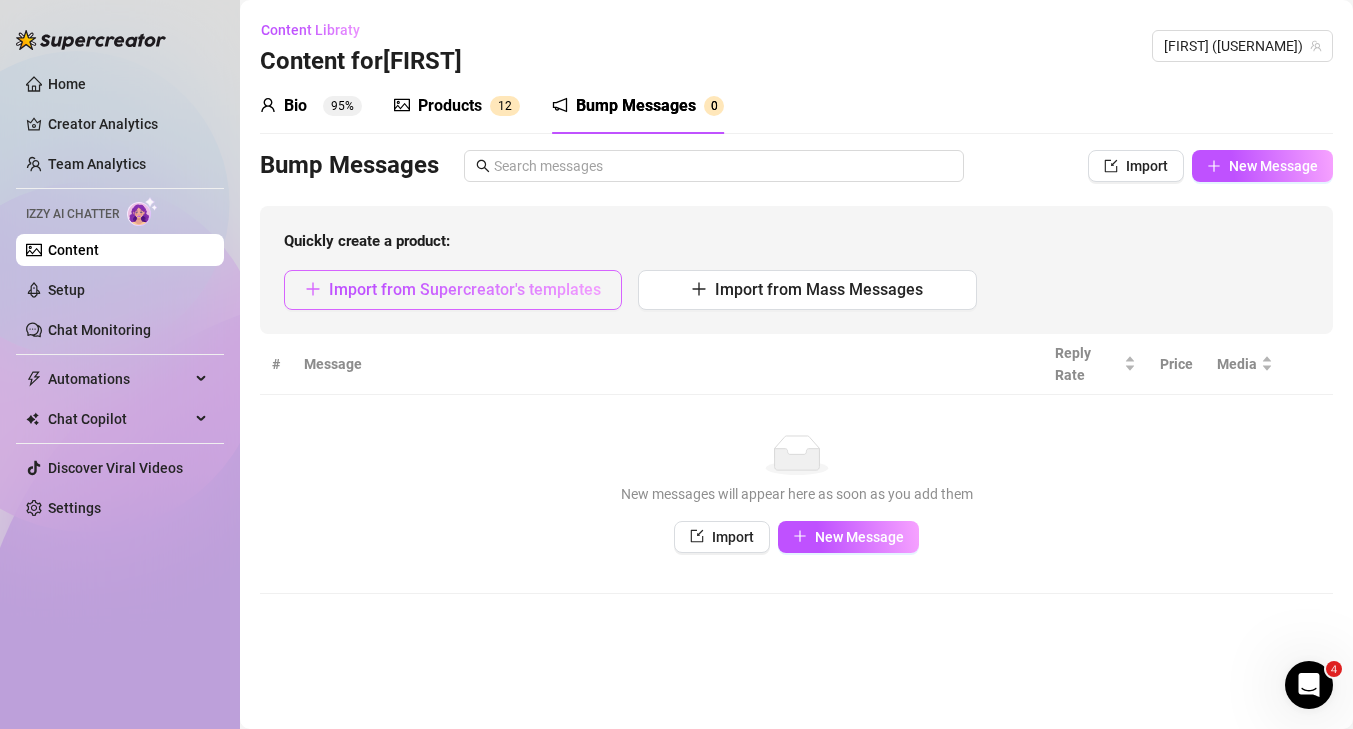 click on "Import from Supercreator's templates" at bounding box center [465, 289] 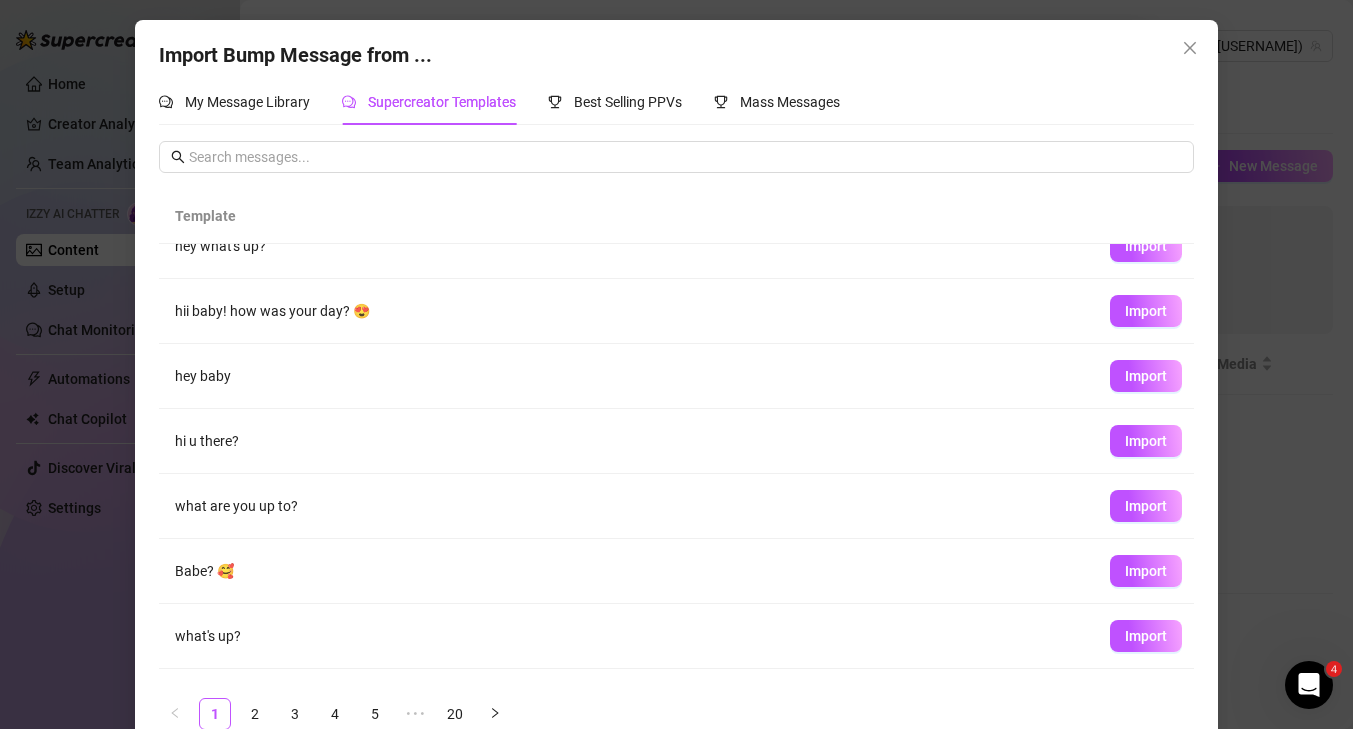 scroll, scrollTop: 212, scrollLeft: 0, axis: vertical 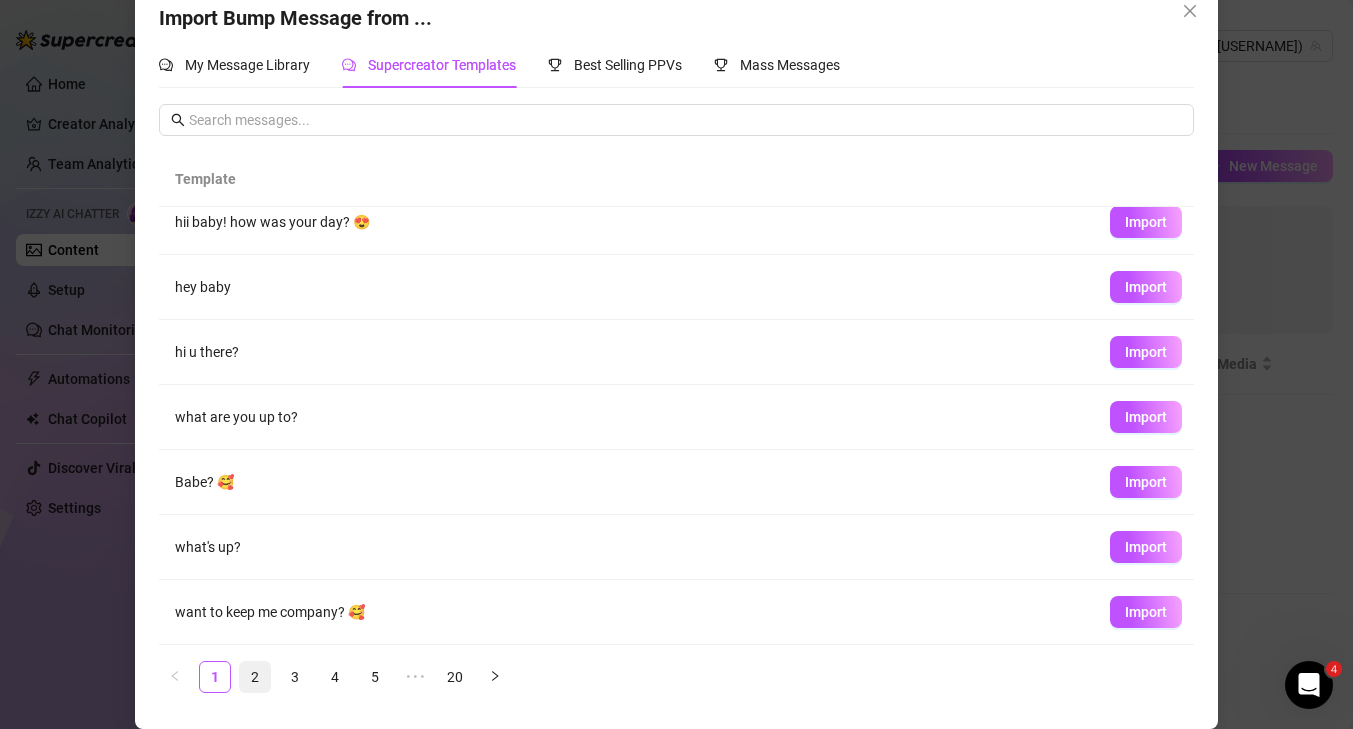 click on "2" at bounding box center (255, 677) 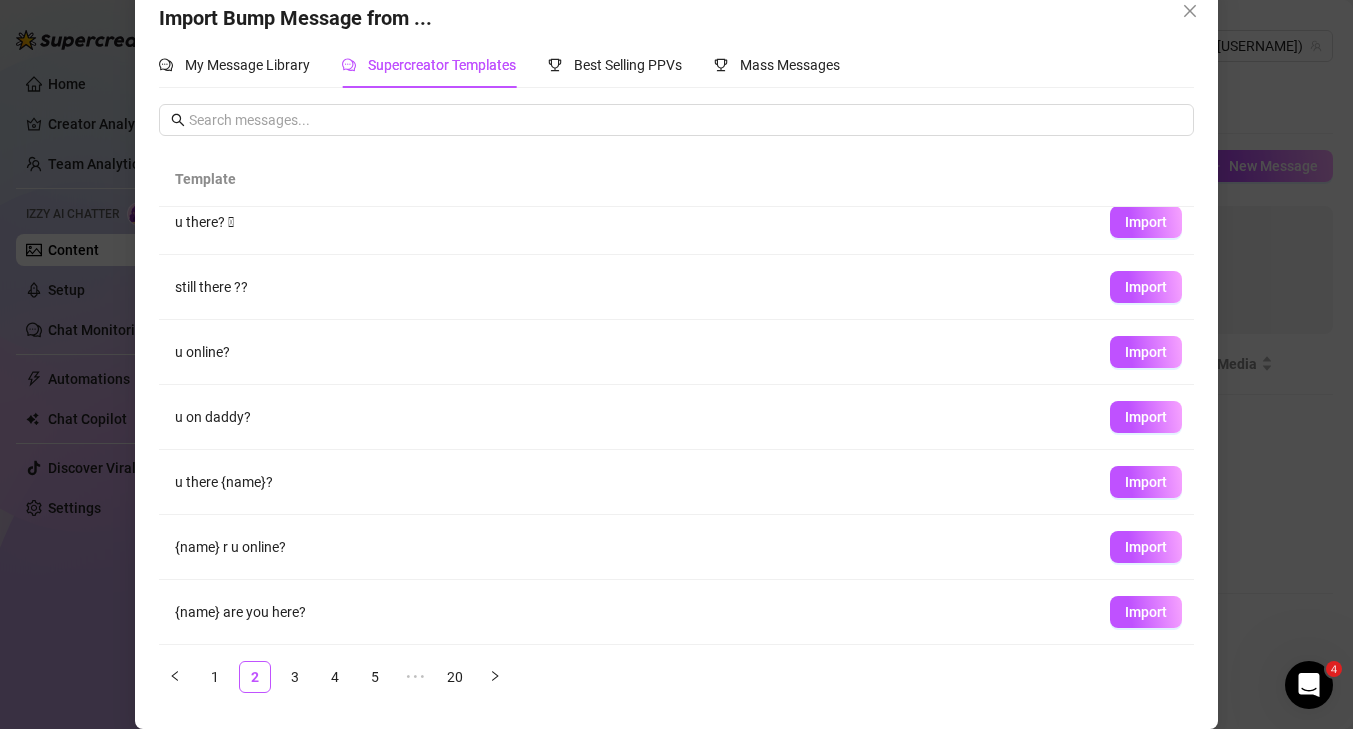 scroll, scrollTop: 211, scrollLeft: 0, axis: vertical 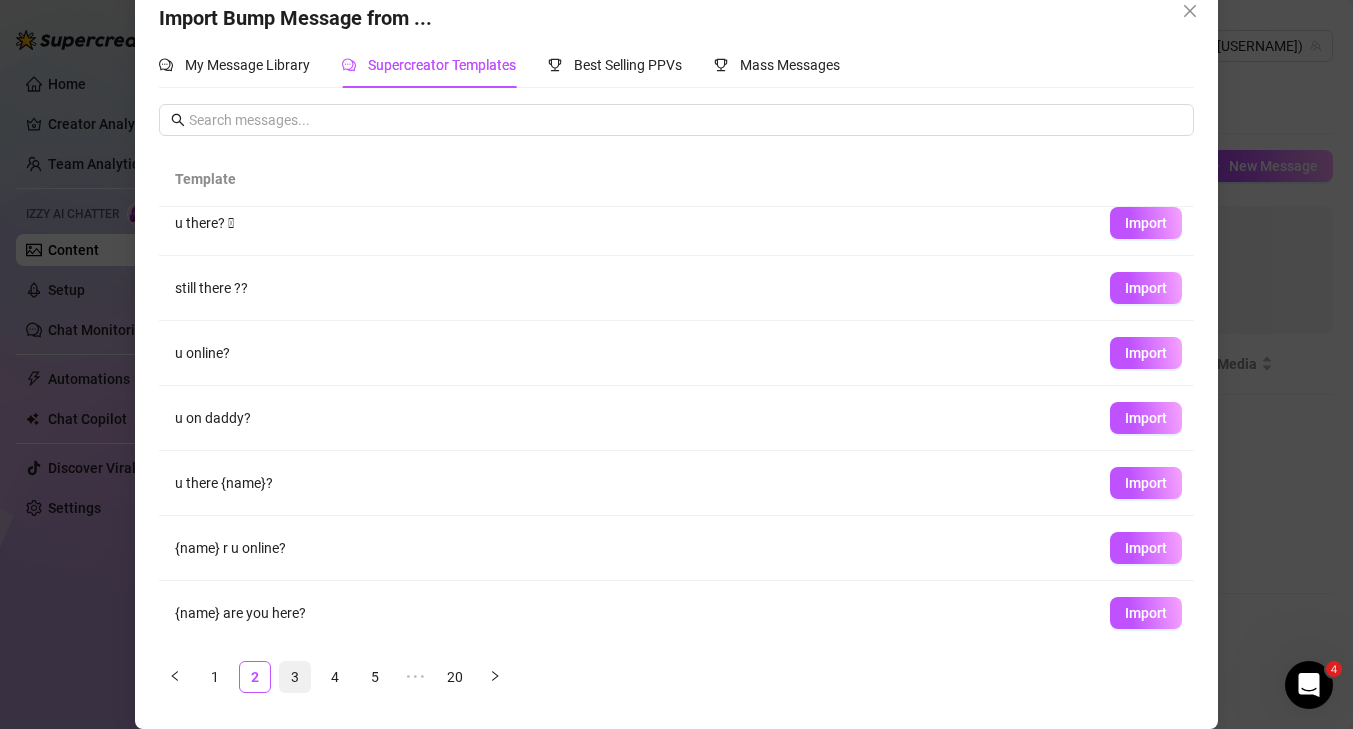 click on "3" at bounding box center [295, 677] 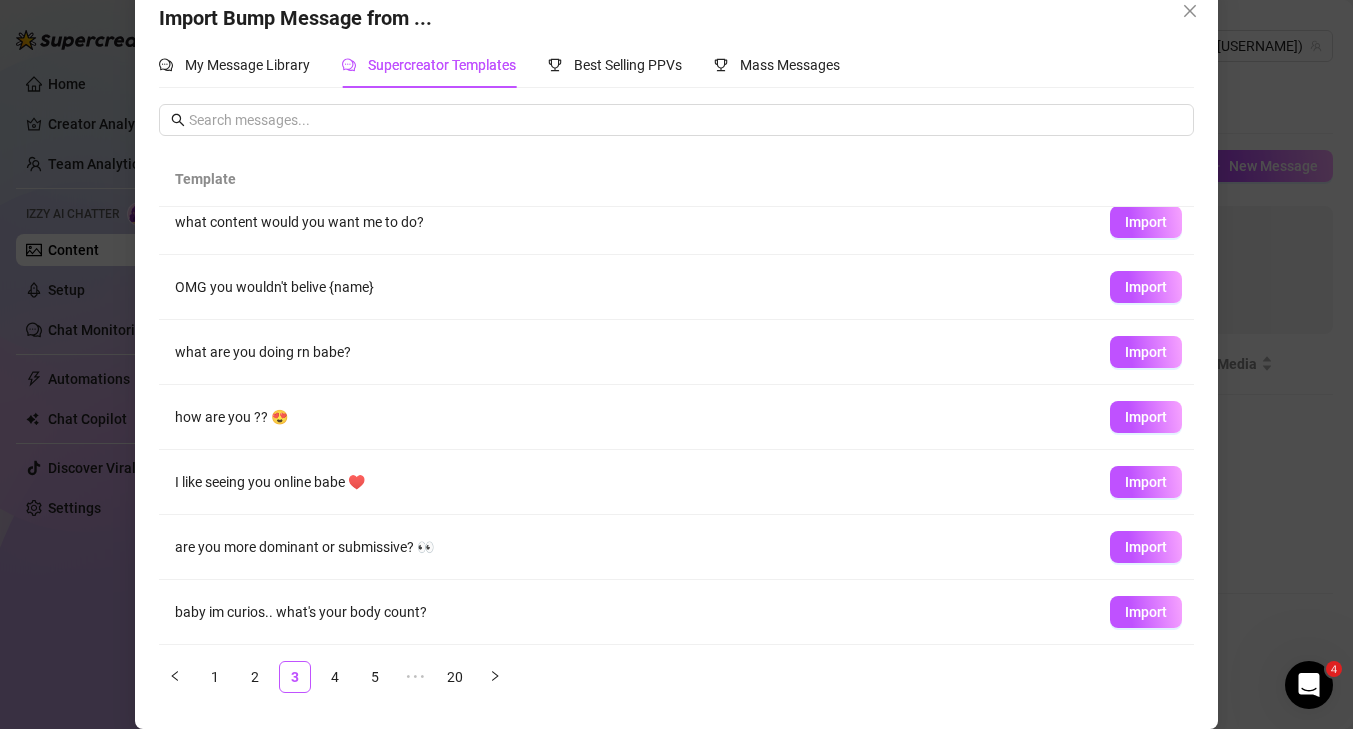 scroll, scrollTop: 212, scrollLeft: 0, axis: vertical 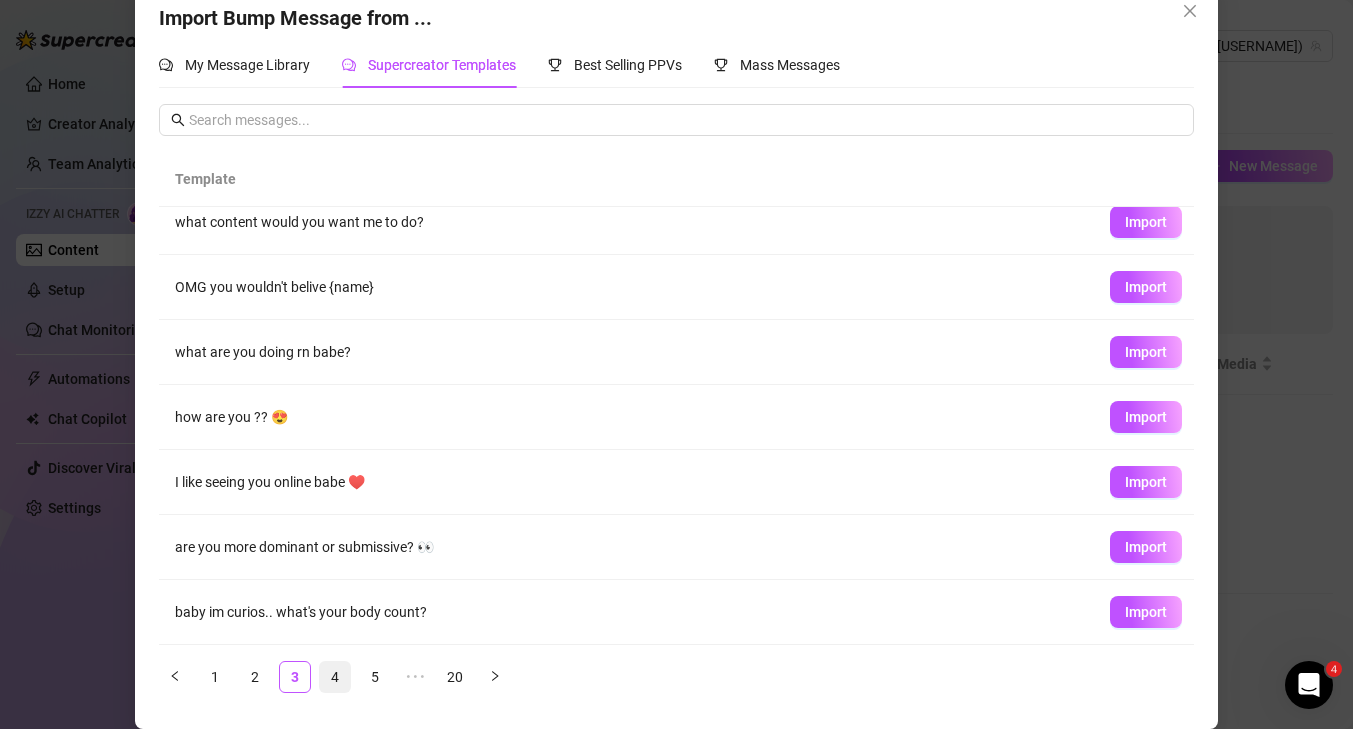 click on "4" at bounding box center [335, 677] 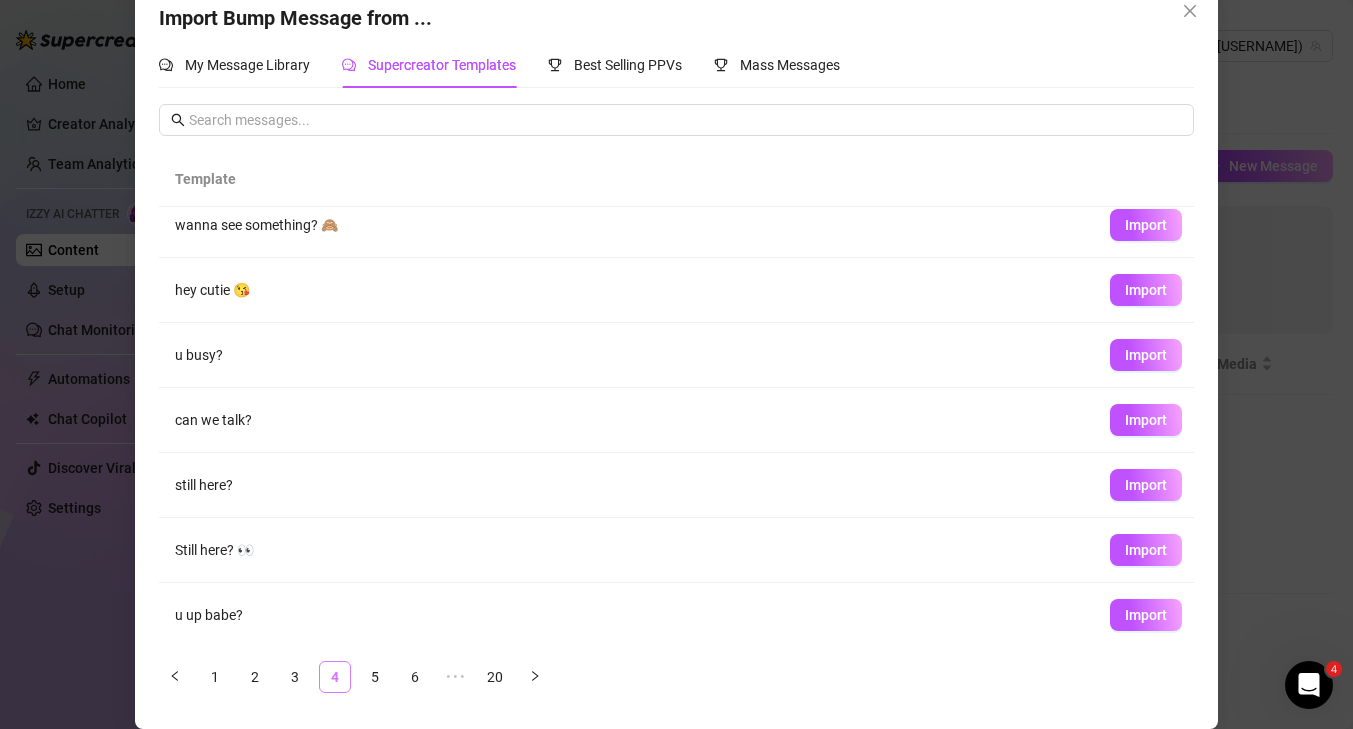 scroll, scrollTop: 0, scrollLeft: 0, axis: both 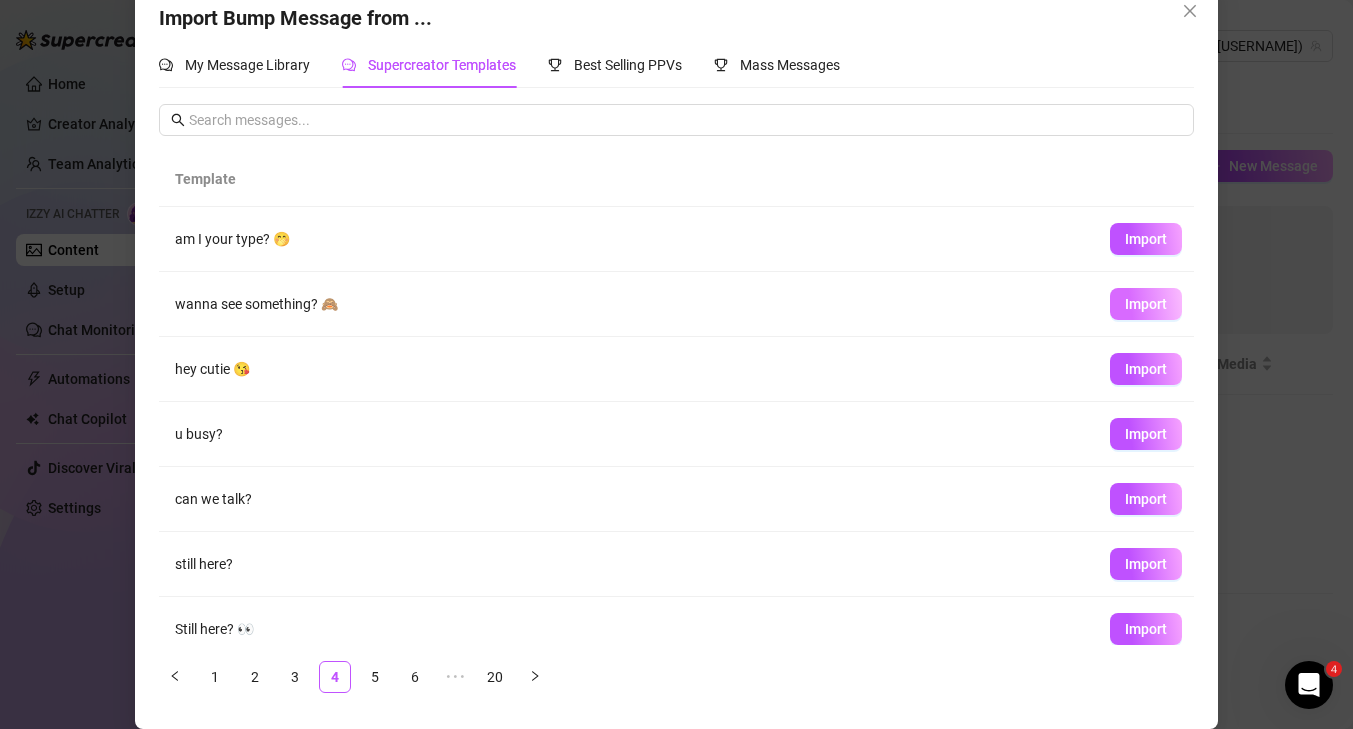 click on "Import" at bounding box center [1146, 304] 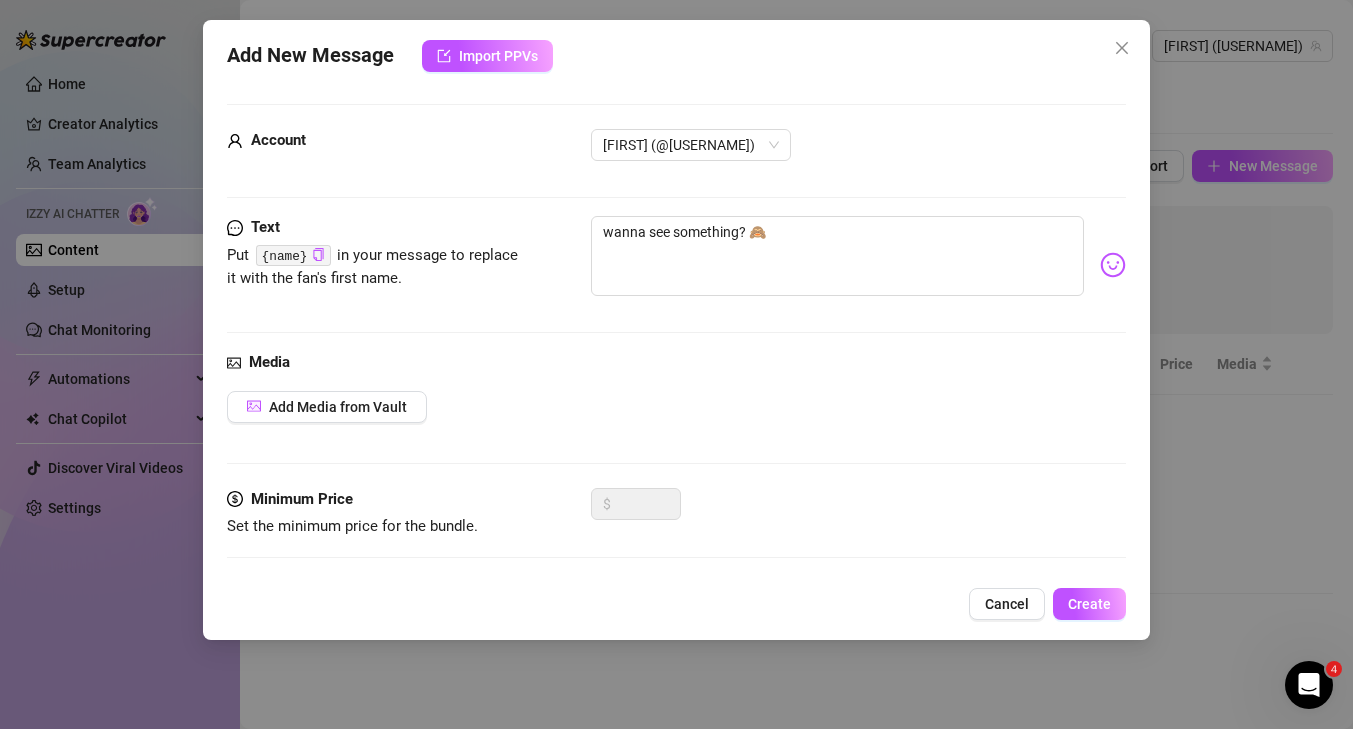 scroll, scrollTop: 17, scrollLeft: 0, axis: vertical 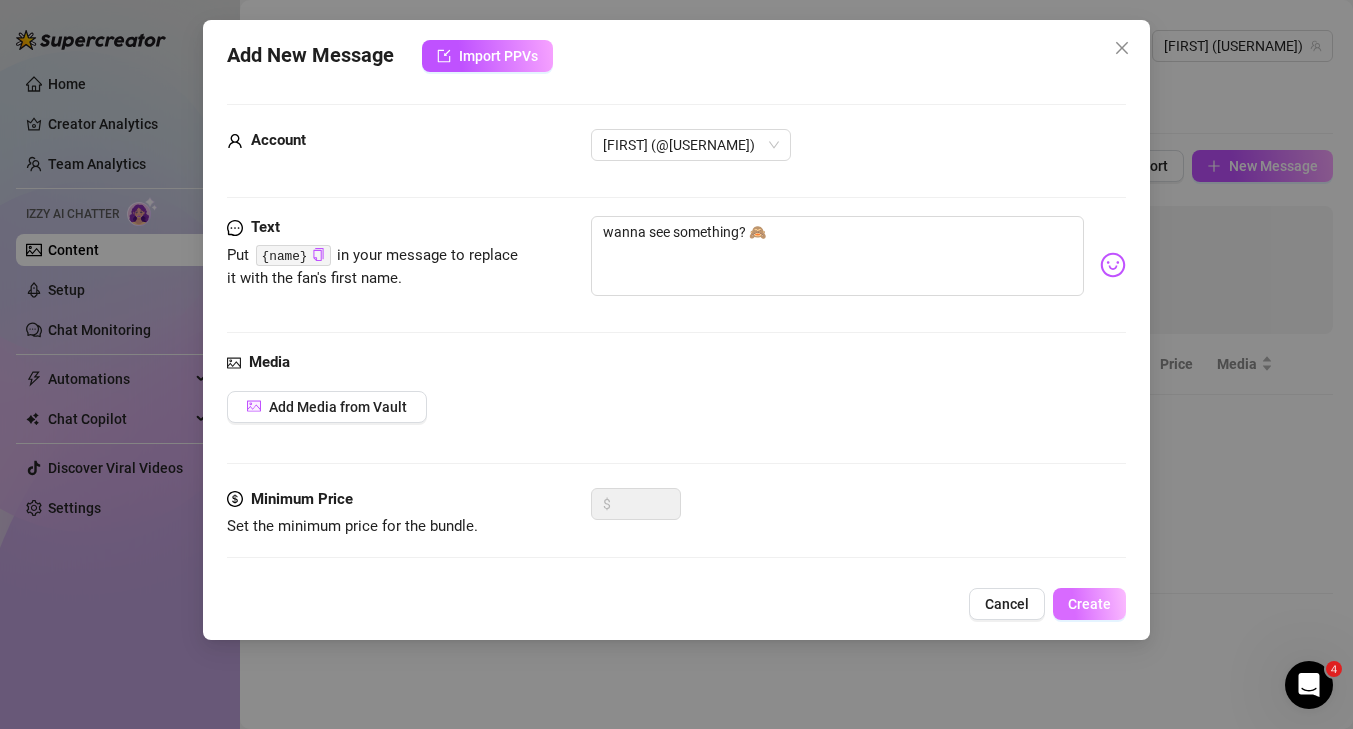click on "Create" at bounding box center (1089, 604) 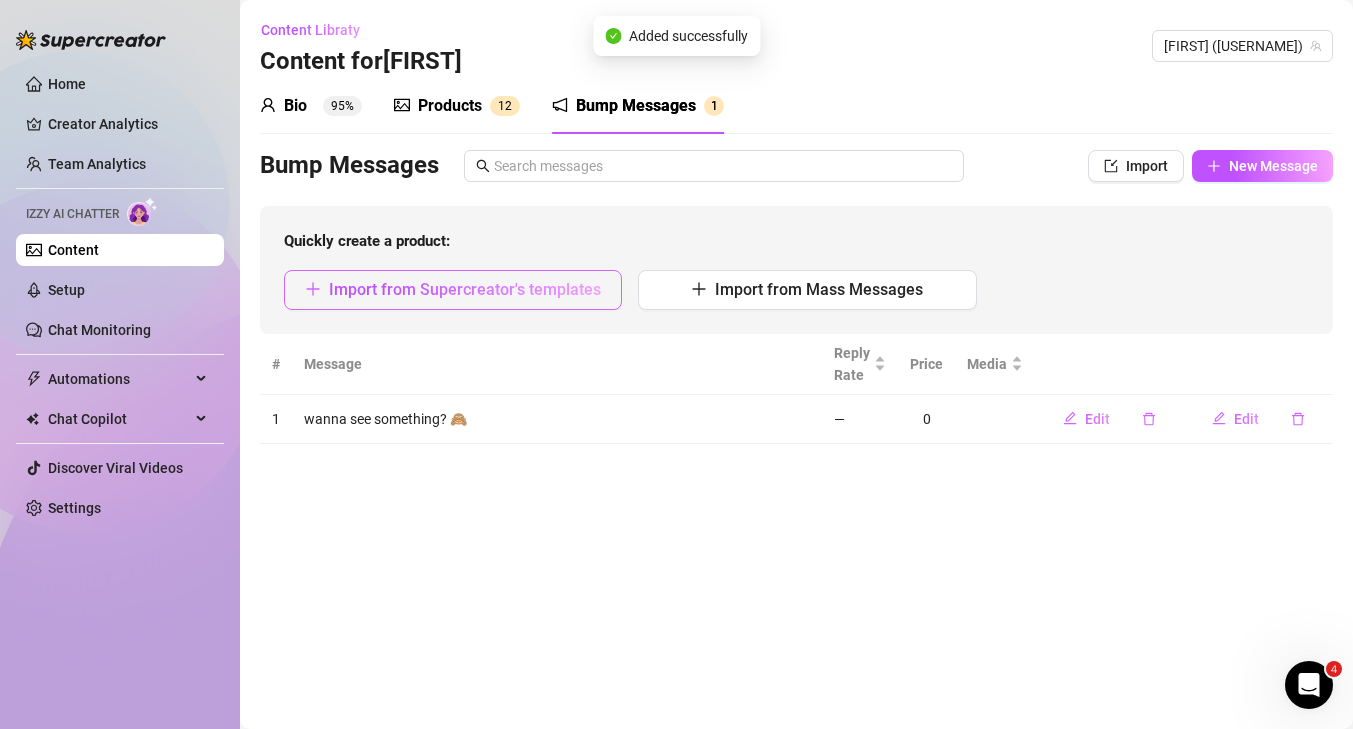 click on "Import from Supercreator's templates" at bounding box center (465, 289) 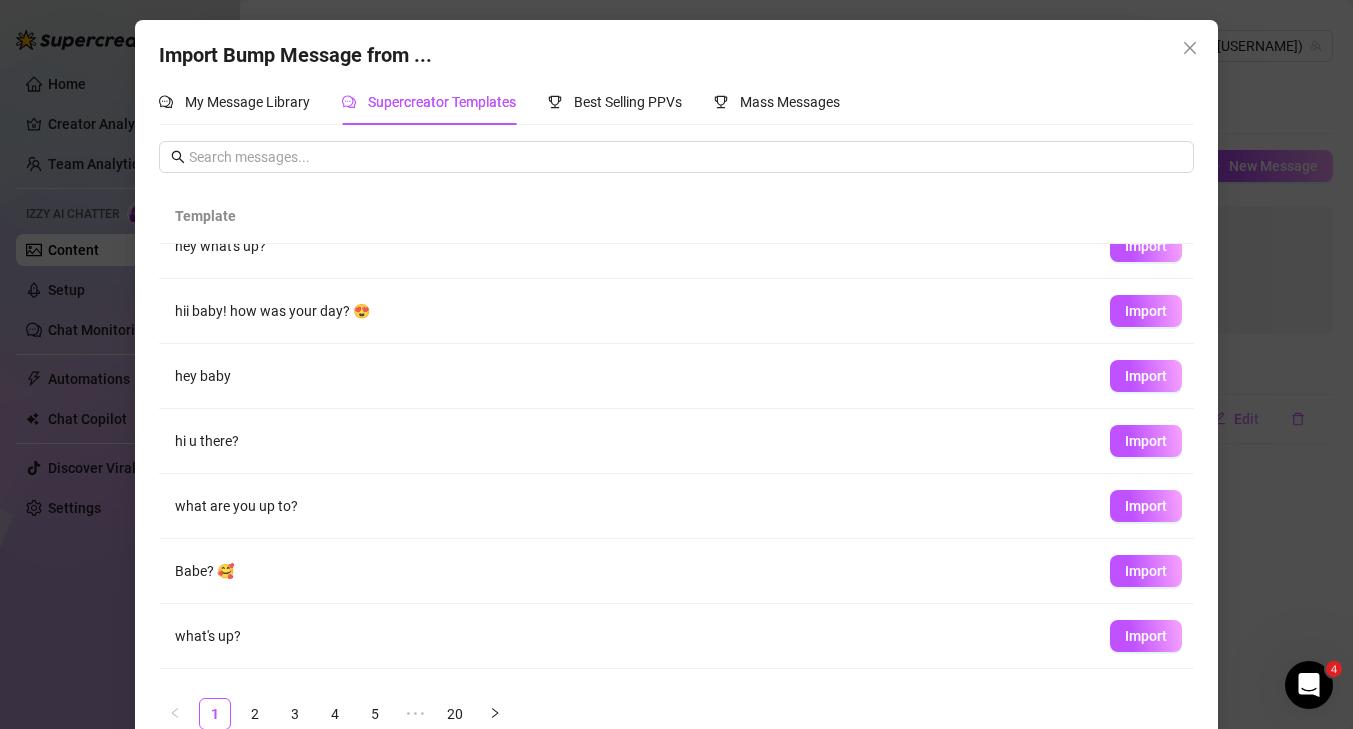 scroll, scrollTop: 212, scrollLeft: 0, axis: vertical 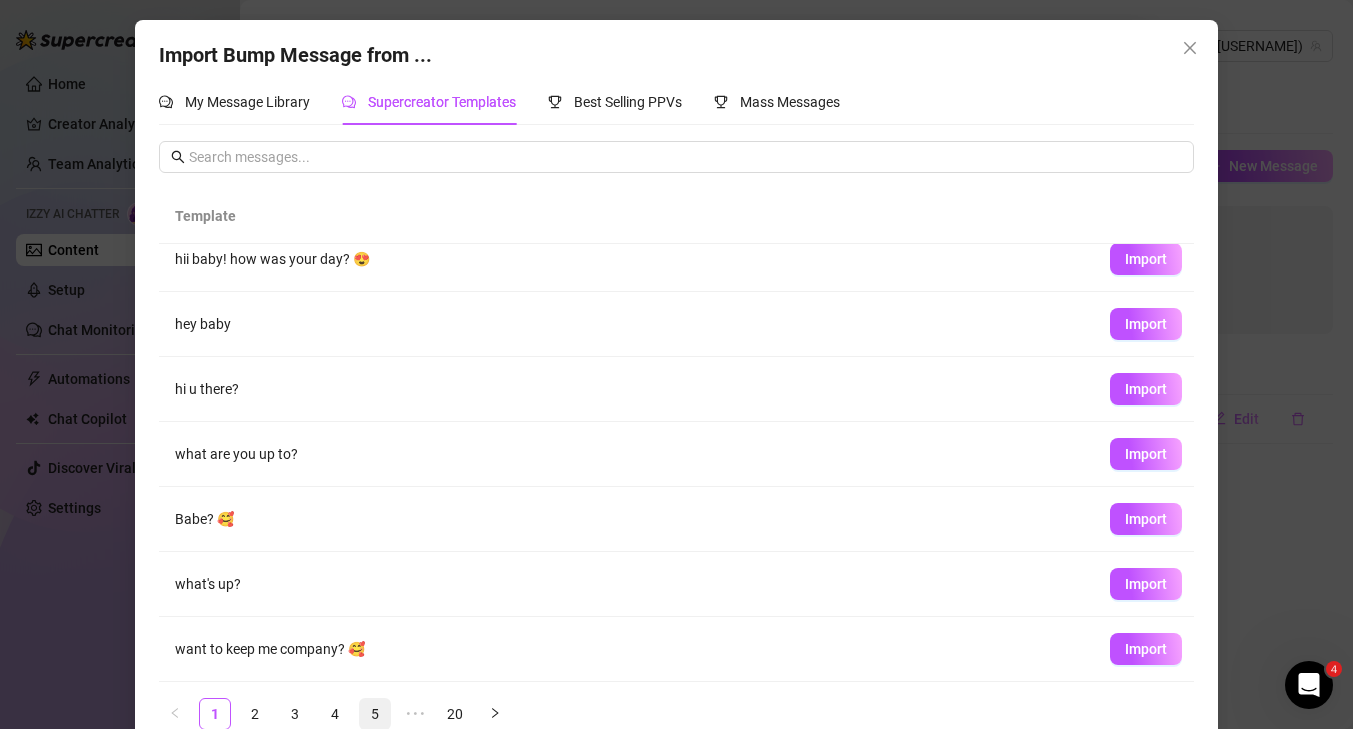 click on "5" at bounding box center [375, 714] 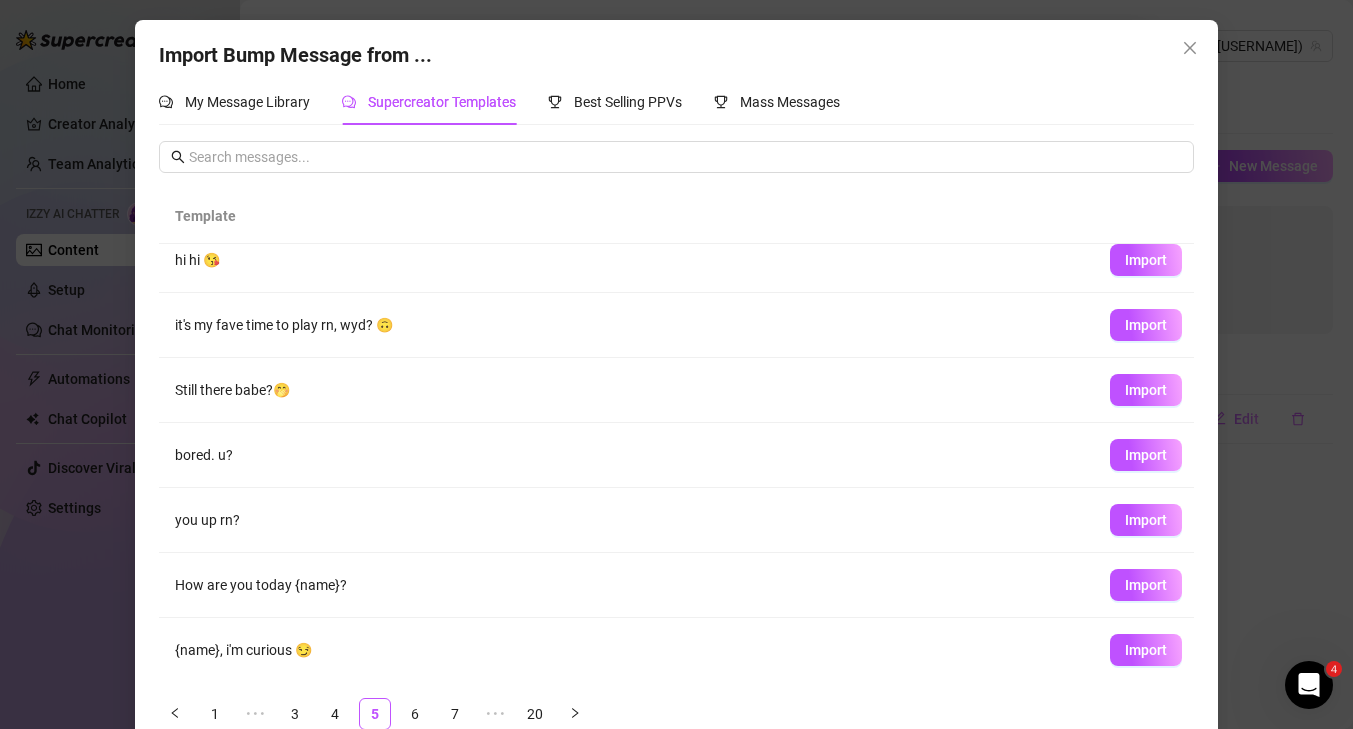scroll, scrollTop: 212, scrollLeft: 0, axis: vertical 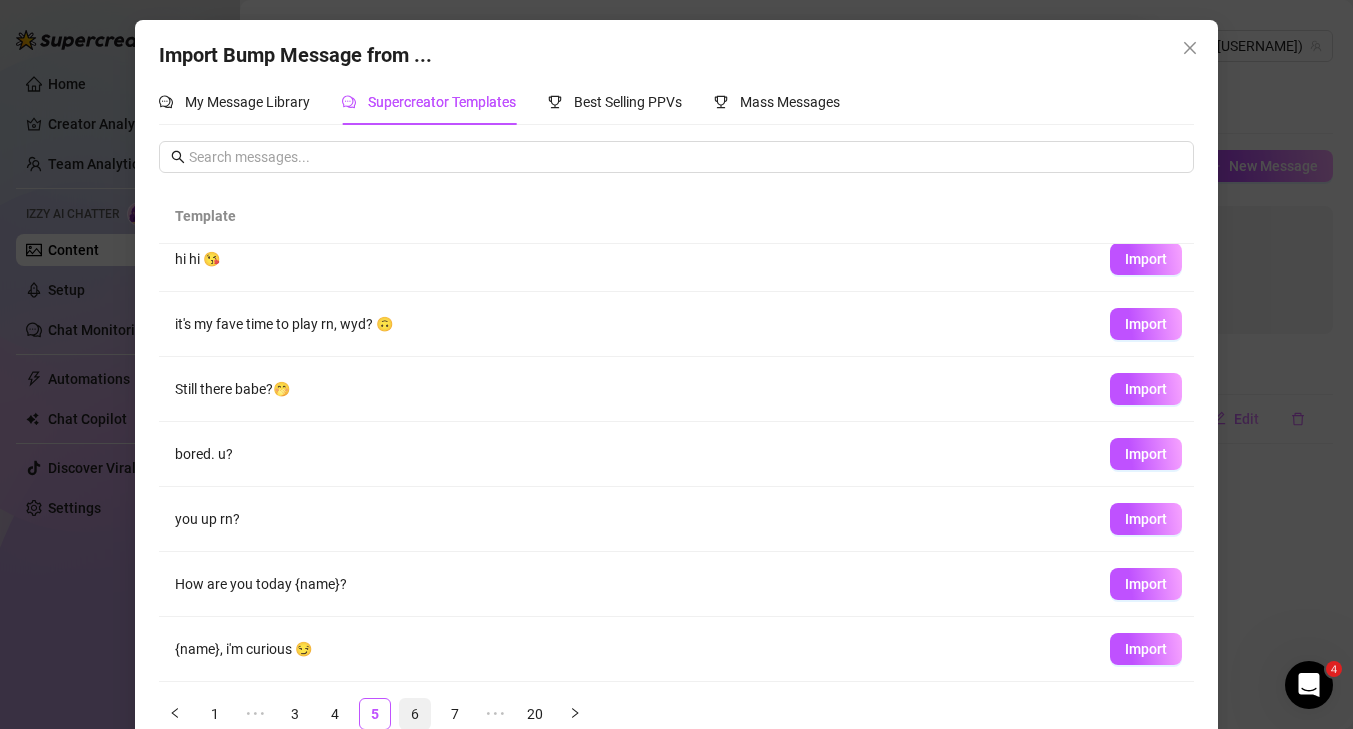 click on "6" at bounding box center (415, 714) 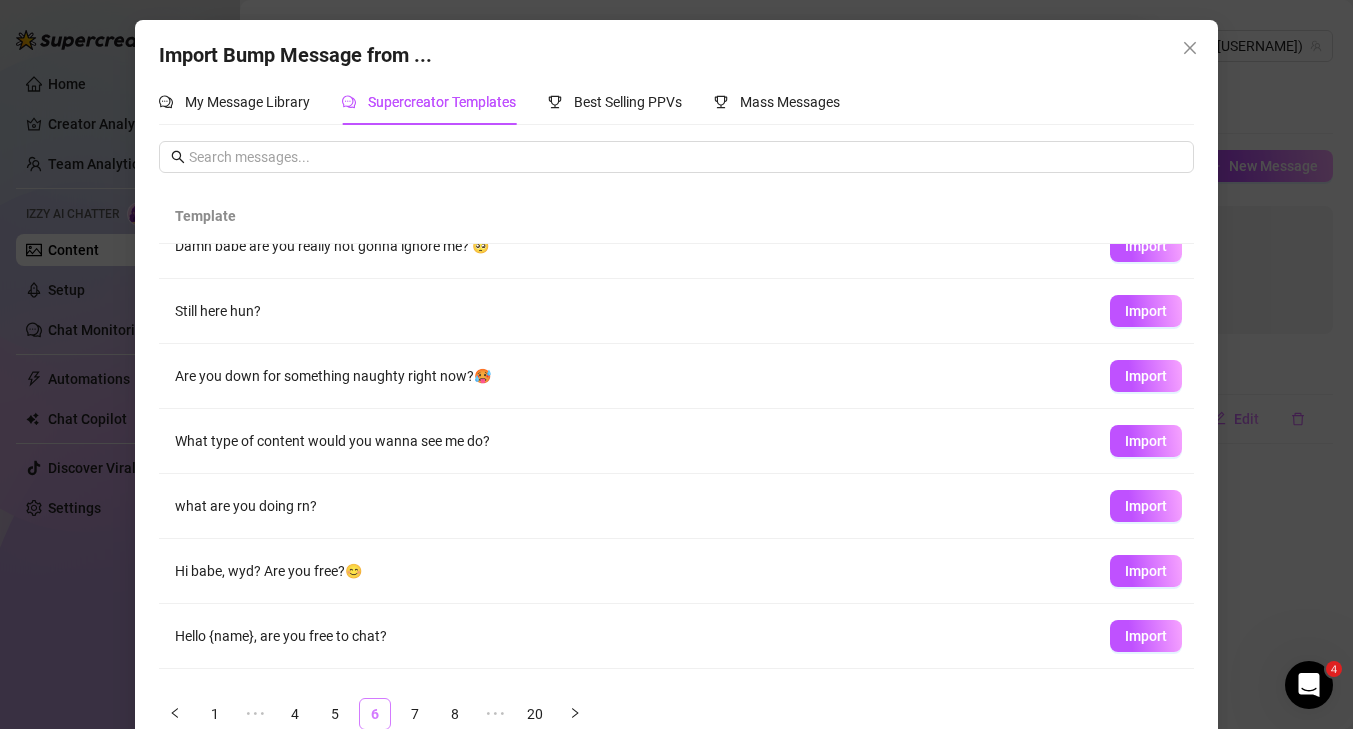 scroll, scrollTop: 0, scrollLeft: 0, axis: both 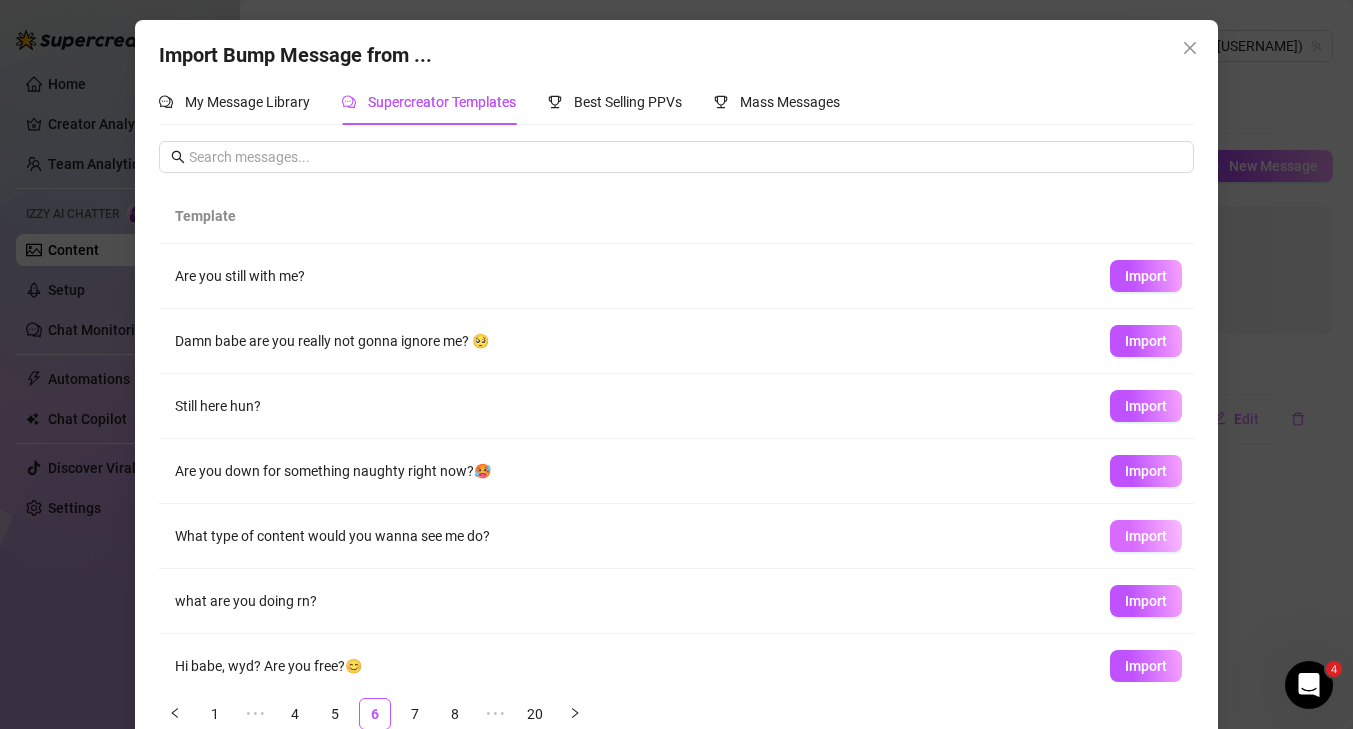 click on "Import" at bounding box center (1146, 536) 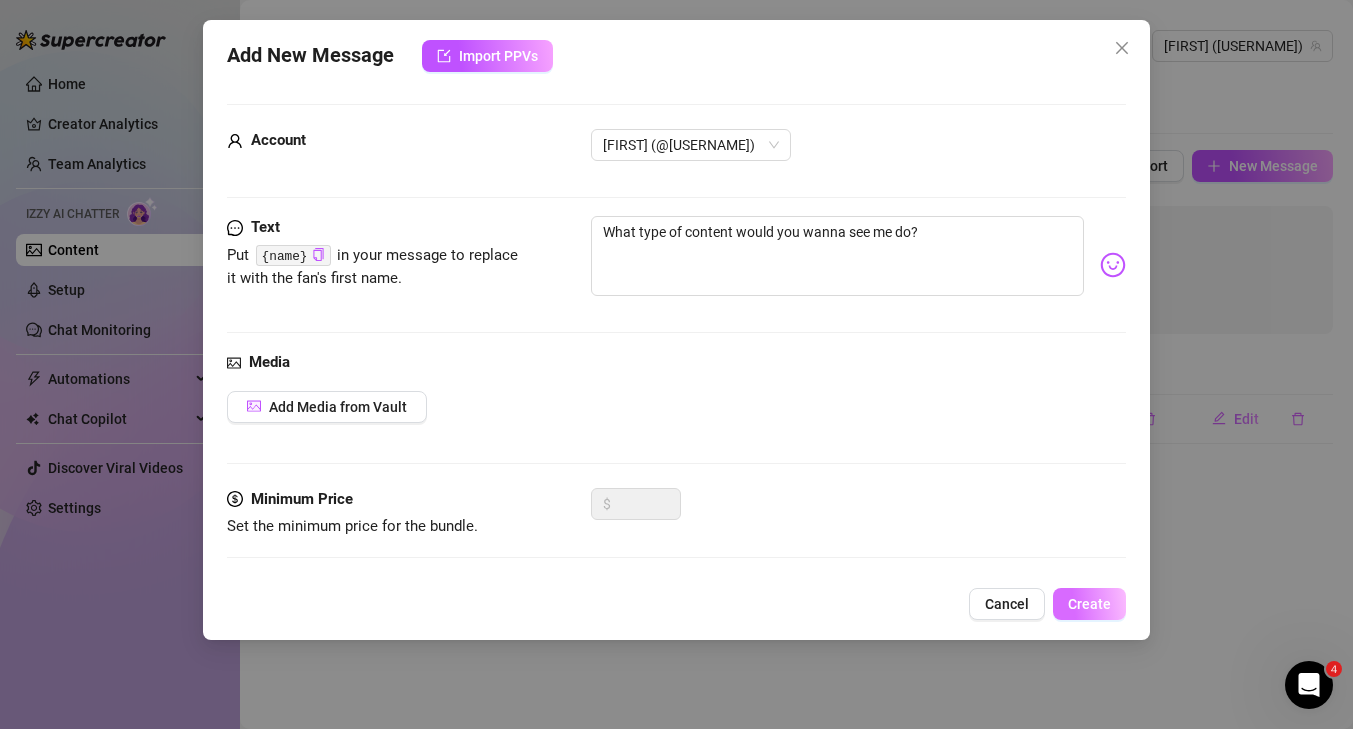 click on "Create" at bounding box center (1089, 604) 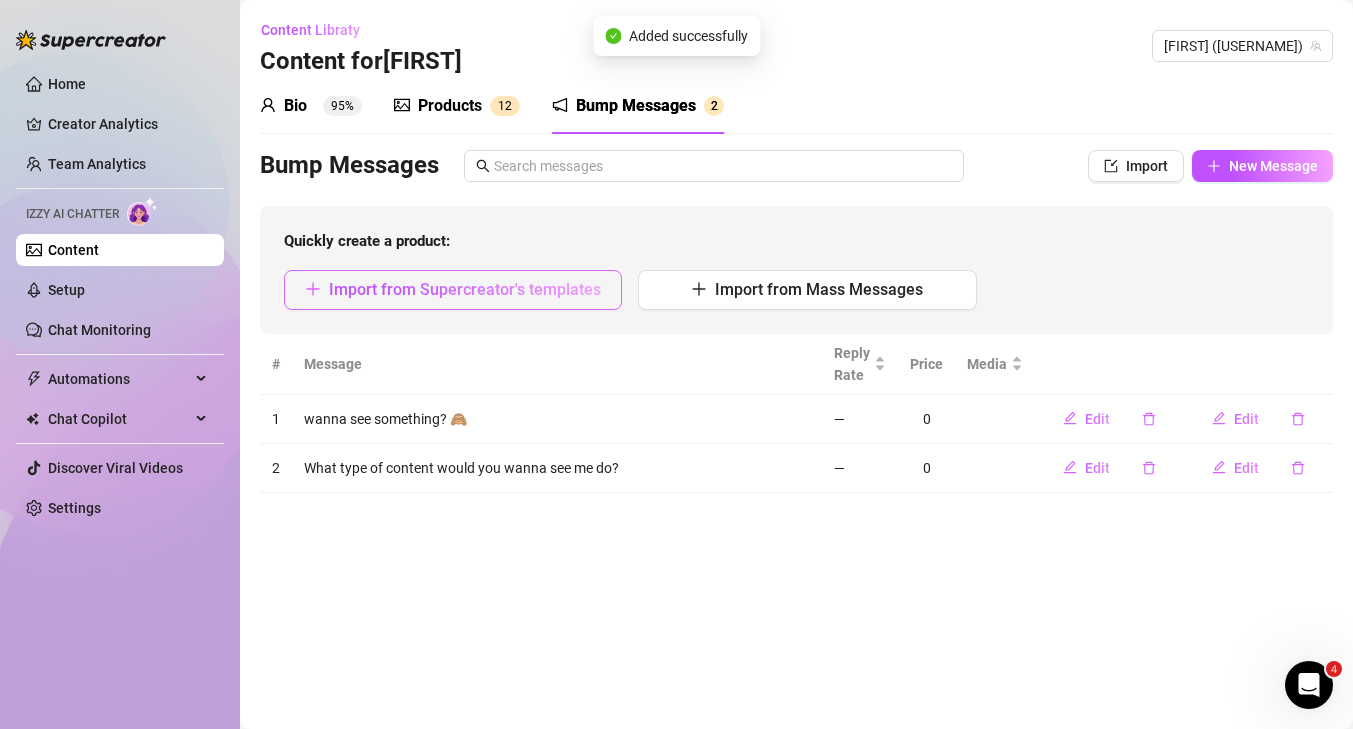 click on "Import from Supercreator's templates" at bounding box center (465, 289) 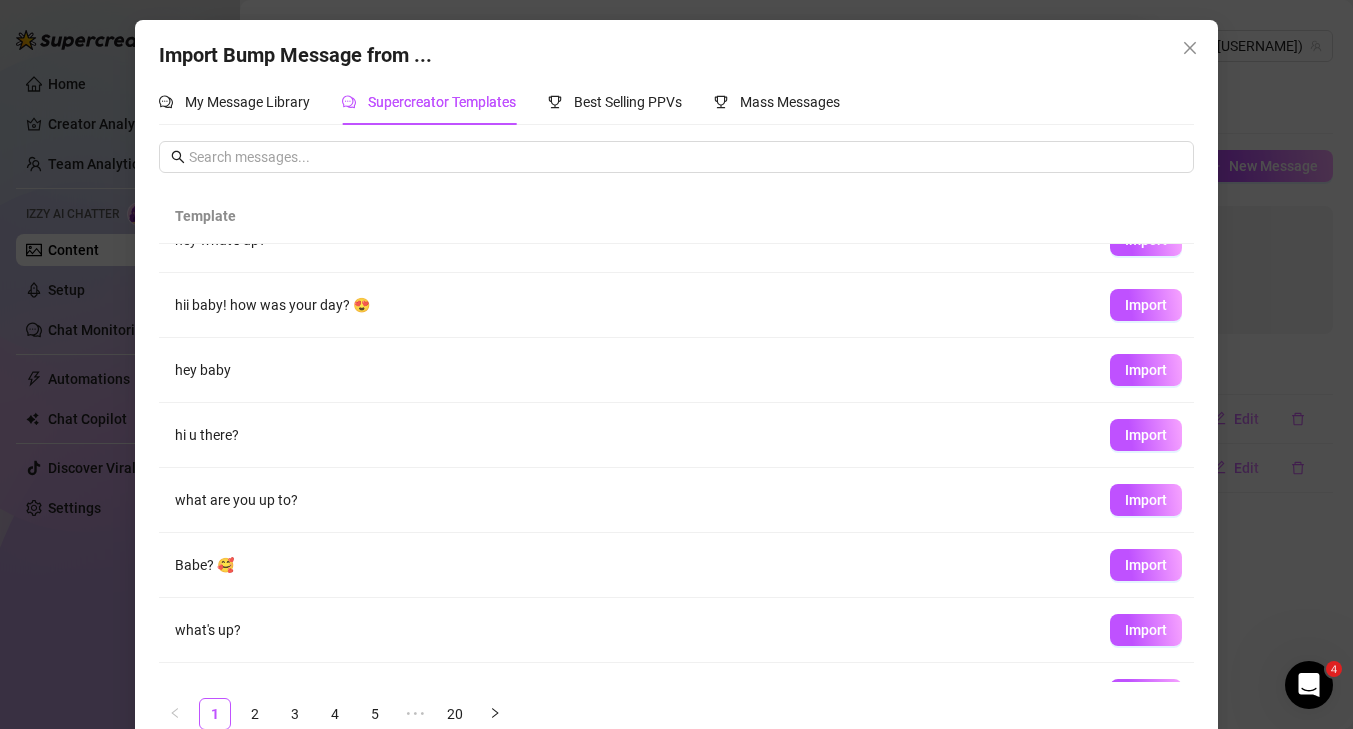 scroll, scrollTop: 212, scrollLeft: 0, axis: vertical 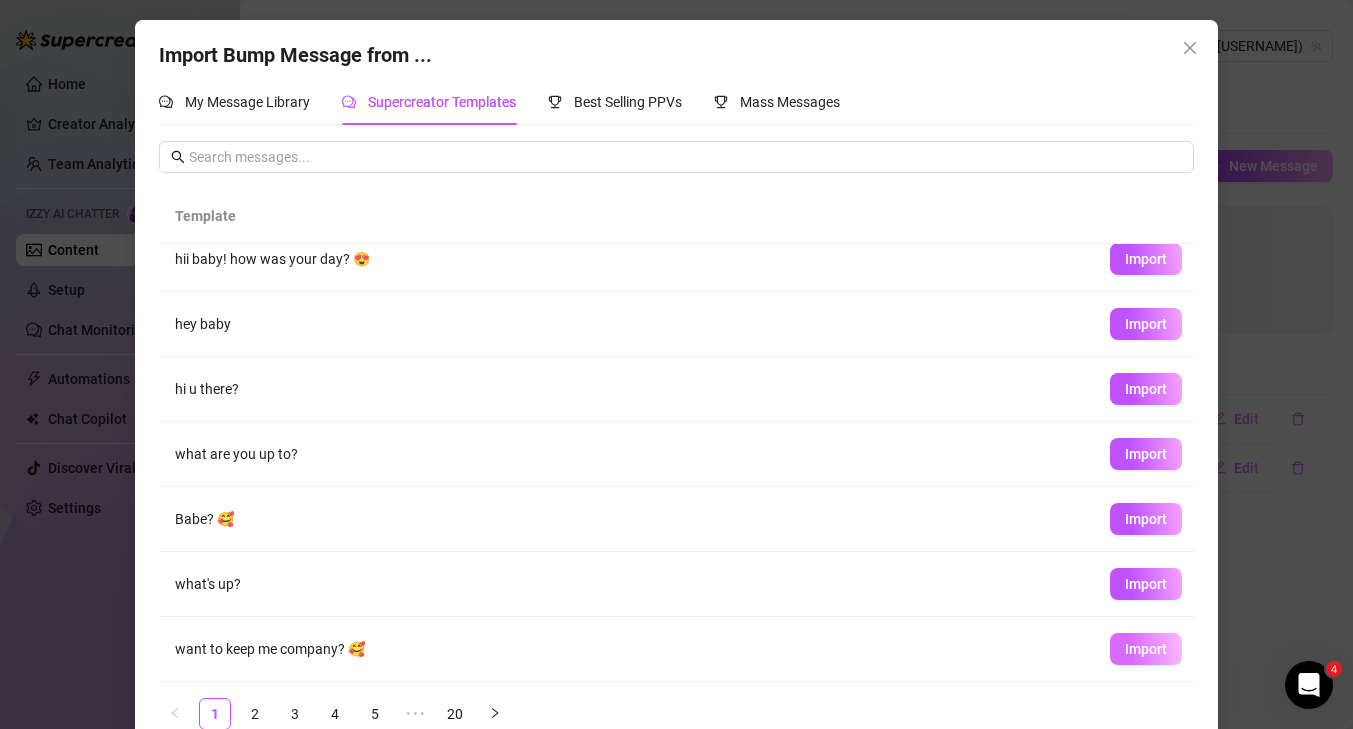 click on "Import" at bounding box center (1146, 649) 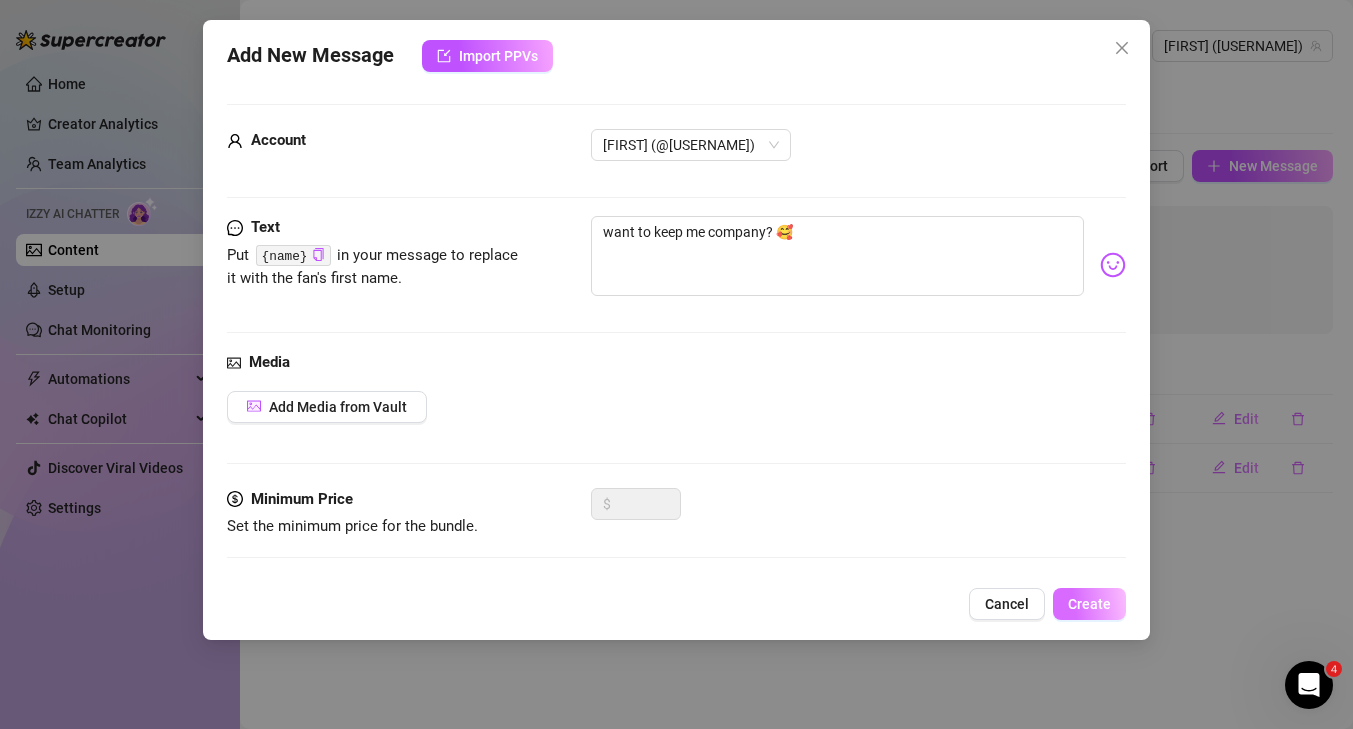 click on "Create" at bounding box center [1089, 604] 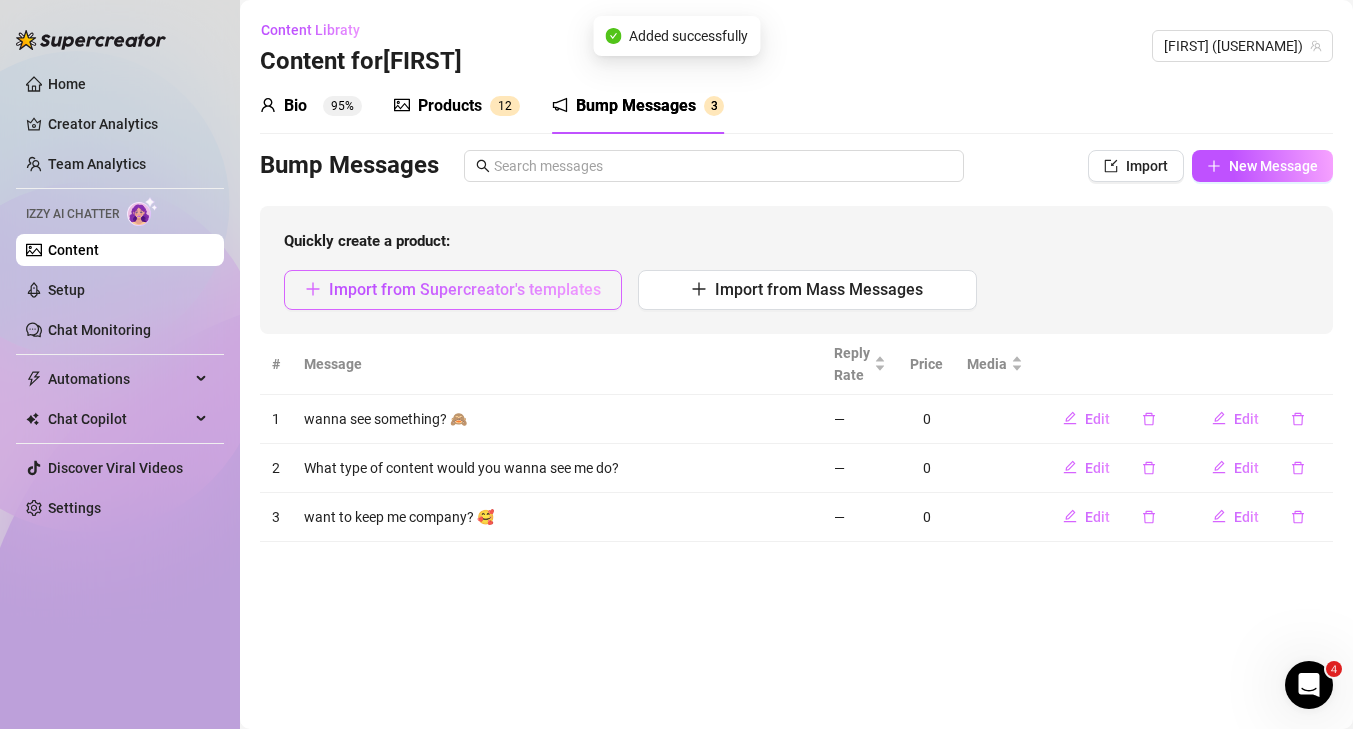 click on "Import from Supercreator's templates" at bounding box center [465, 289] 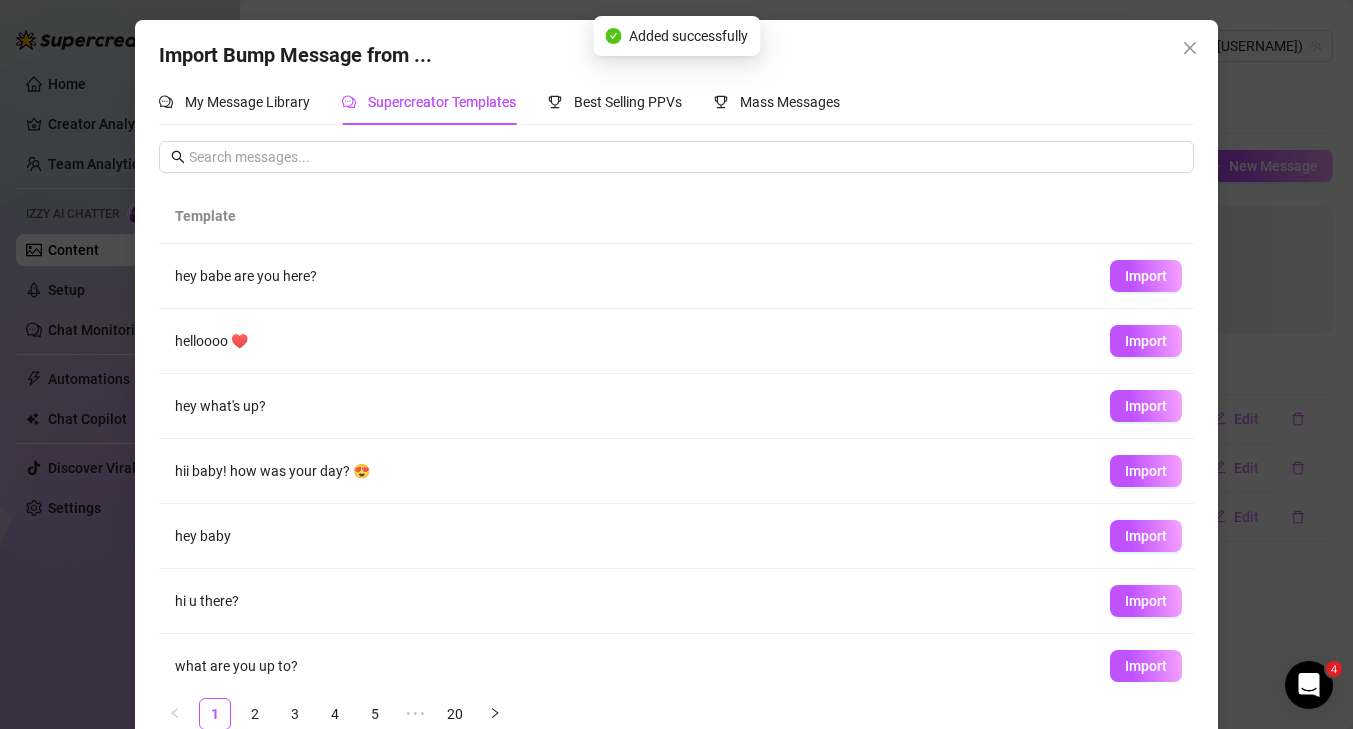 scroll, scrollTop: 212, scrollLeft: 0, axis: vertical 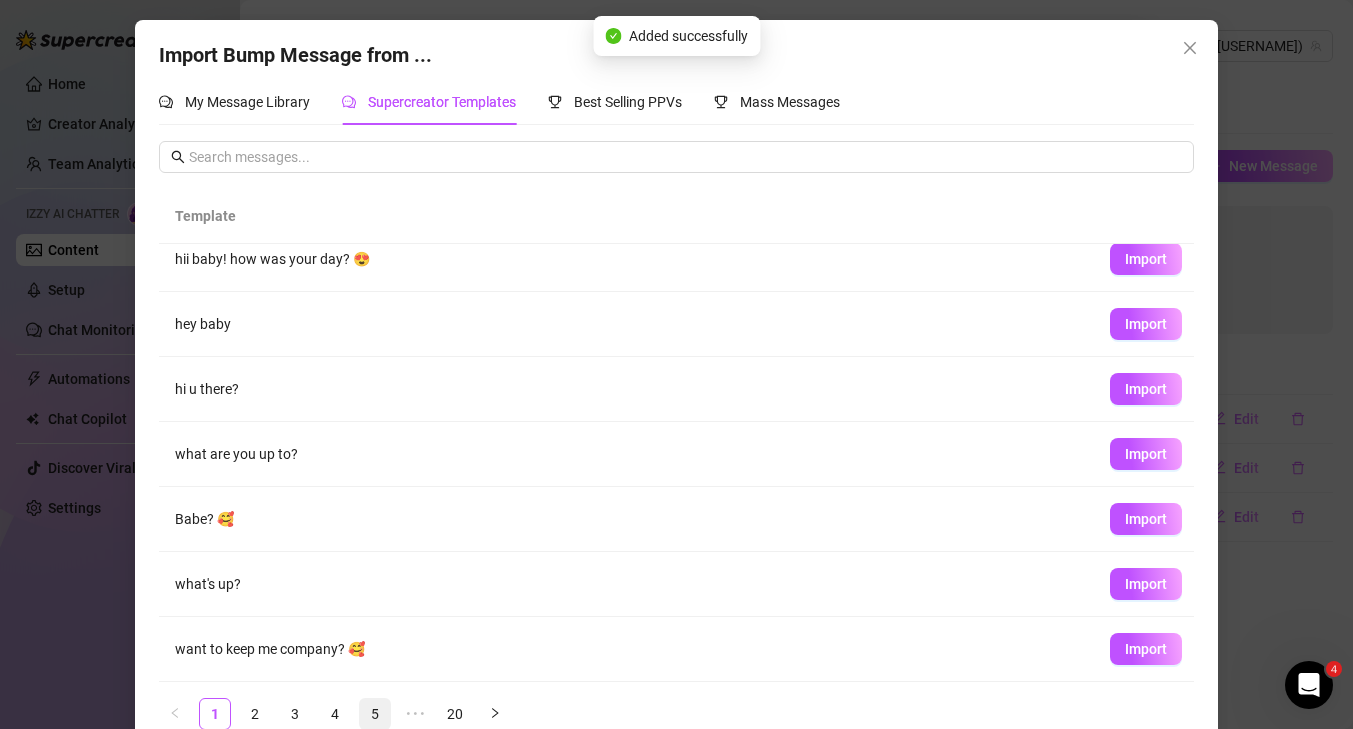 click on "5" at bounding box center (375, 714) 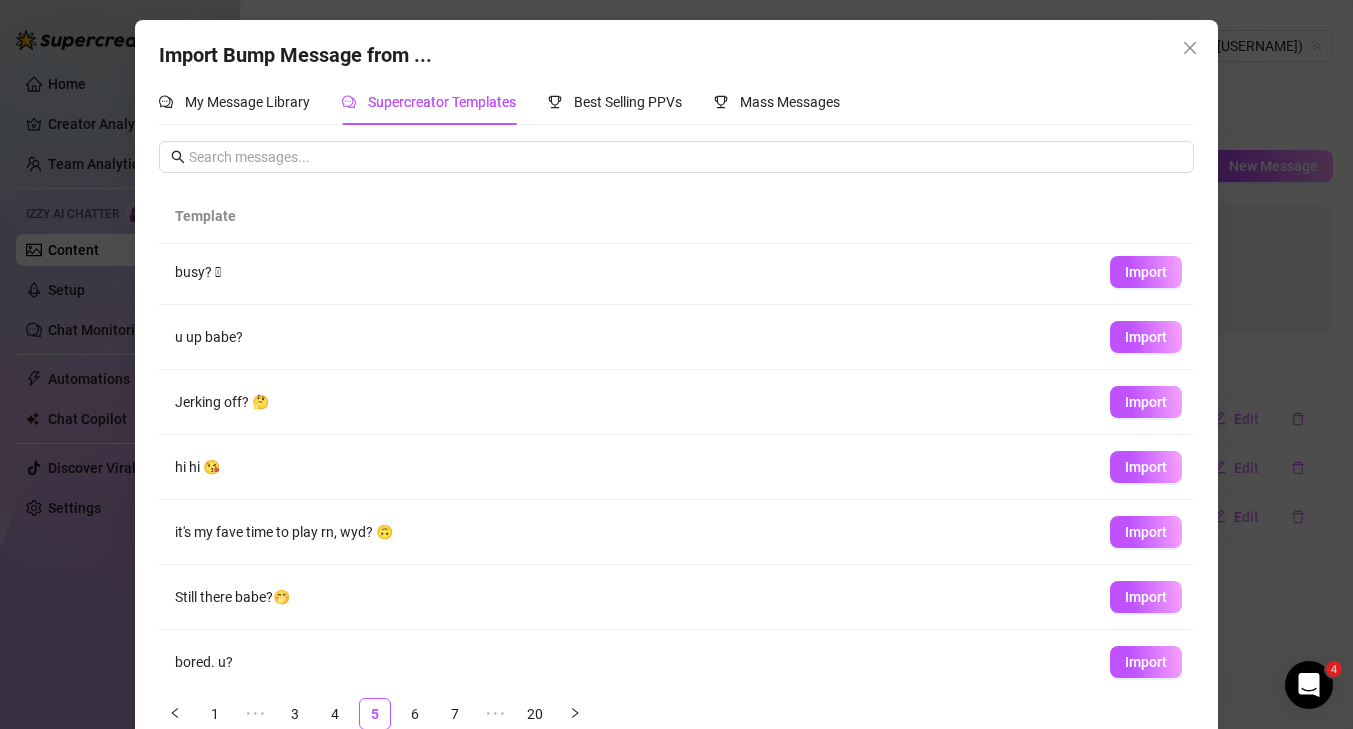 scroll, scrollTop: 0, scrollLeft: 0, axis: both 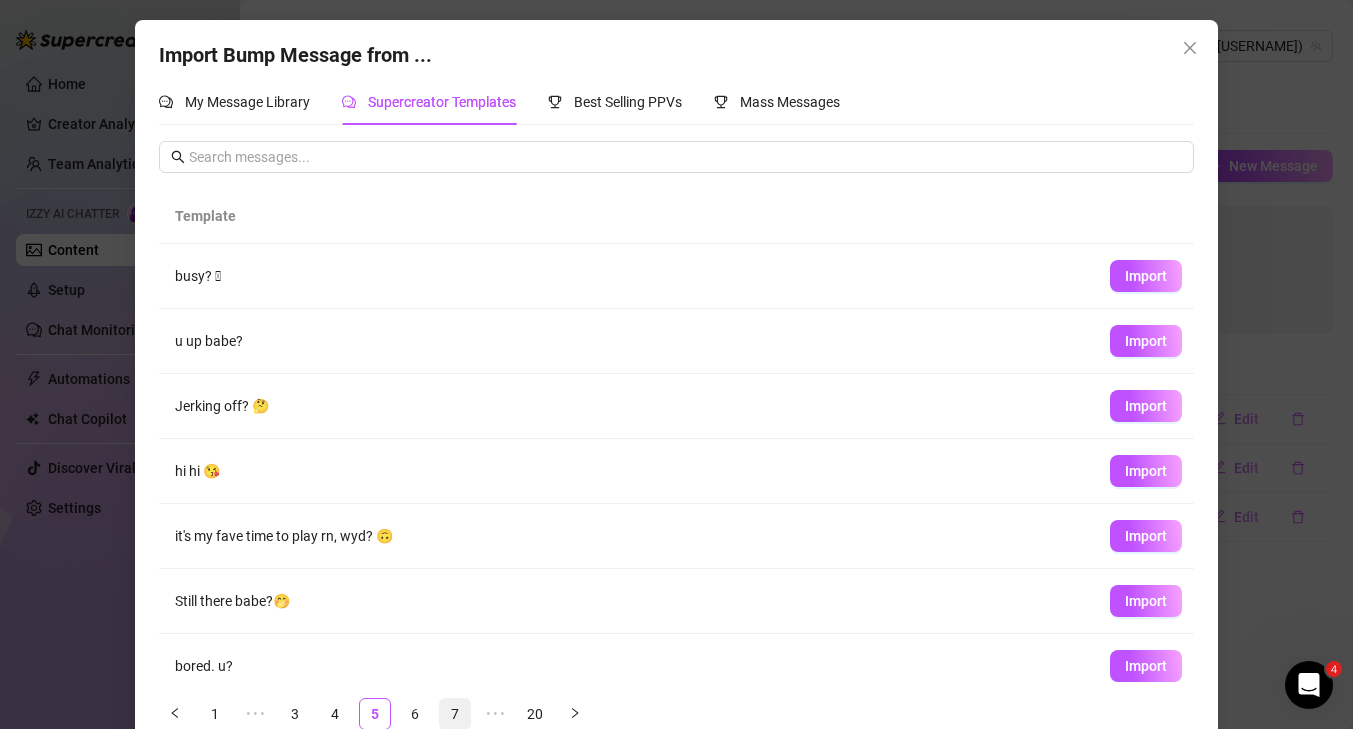click on "7" at bounding box center [455, 714] 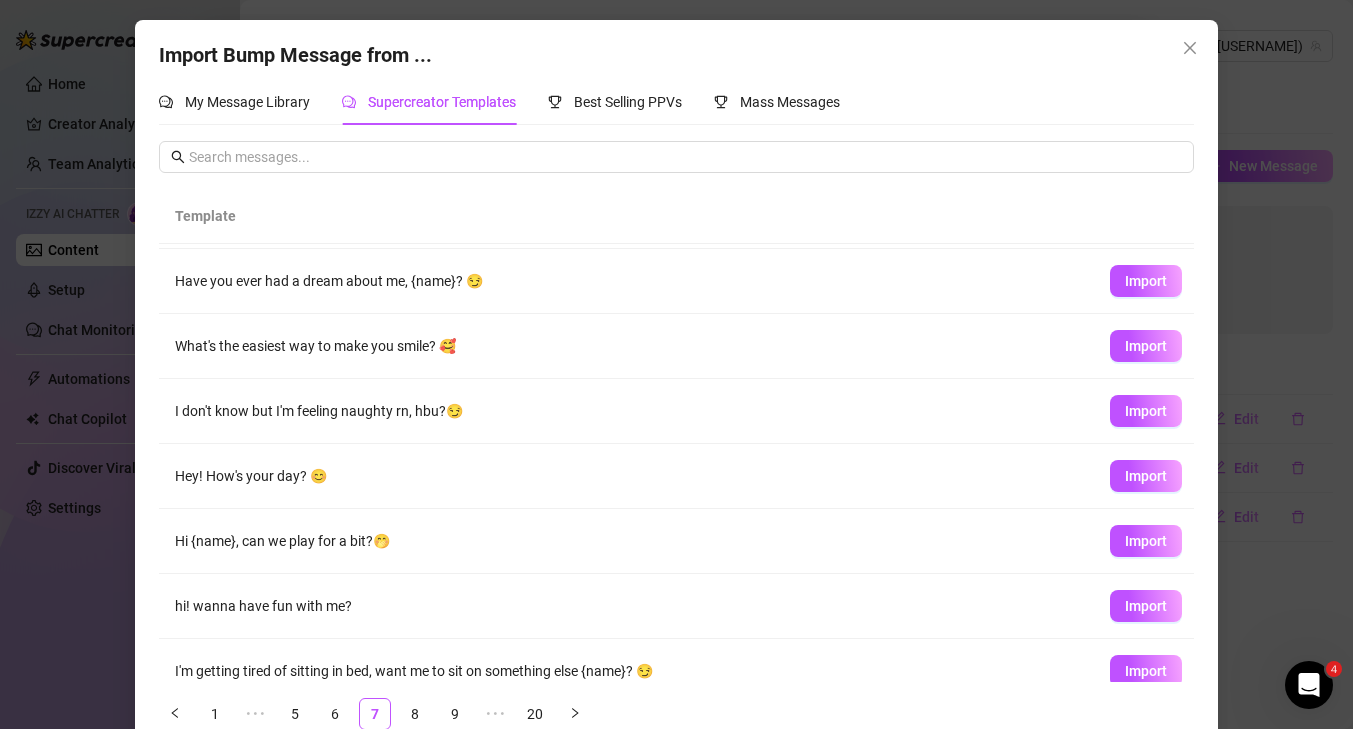 scroll, scrollTop: 212, scrollLeft: 0, axis: vertical 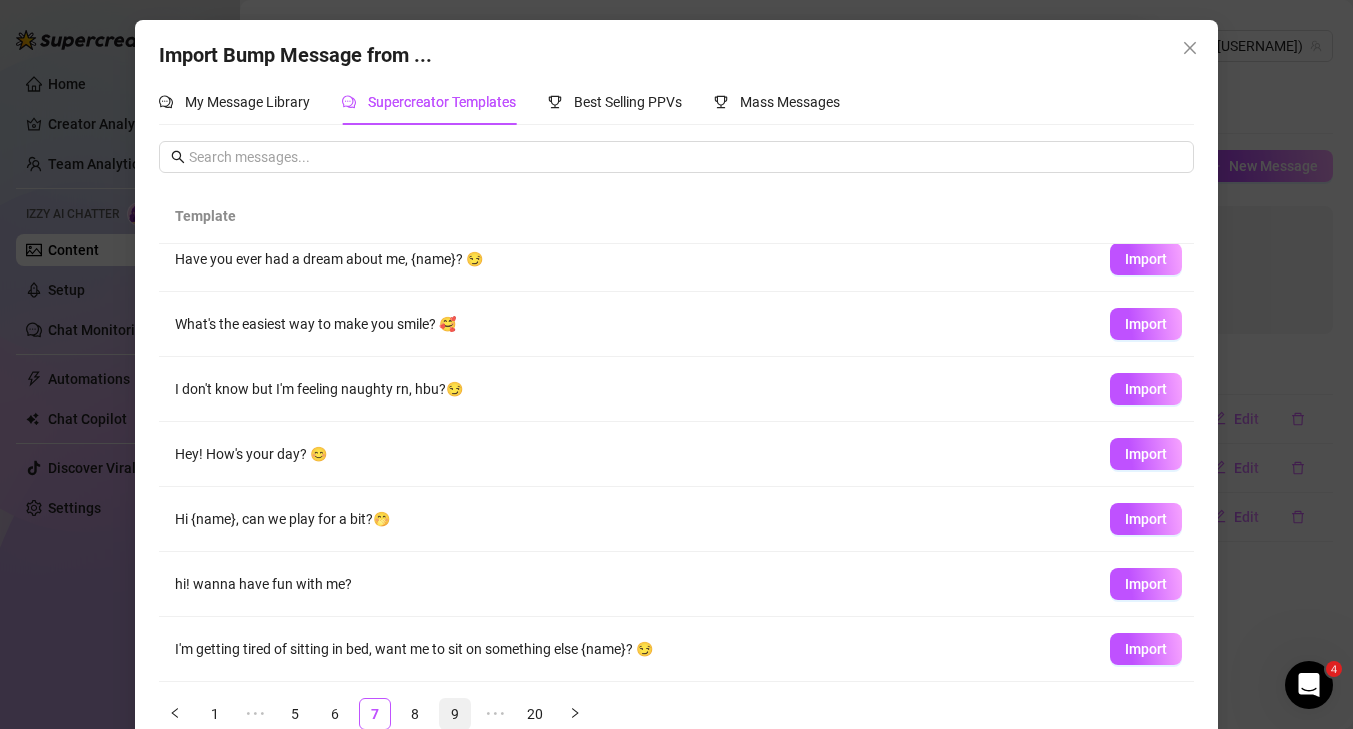 click on "9" at bounding box center [455, 714] 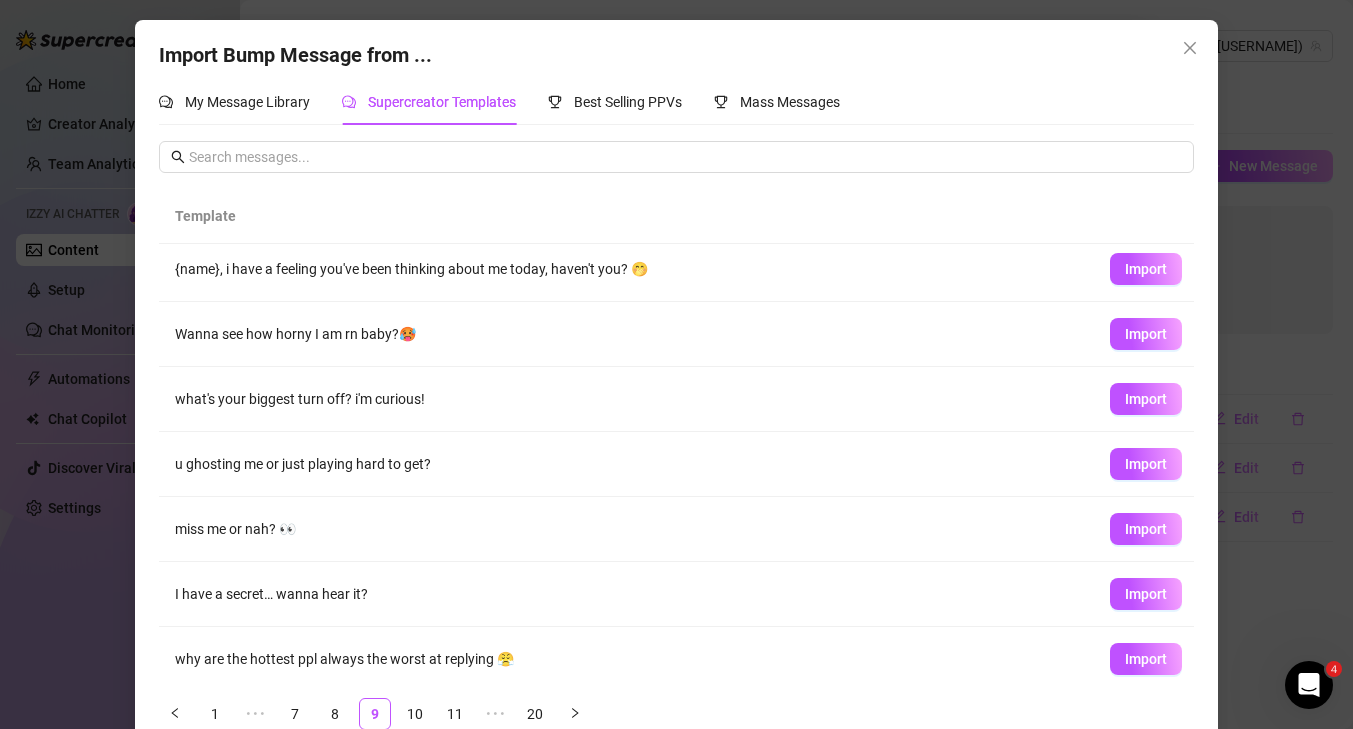 scroll, scrollTop: 0, scrollLeft: 0, axis: both 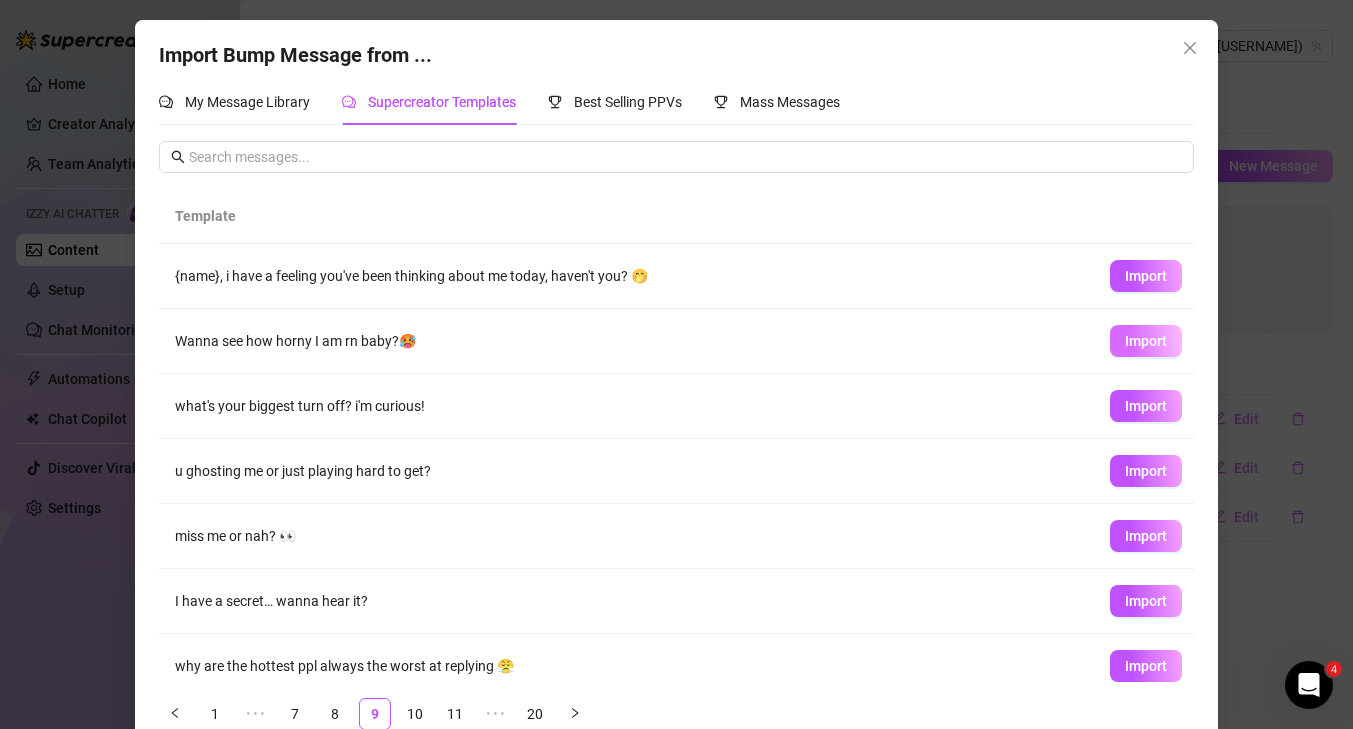 click on "Import" at bounding box center (1146, 341) 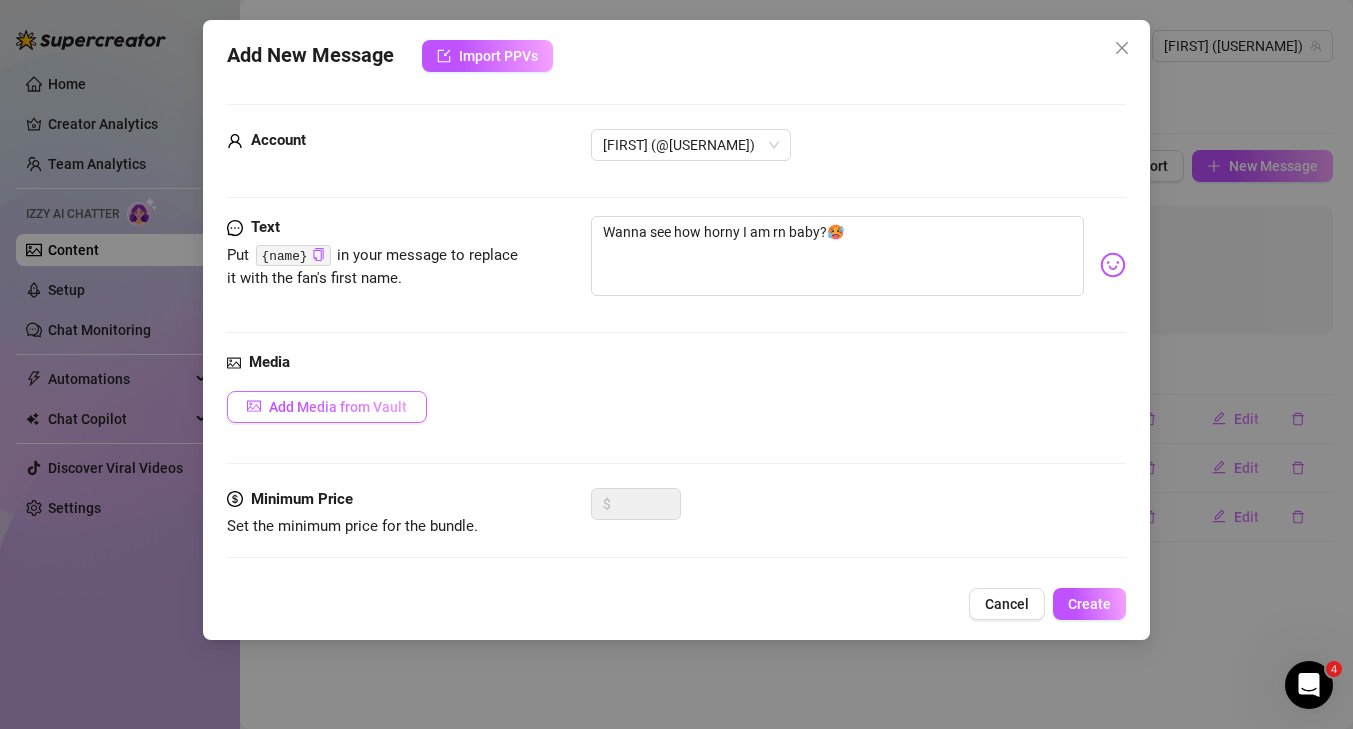 click on "Add Media from Vault" at bounding box center [338, 407] 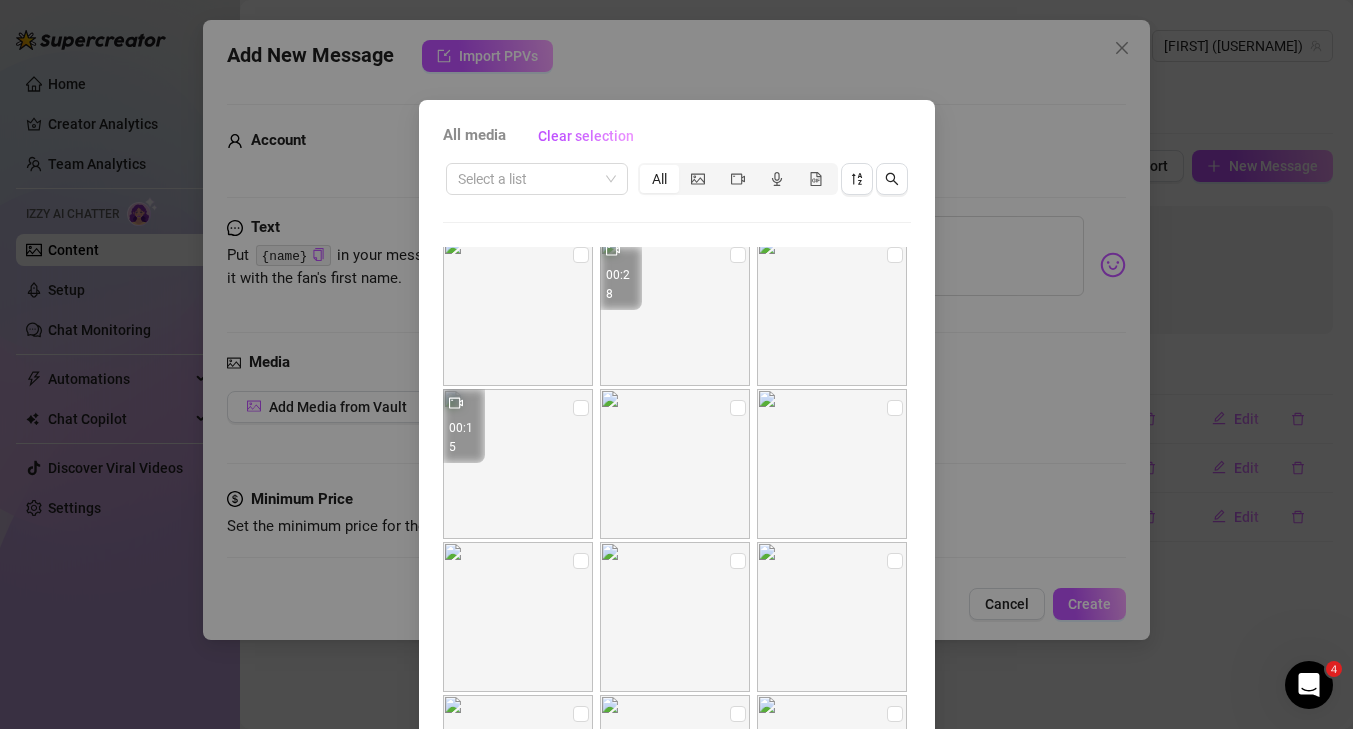 scroll, scrollTop: 736, scrollLeft: 0, axis: vertical 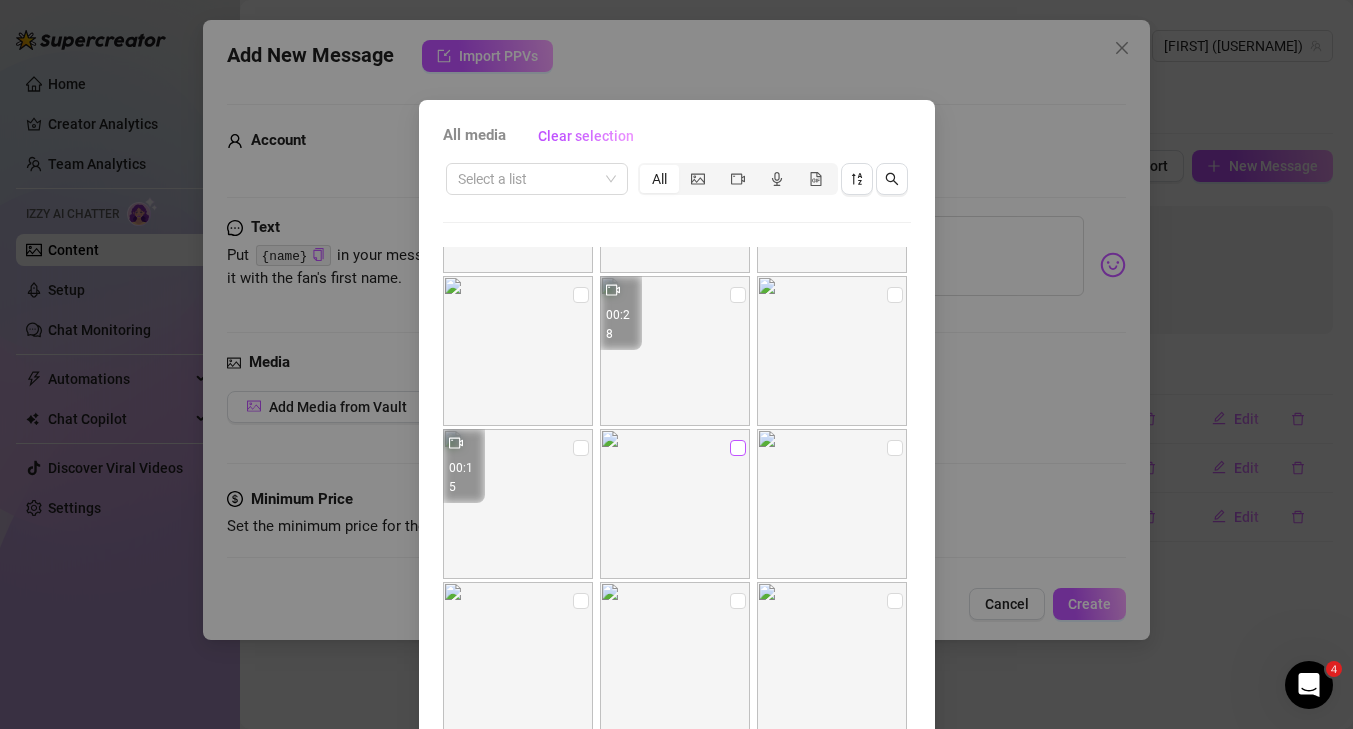 click at bounding box center (738, 448) 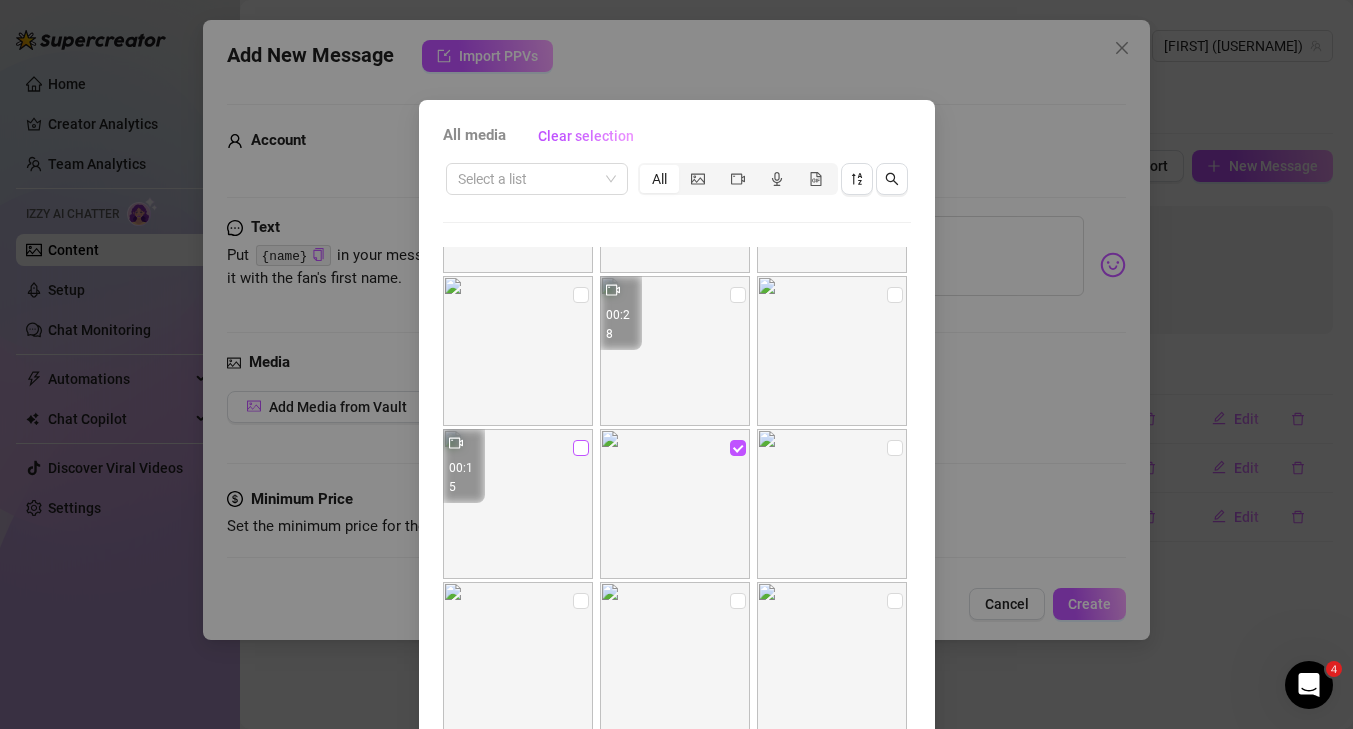 click at bounding box center [581, 448] 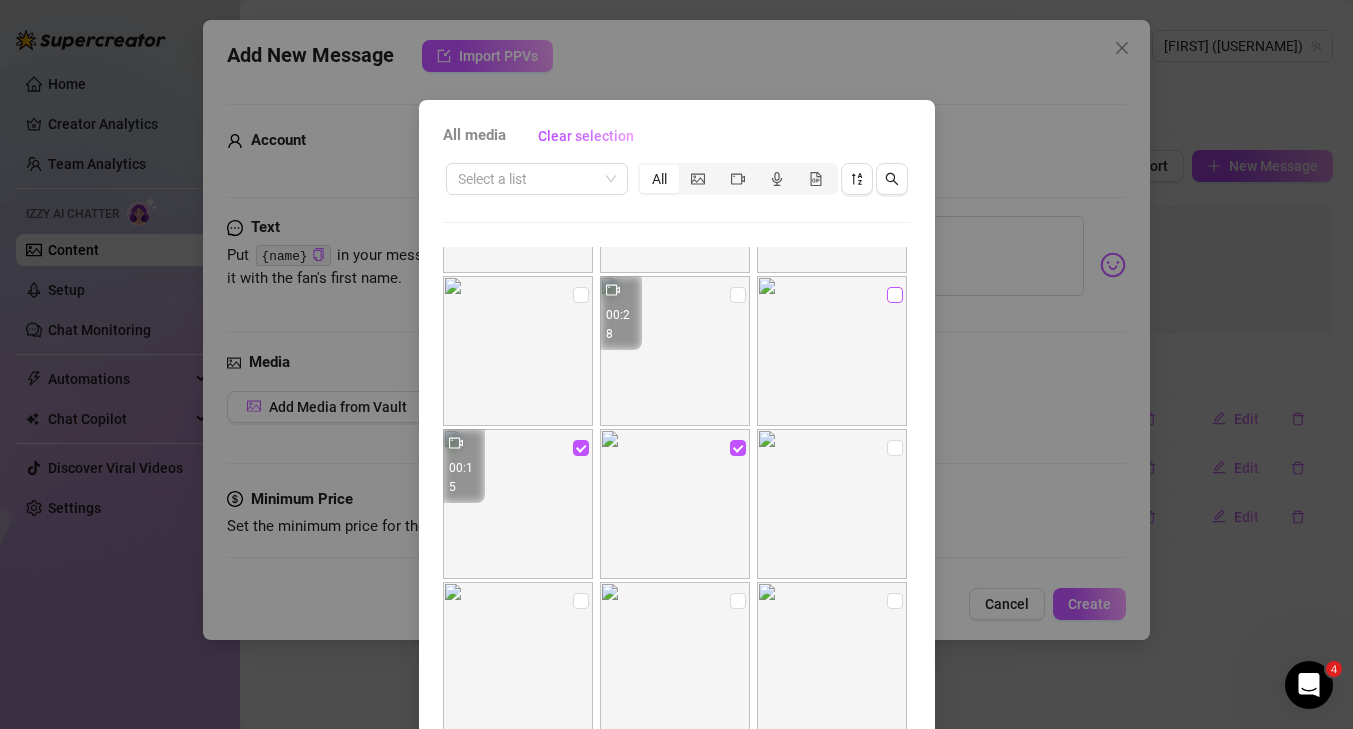 click at bounding box center [895, 295] 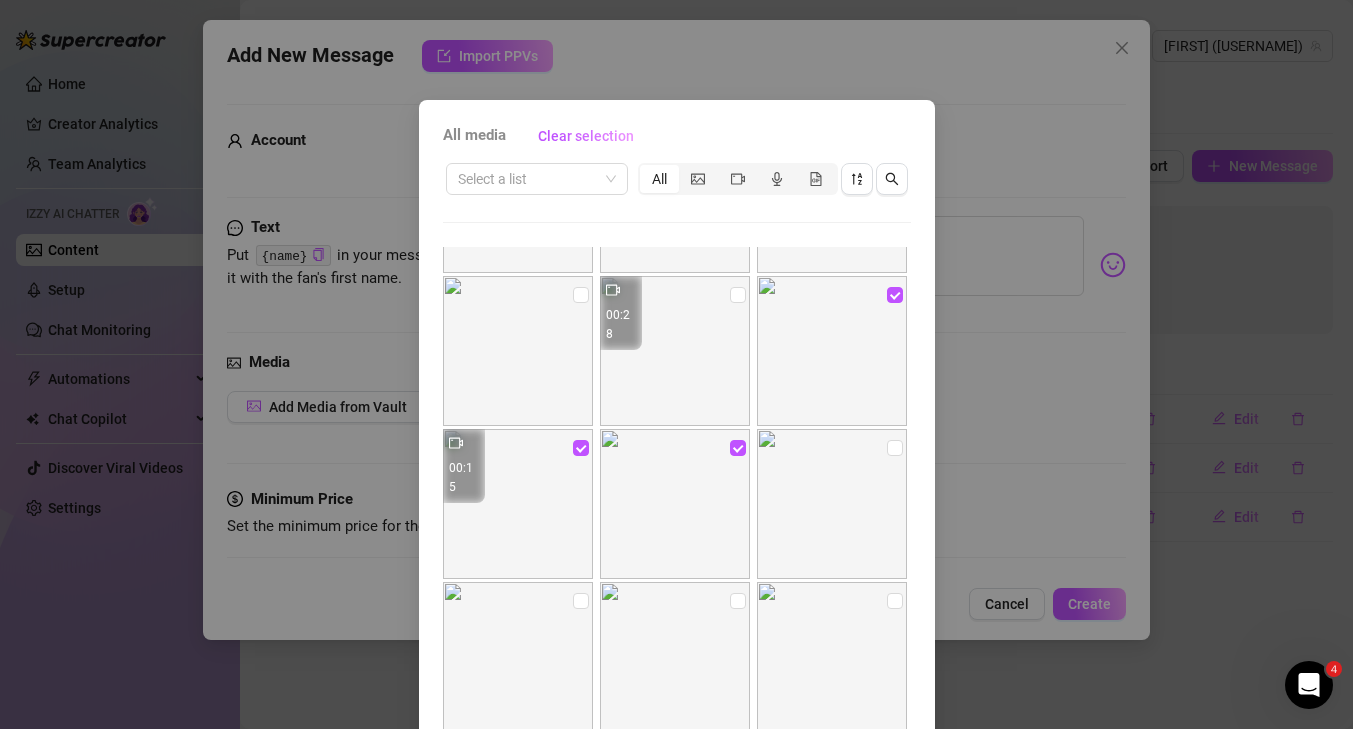 scroll, scrollTop: 106, scrollLeft: 0, axis: vertical 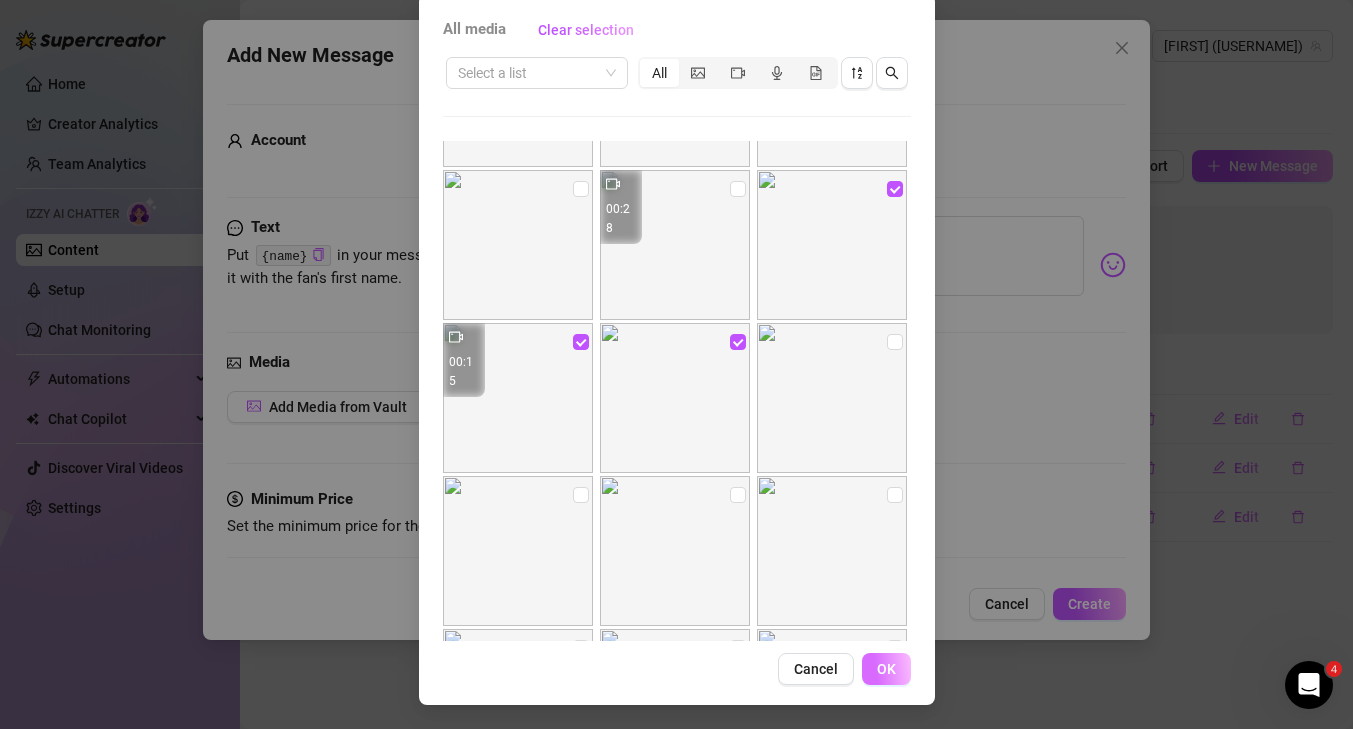 click on "OK" at bounding box center [886, 669] 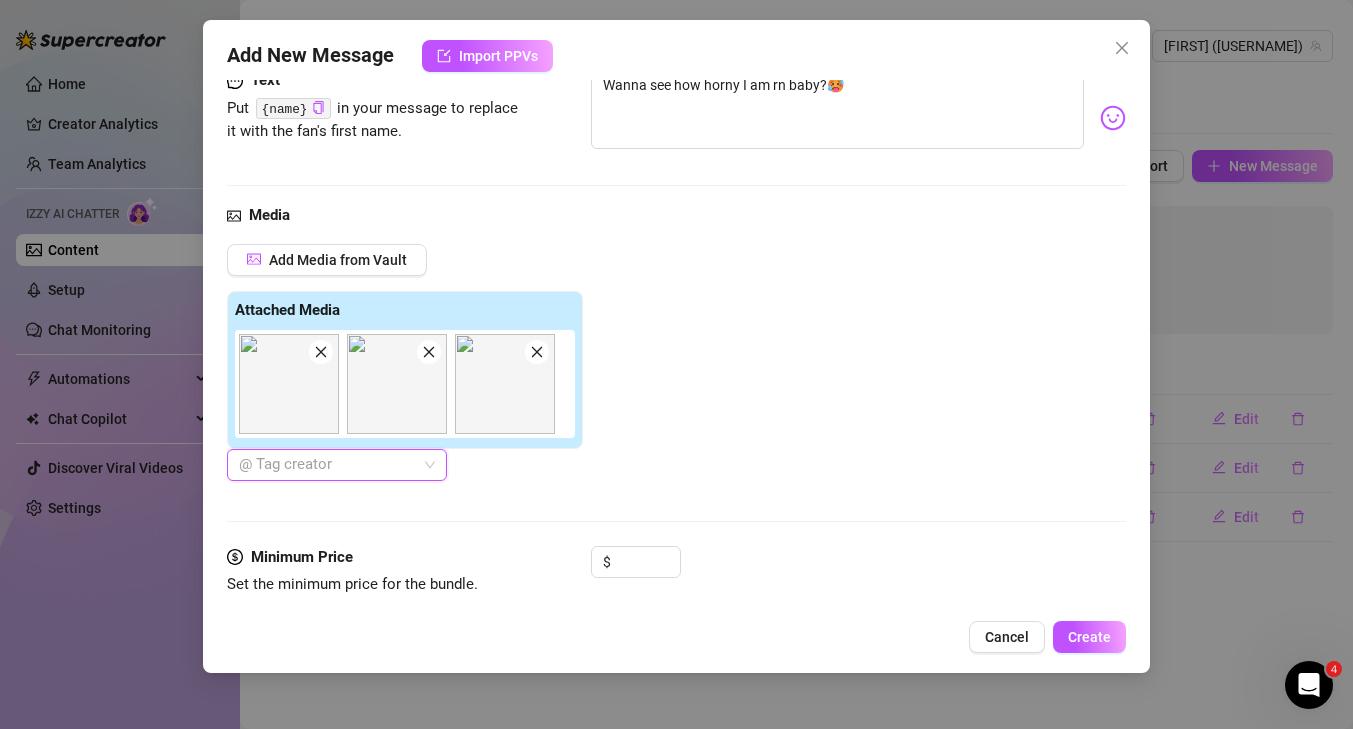 scroll, scrollTop: 171, scrollLeft: 0, axis: vertical 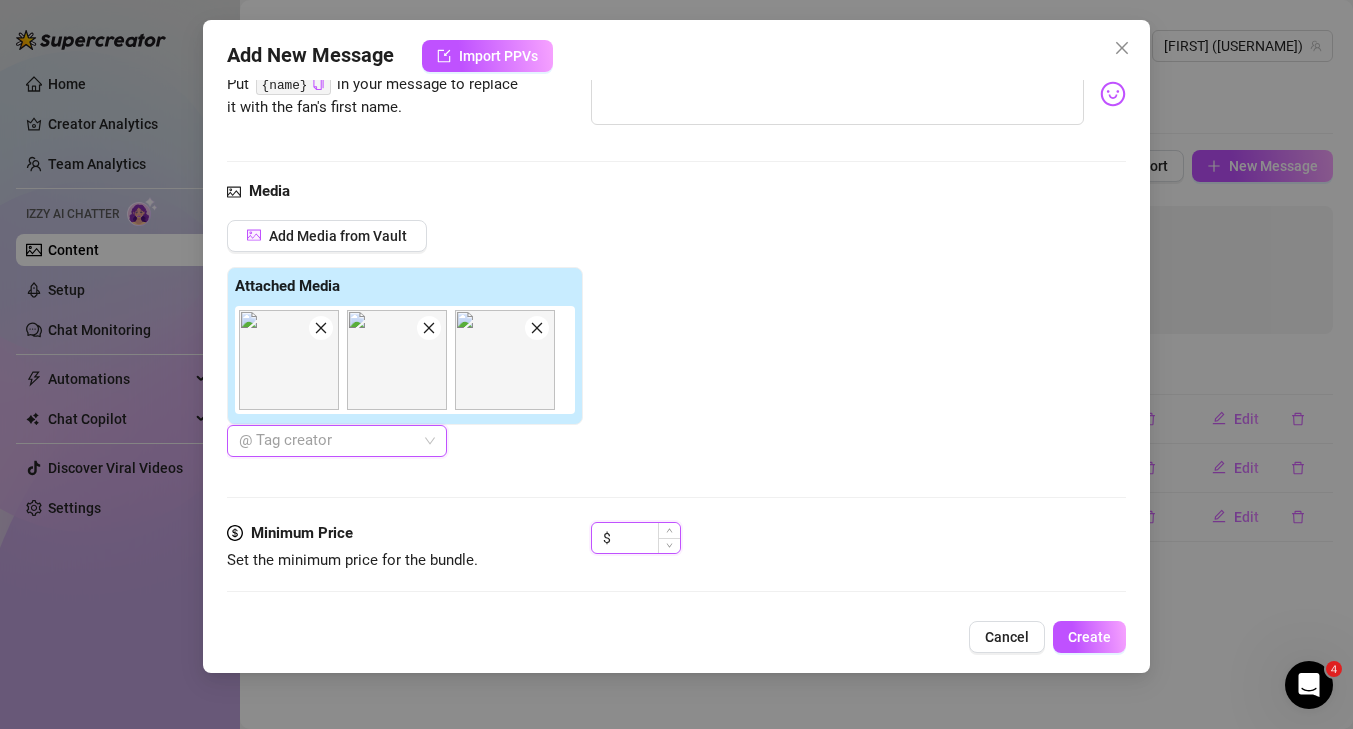 click at bounding box center (647, 538) 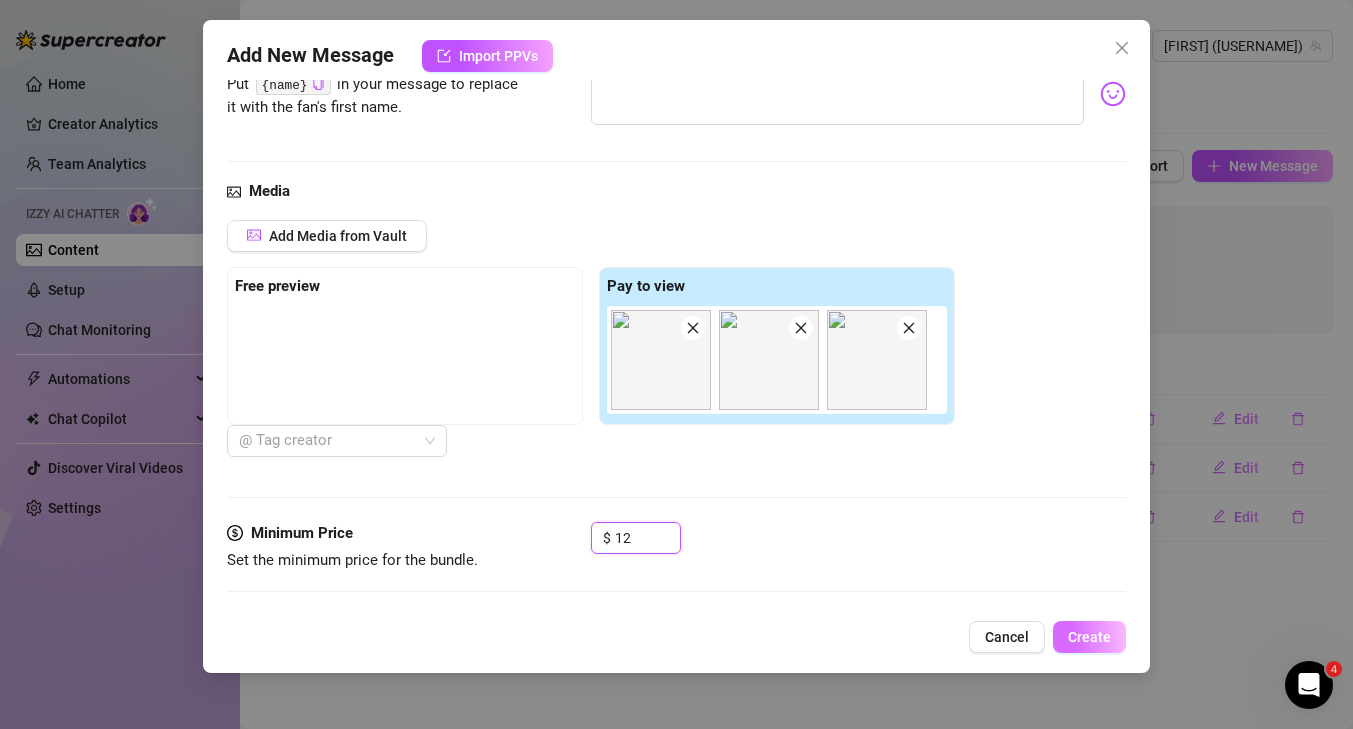 type on "12" 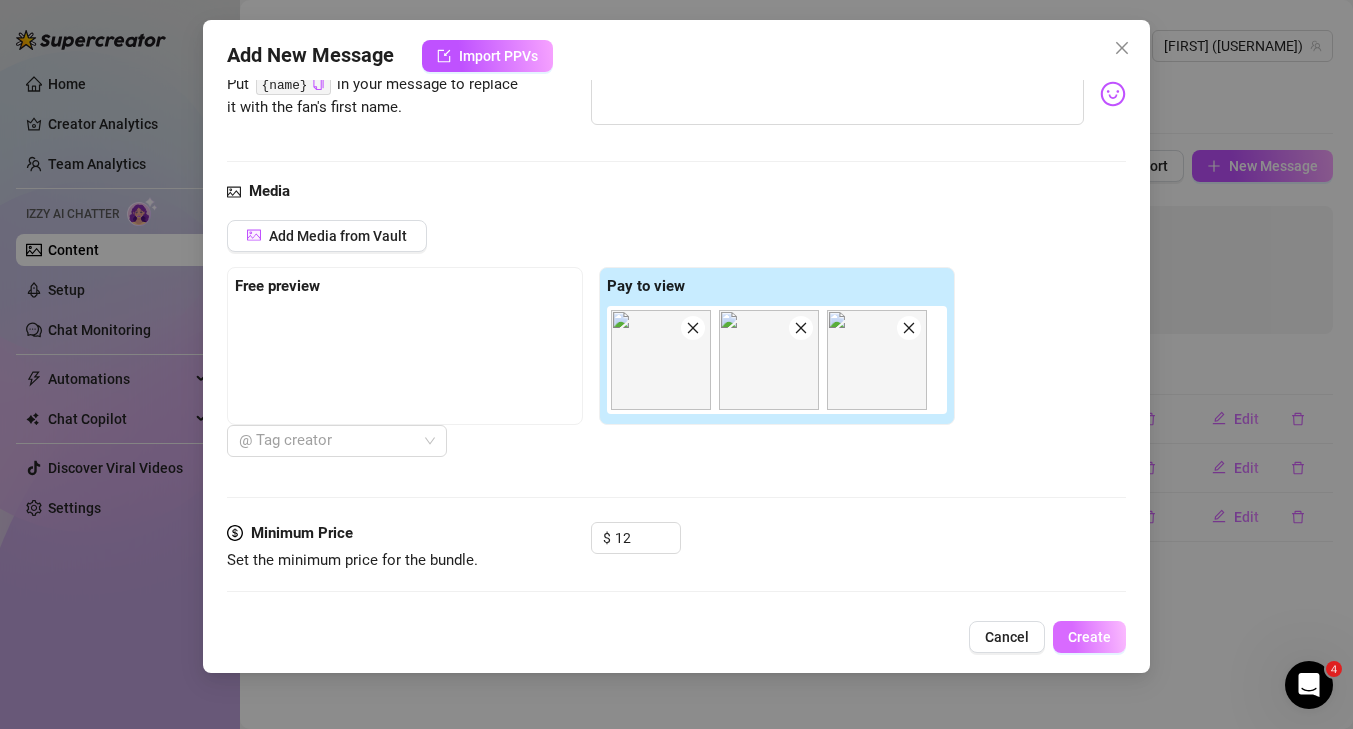 click on "Create" at bounding box center (1089, 637) 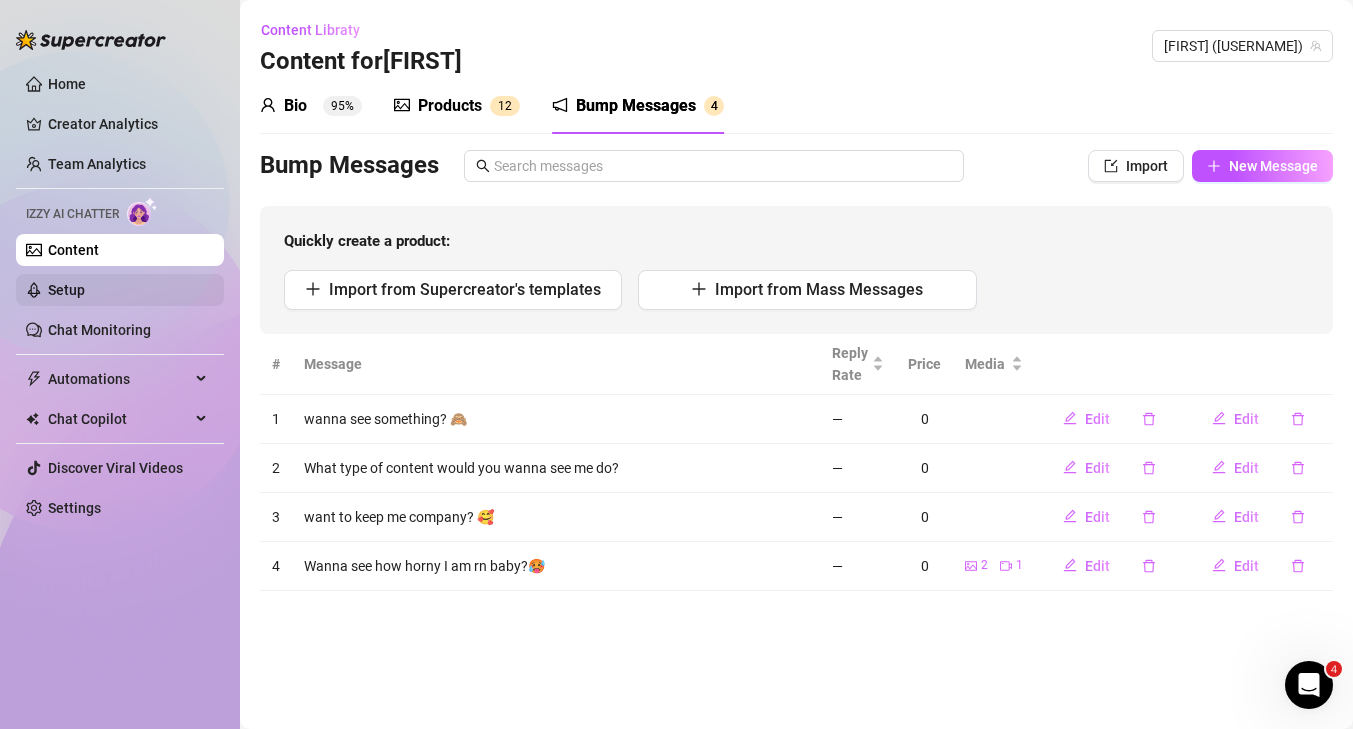 click on "Setup" at bounding box center (66, 290) 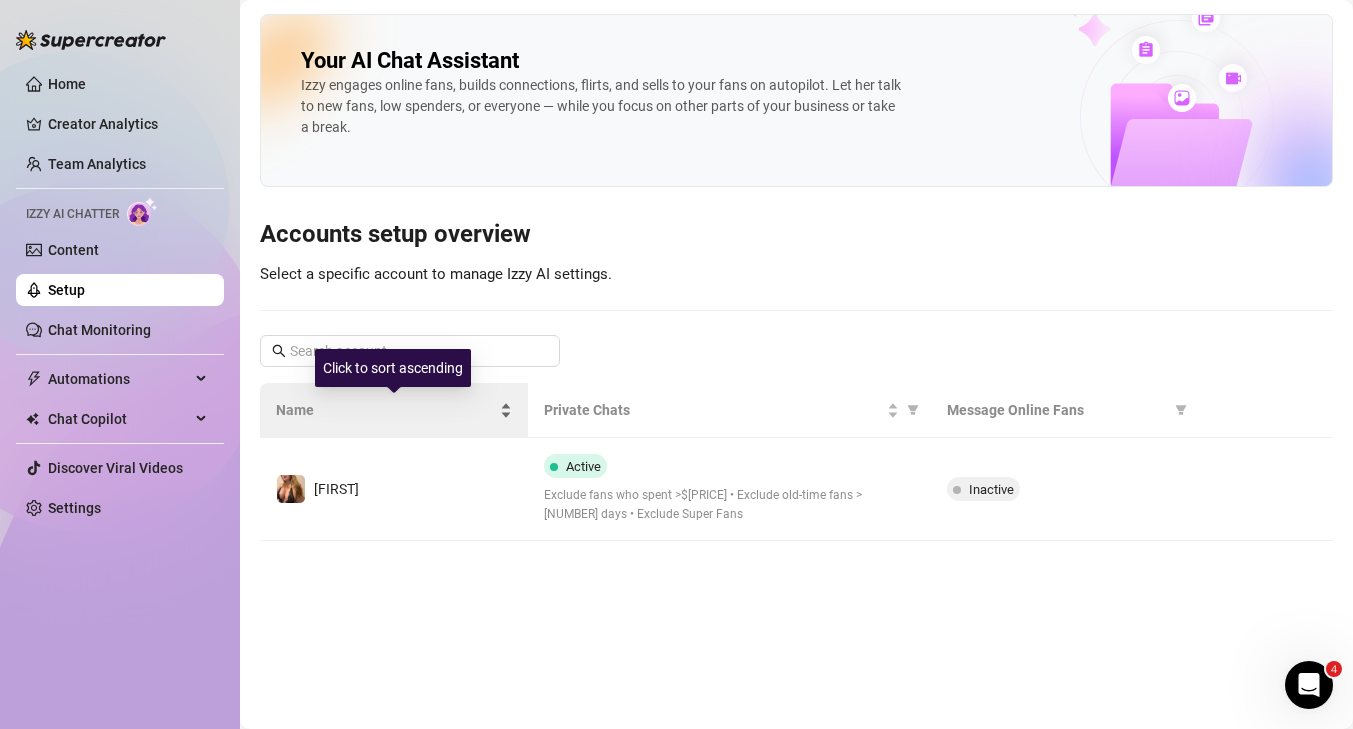 click on "Name" at bounding box center [394, 410] 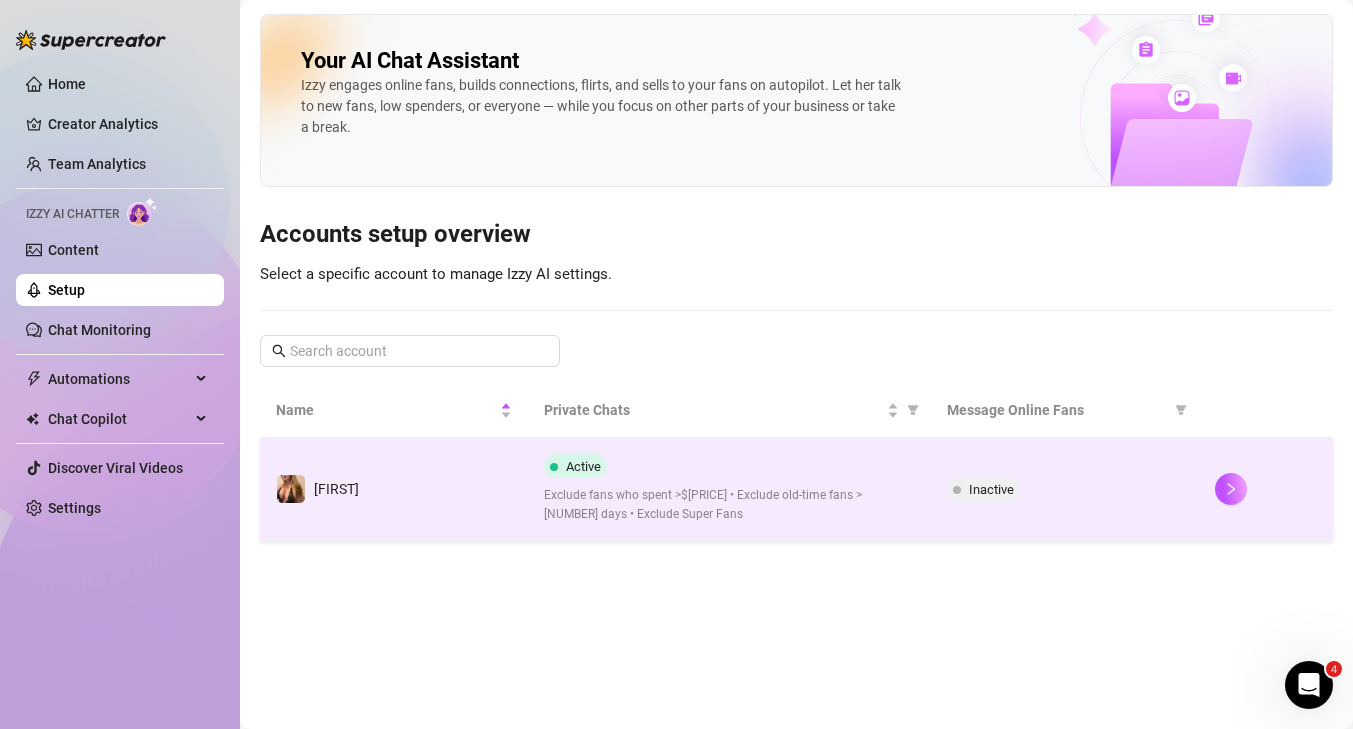 click on "[FIRST]" at bounding box center (394, 489) 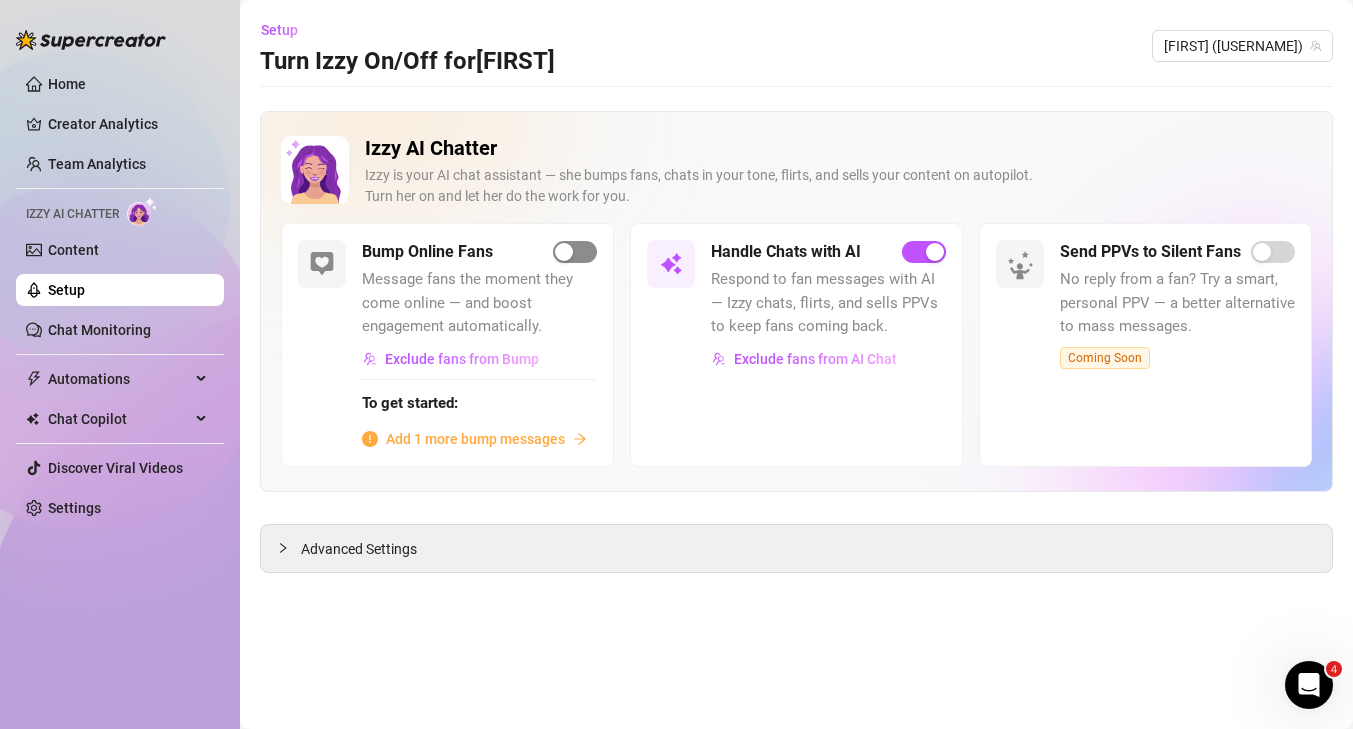 click at bounding box center (564, 252) 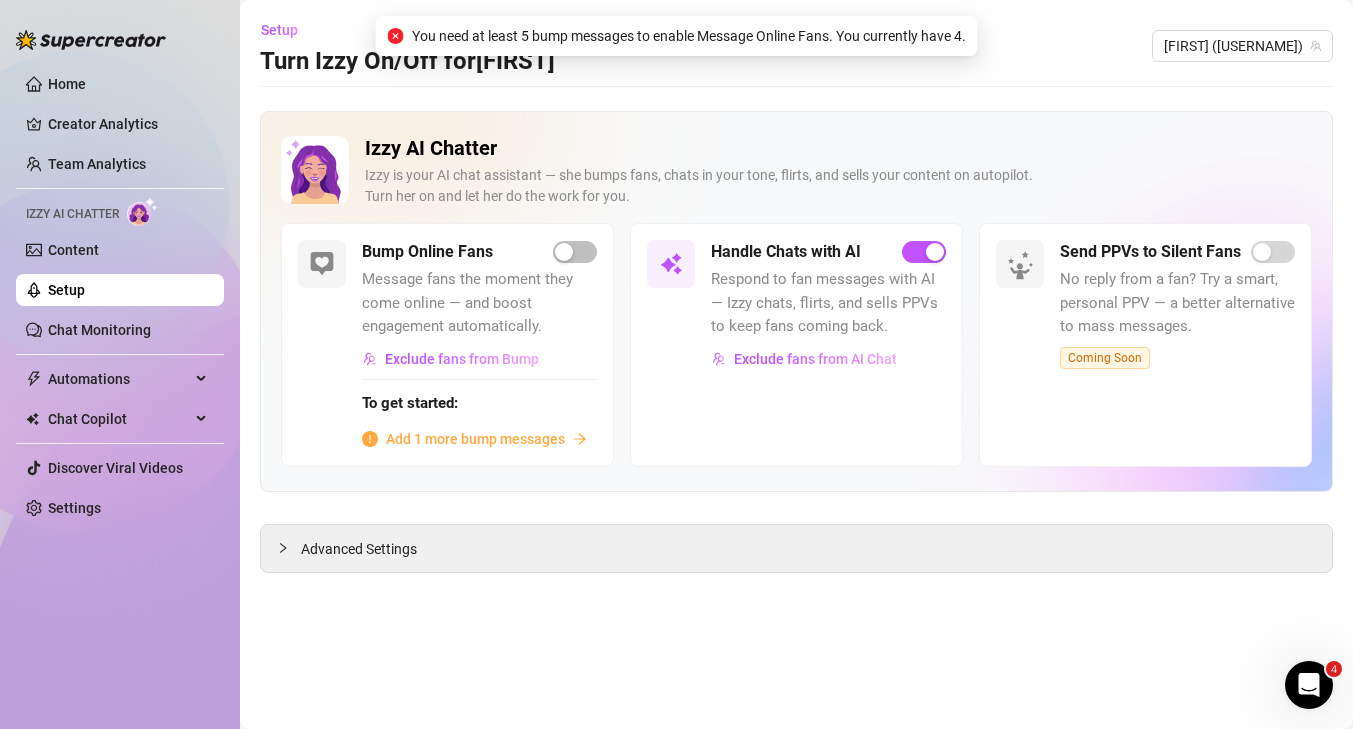 click on "Add 1 more bump messages" at bounding box center [475, 439] 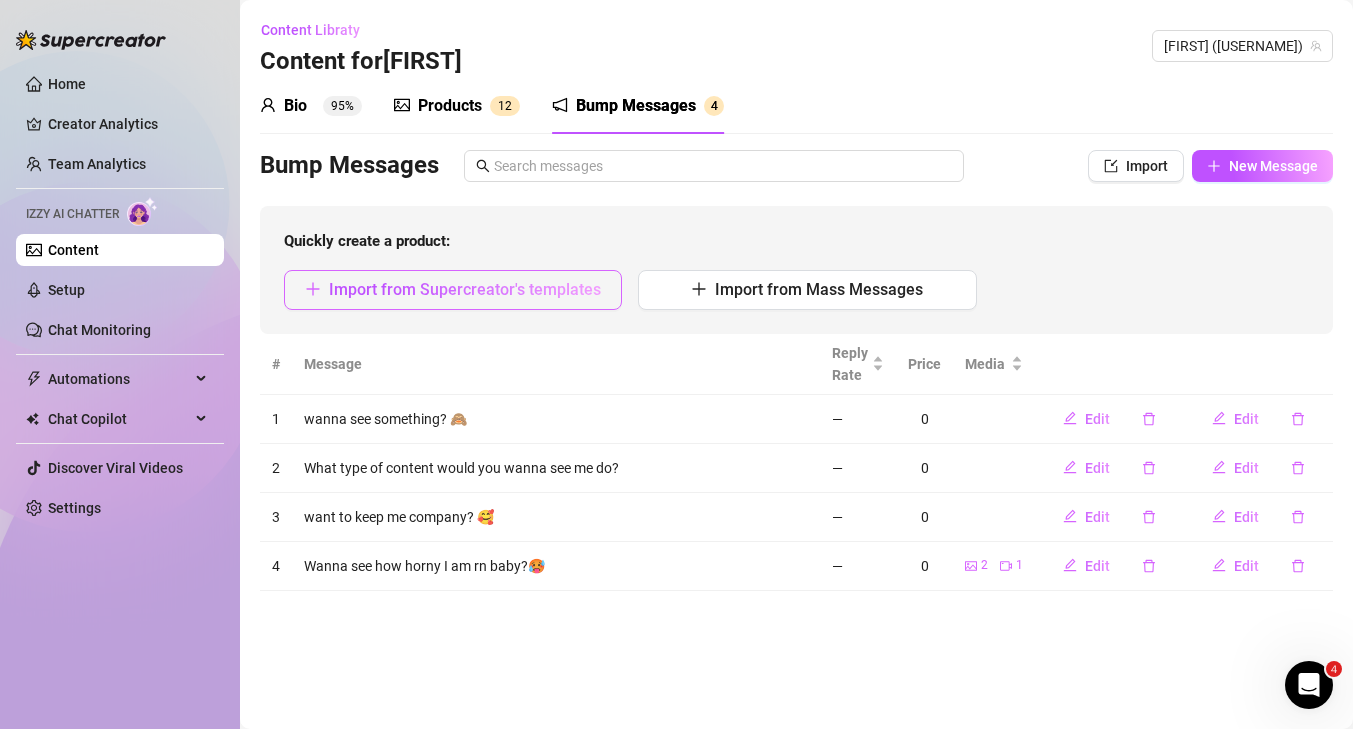 click on "Import from Supercreator's templates" at bounding box center [465, 289] 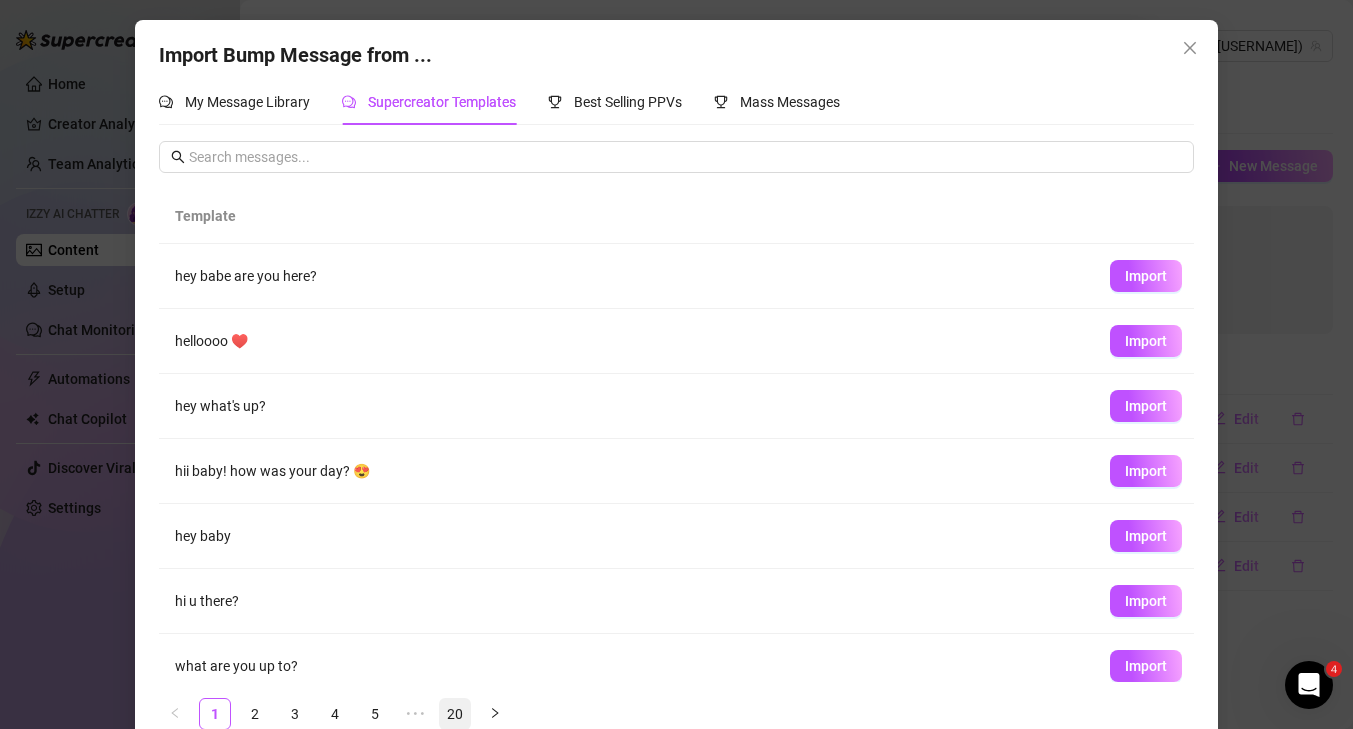 click on "20" at bounding box center (455, 714) 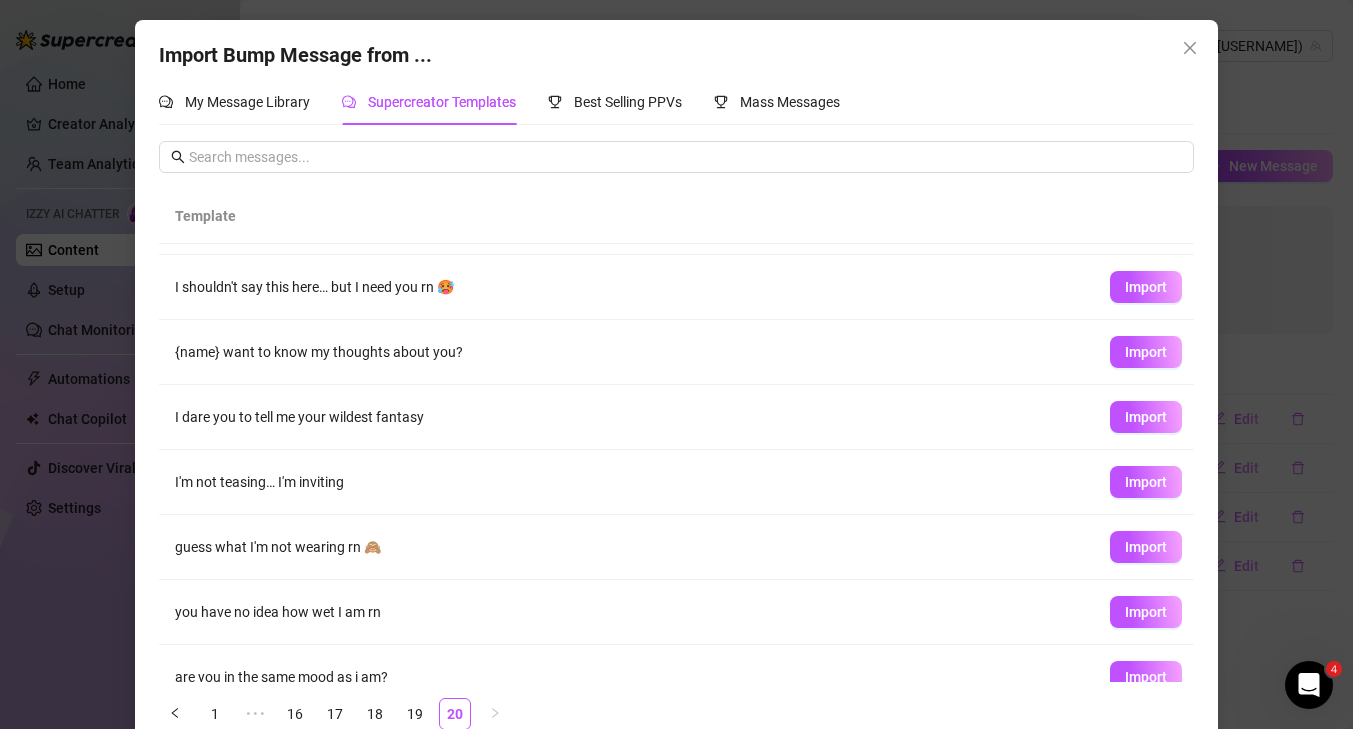 scroll, scrollTop: 212, scrollLeft: 0, axis: vertical 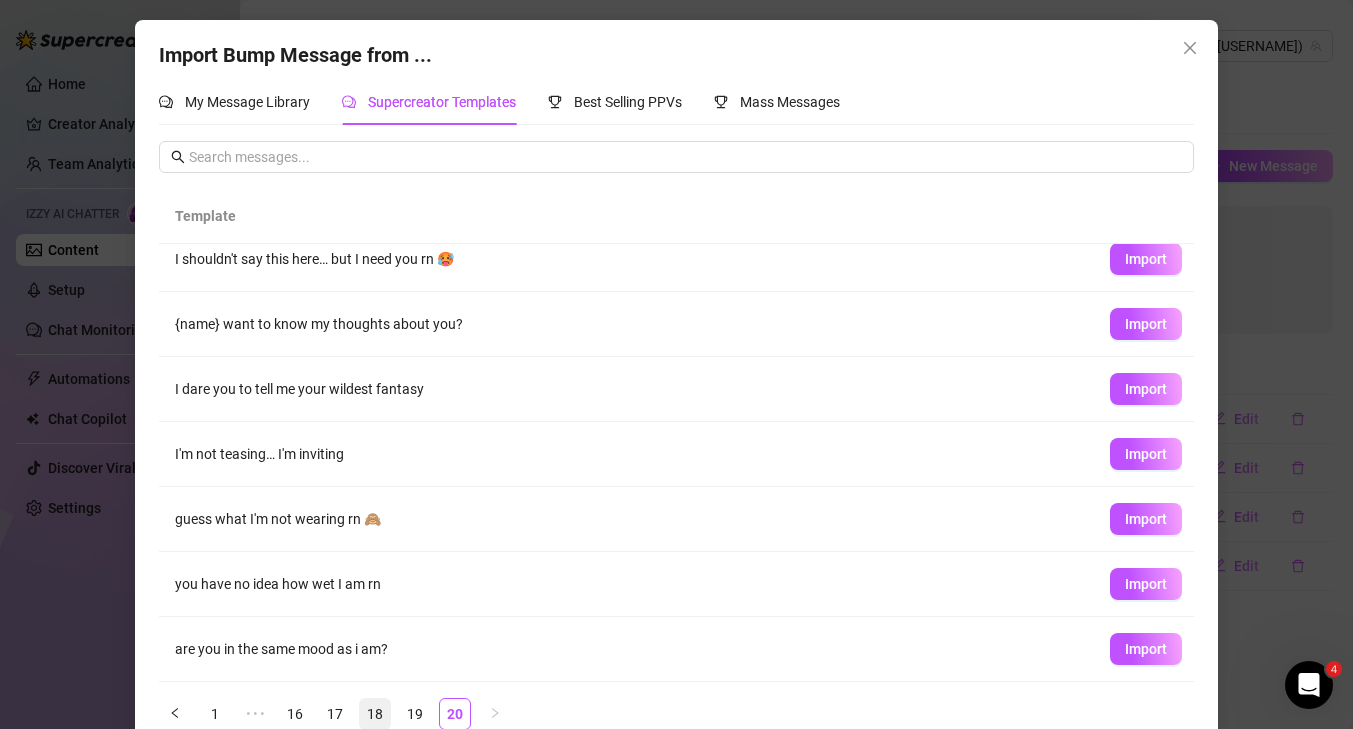 click on "18" at bounding box center [375, 714] 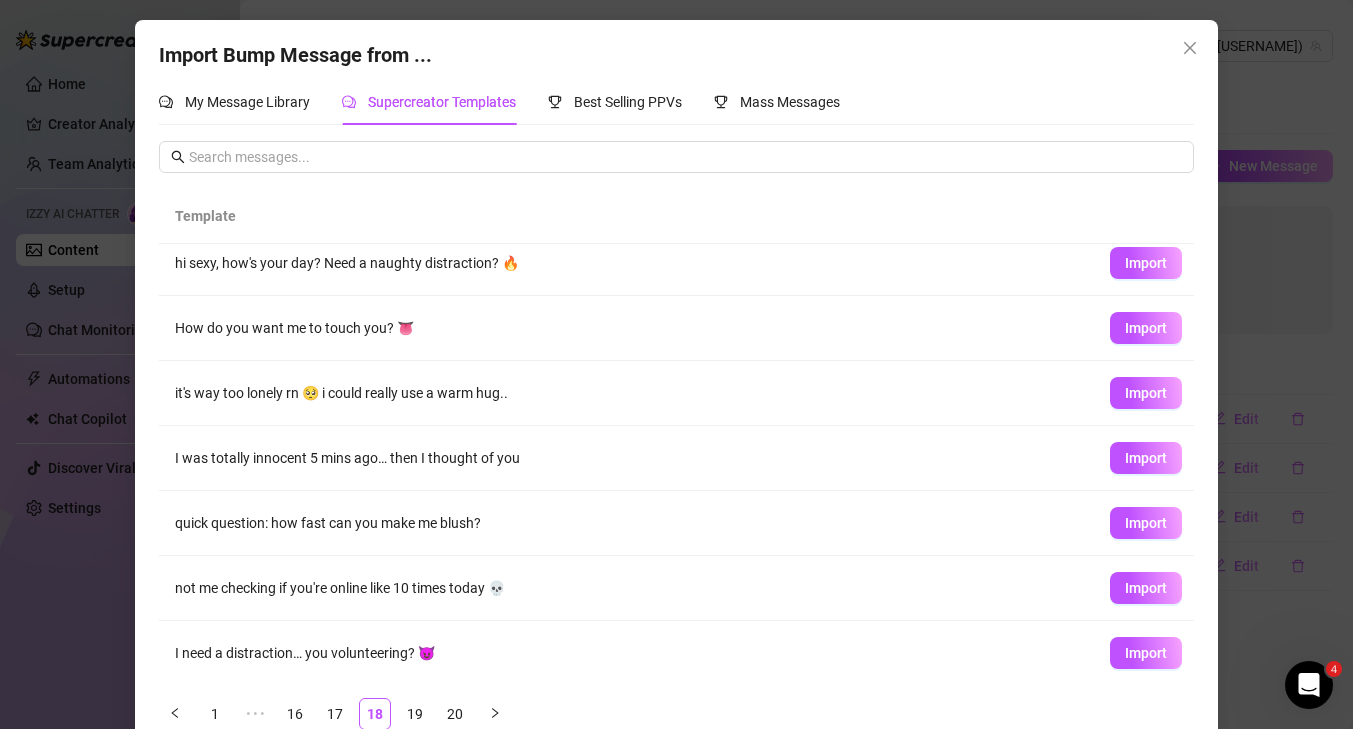 scroll, scrollTop: 212, scrollLeft: 0, axis: vertical 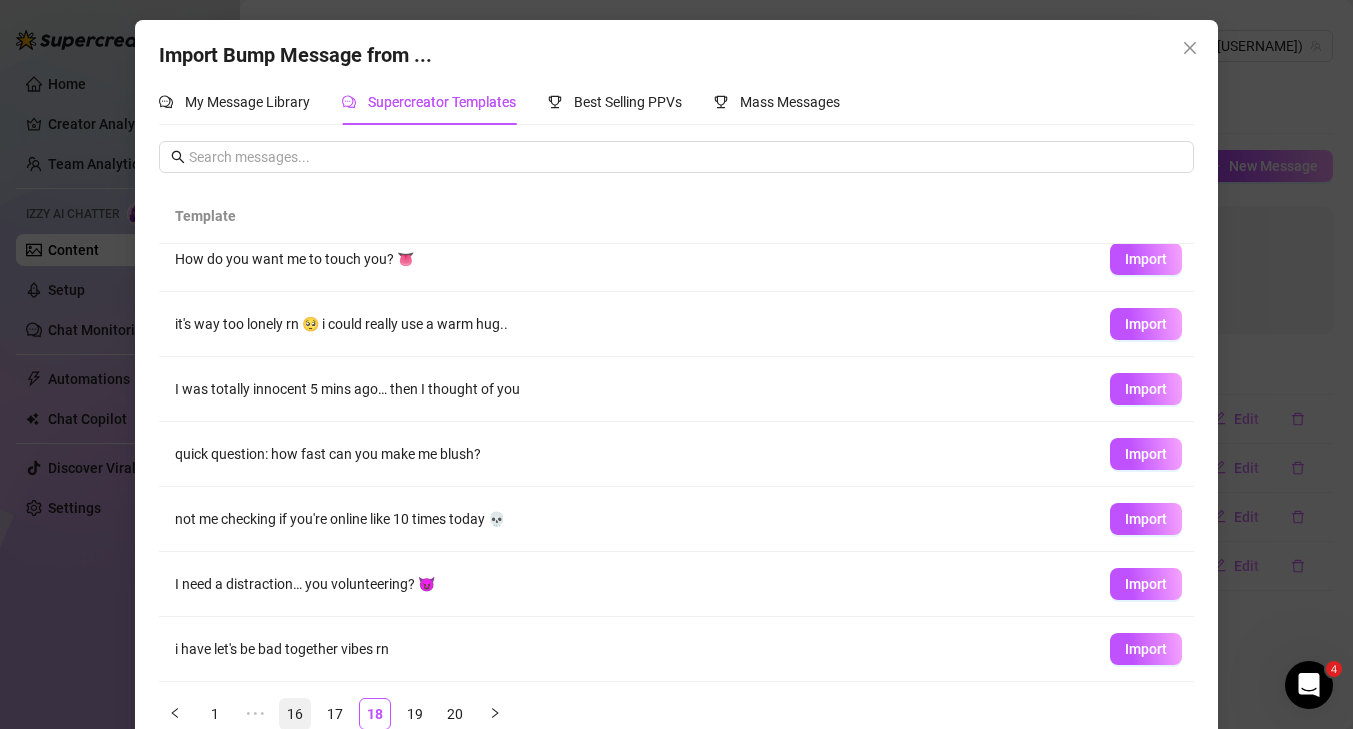click on "16" at bounding box center [295, 714] 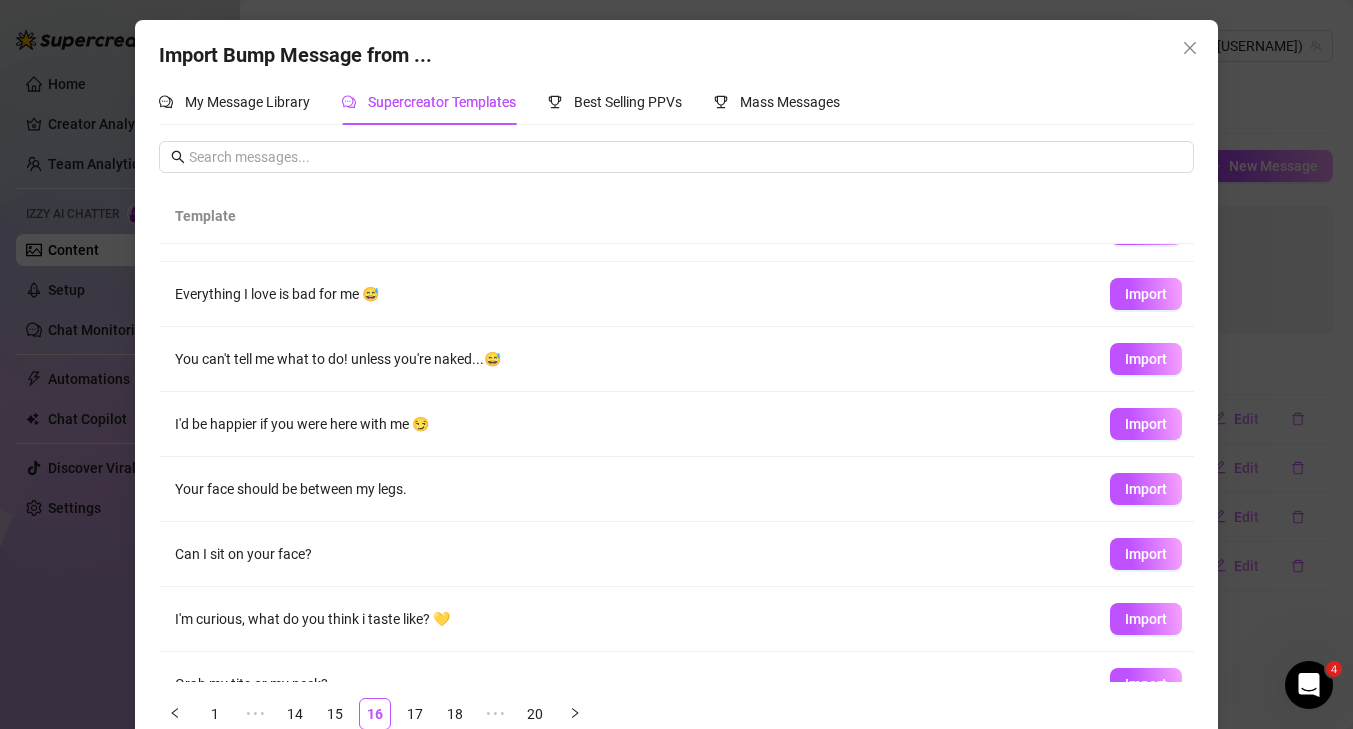 scroll, scrollTop: 212, scrollLeft: 0, axis: vertical 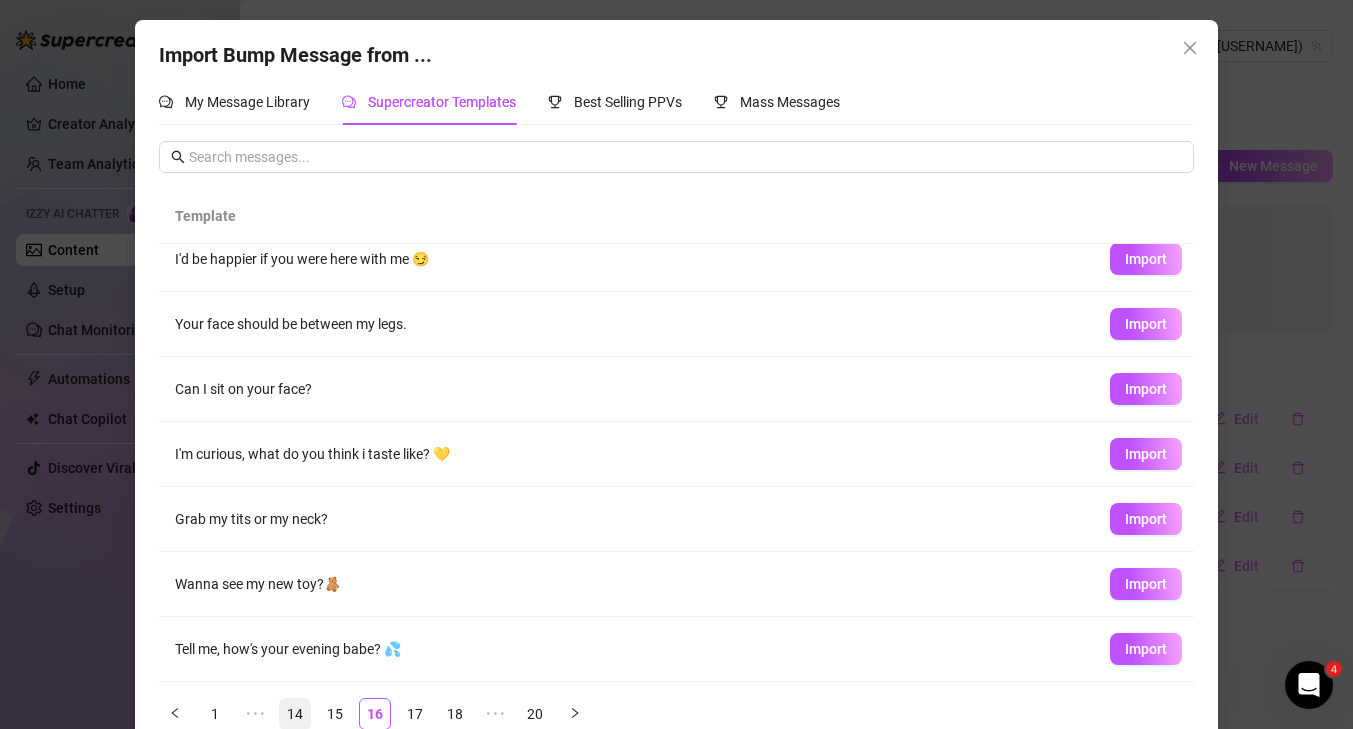 click on "14" at bounding box center [295, 714] 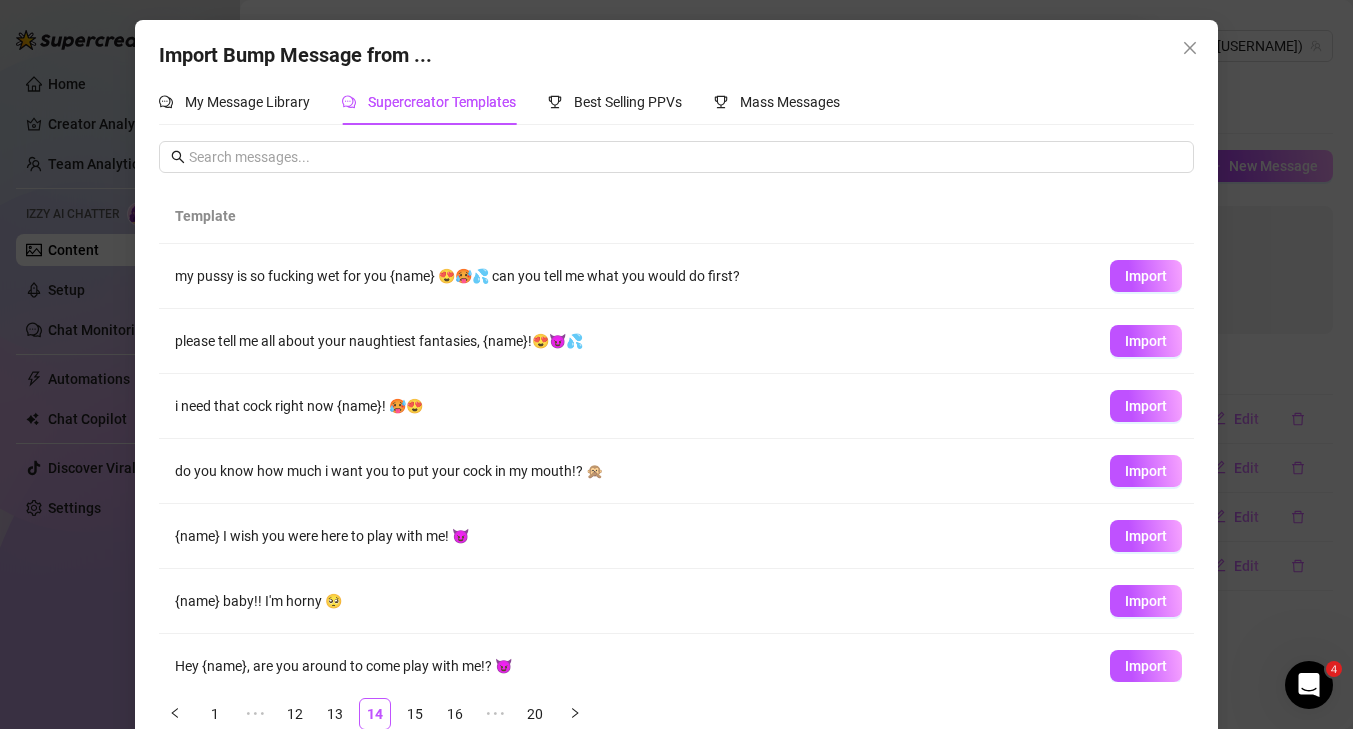 scroll, scrollTop: 224, scrollLeft: 0, axis: vertical 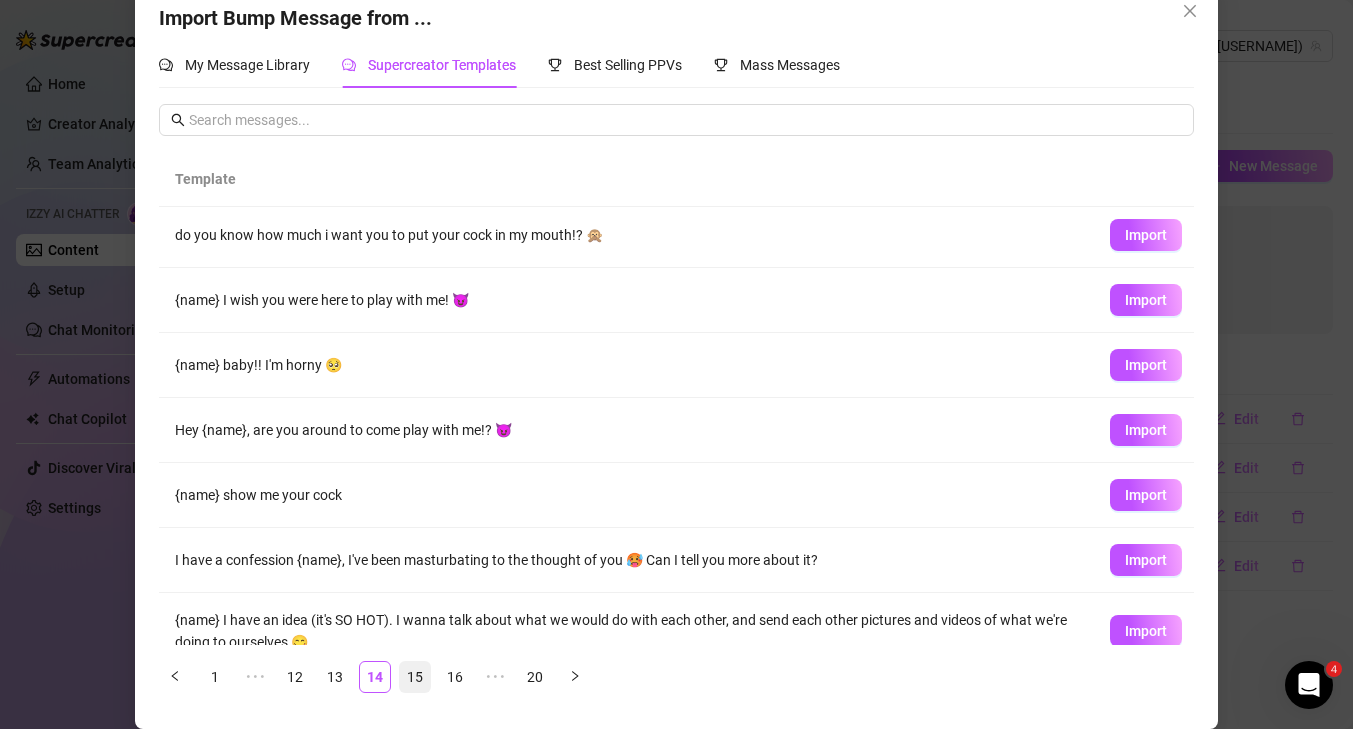 click on "15" at bounding box center [415, 677] 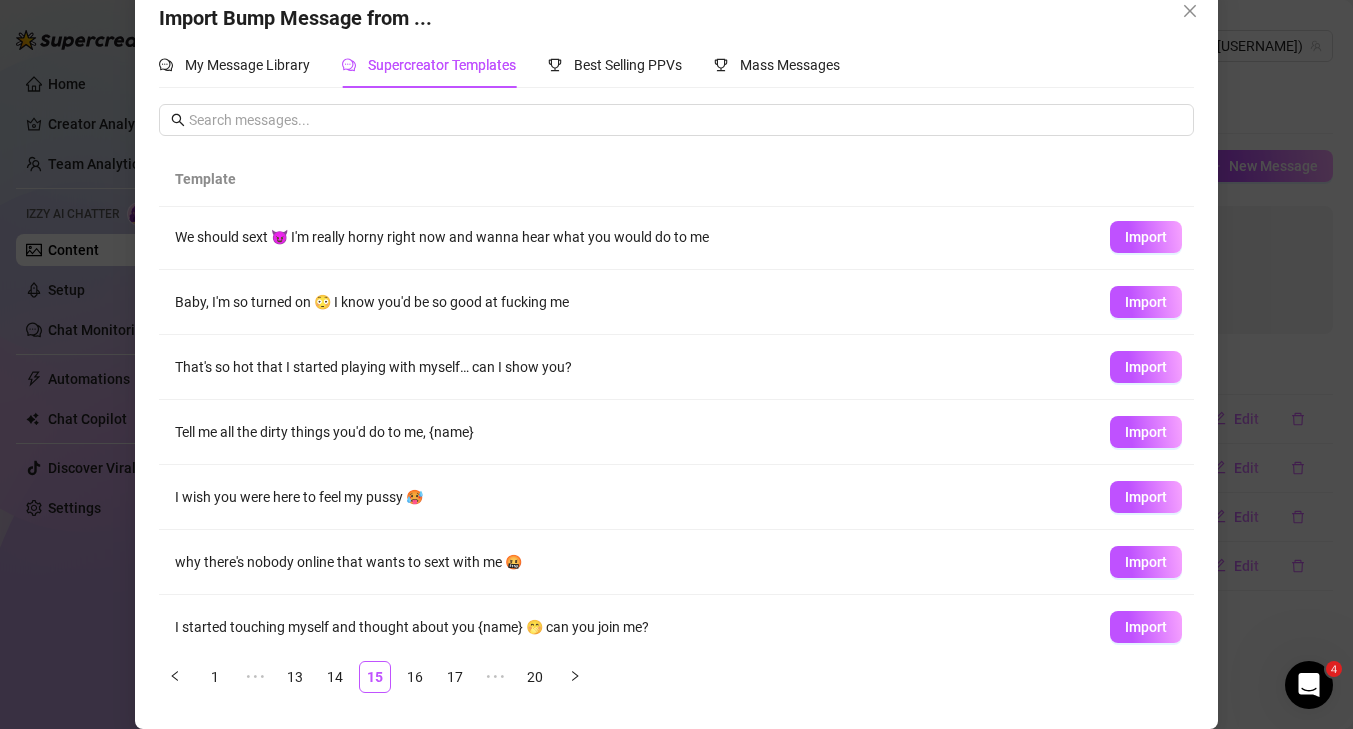 scroll, scrollTop: 212, scrollLeft: 0, axis: vertical 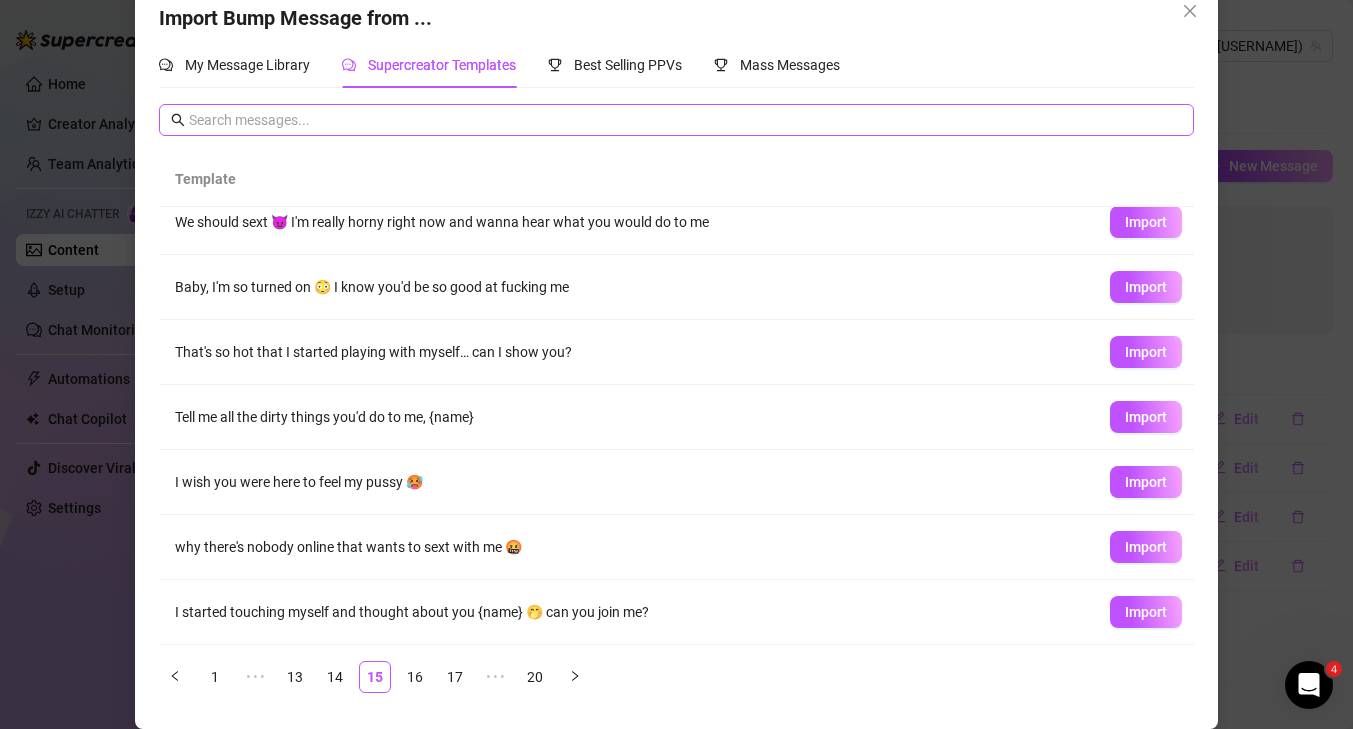 click at bounding box center [676, 120] 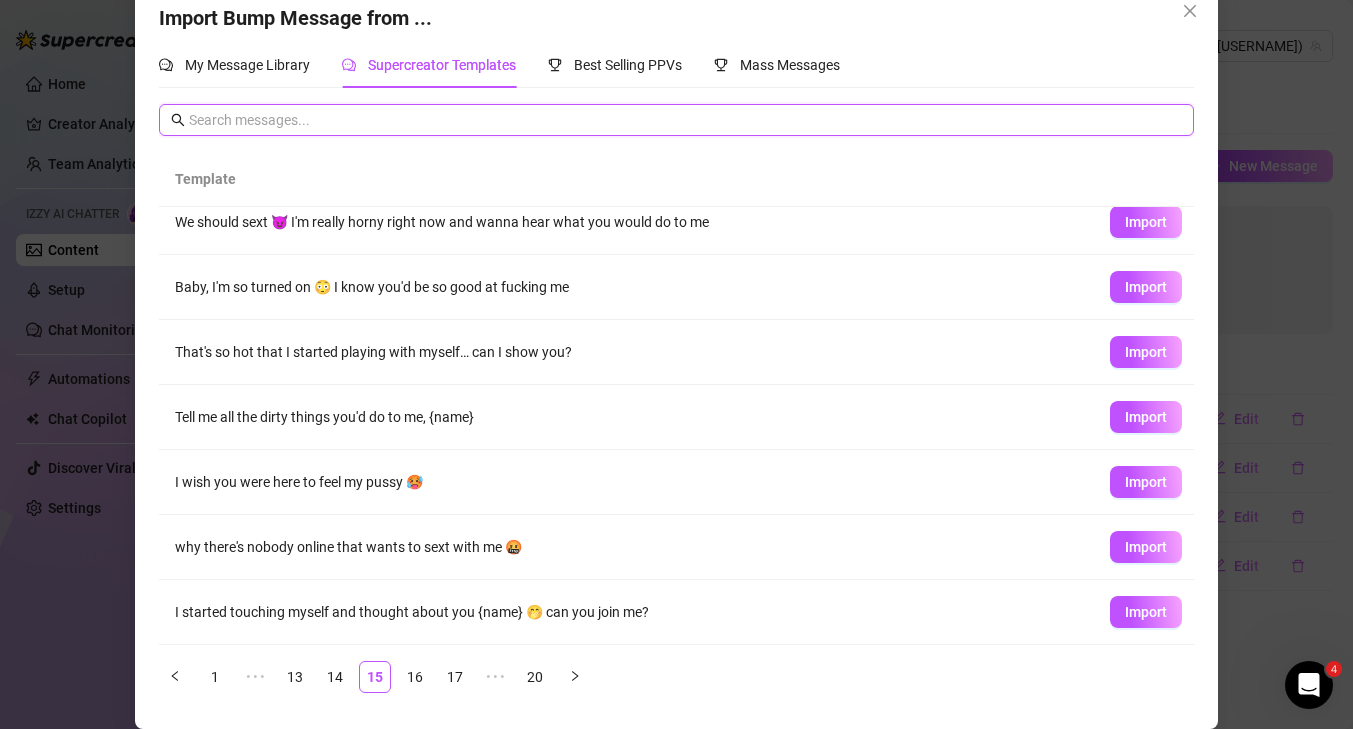 click at bounding box center (685, 120) 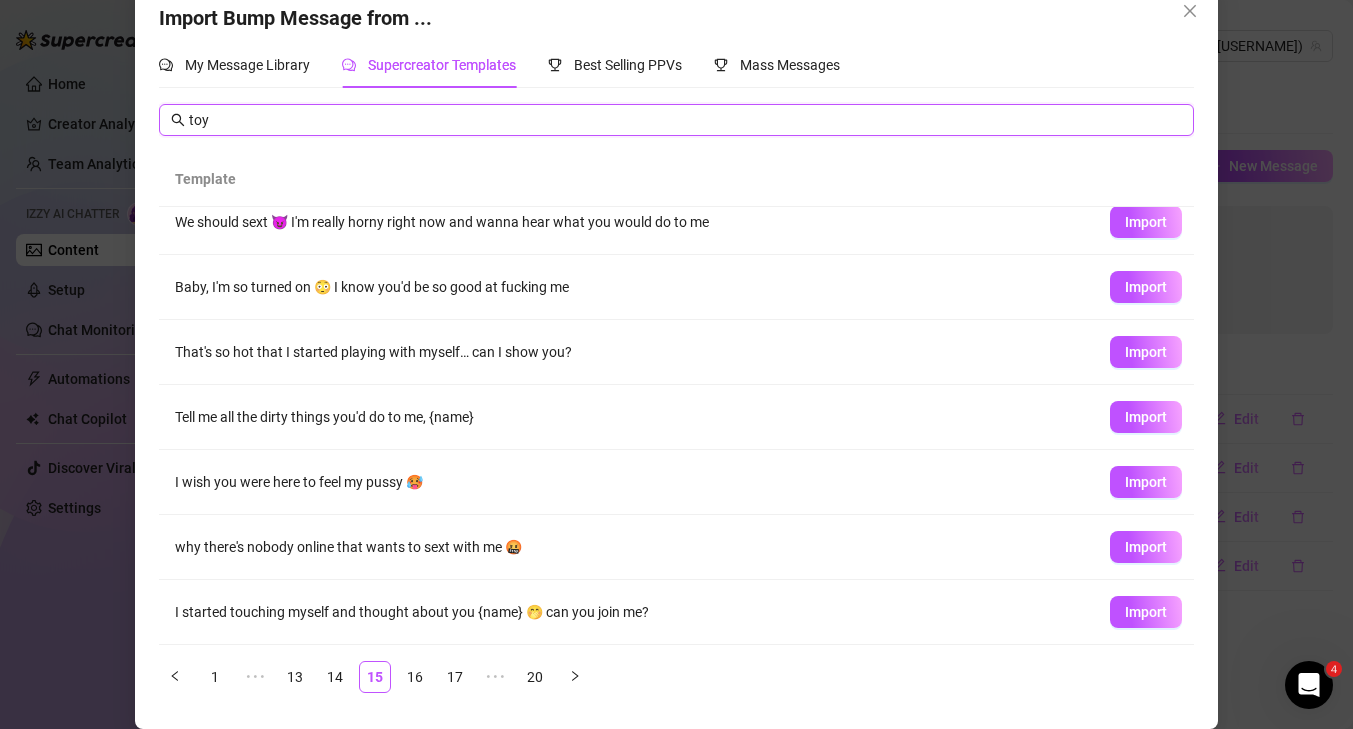 scroll, scrollTop: 0, scrollLeft: 0, axis: both 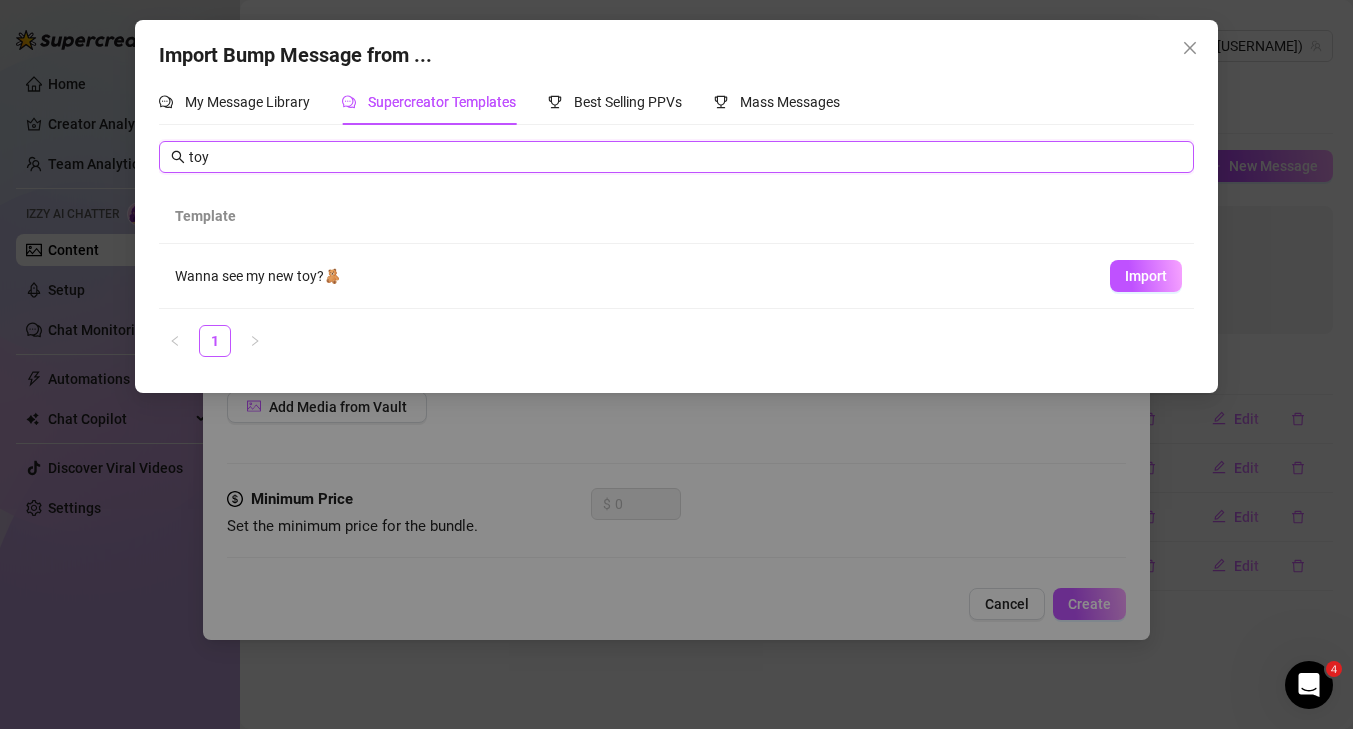 type on "toy" 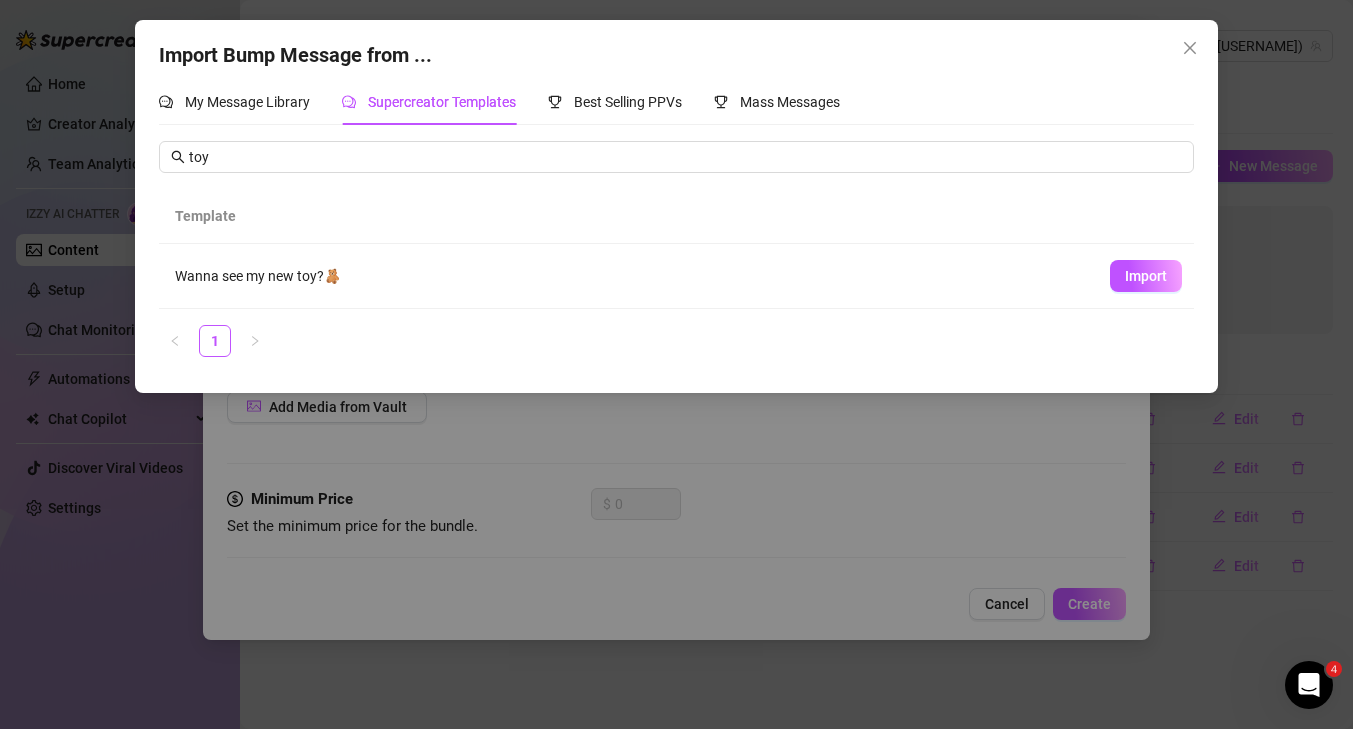 click on "Wanna see my new toy?🧸" at bounding box center (626, 276) 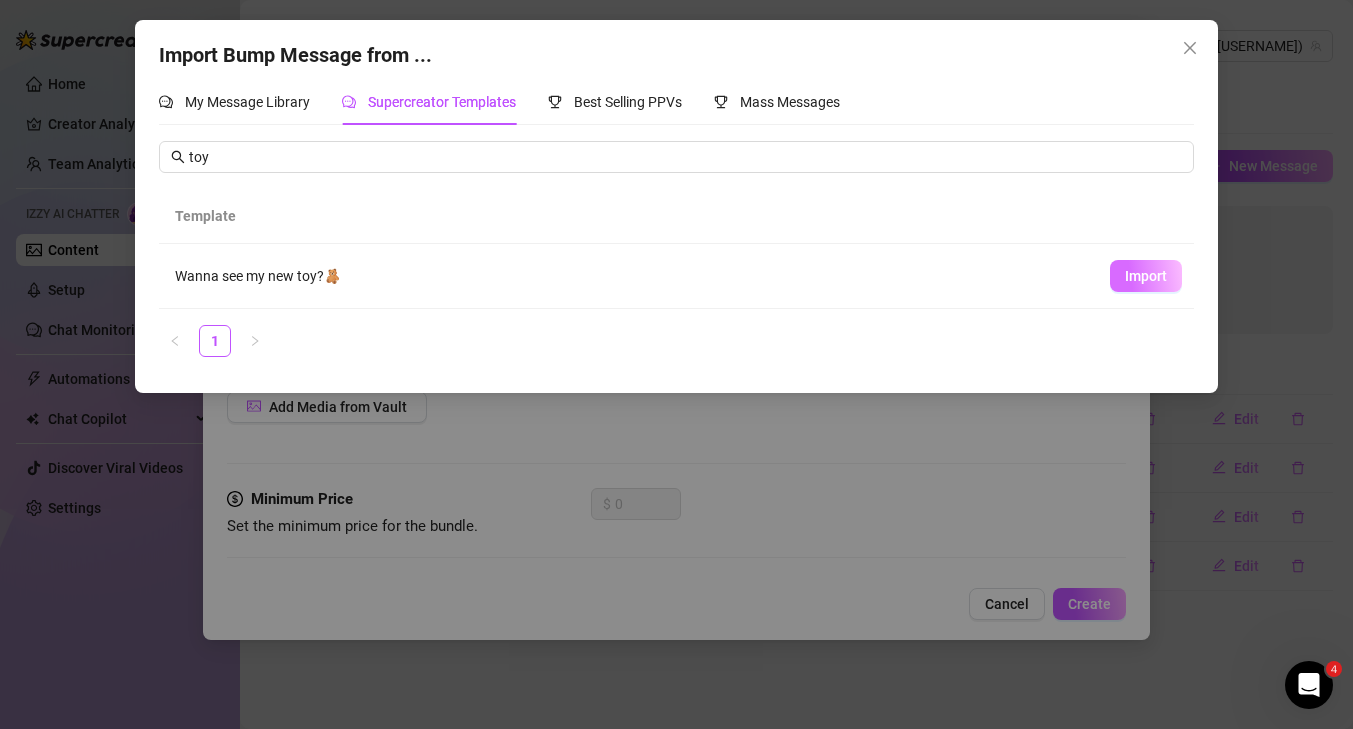 click on "Import" at bounding box center [1146, 276] 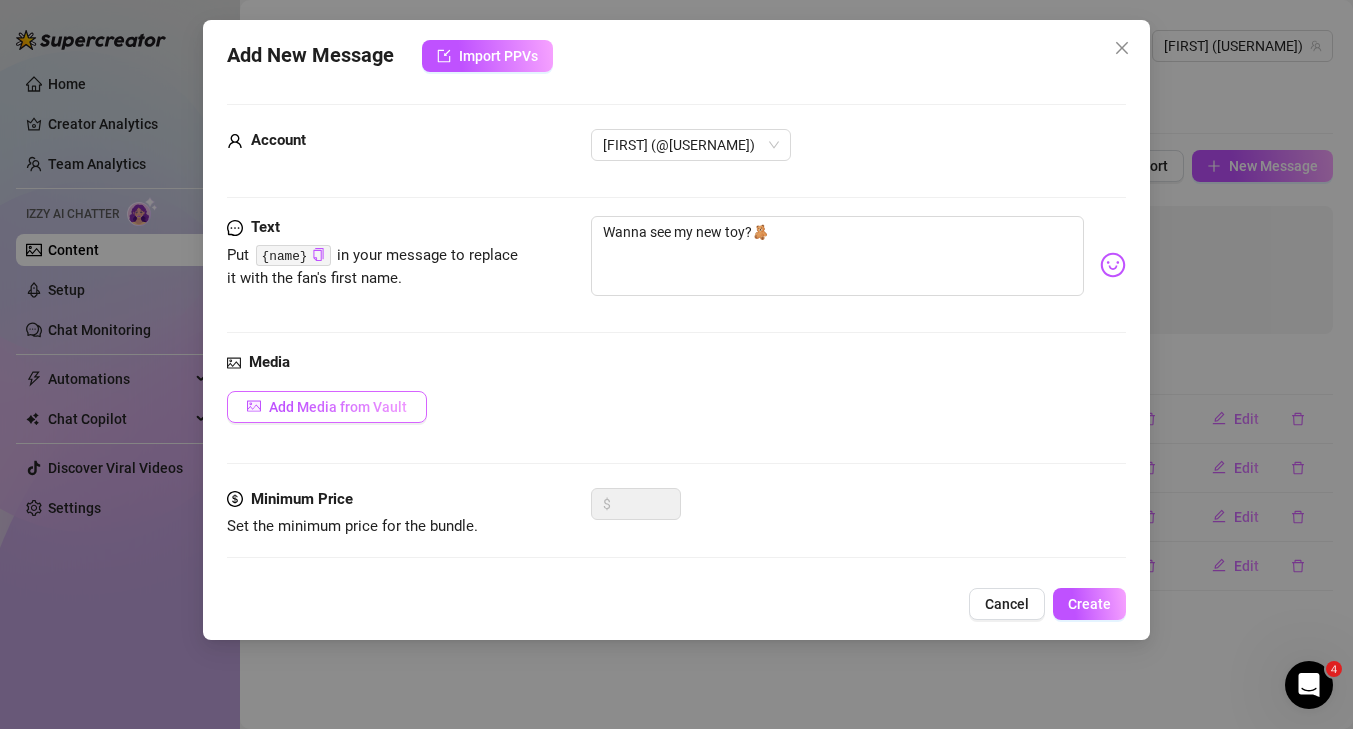 click on "Add Media from Vault" at bounding box center [338, 407] 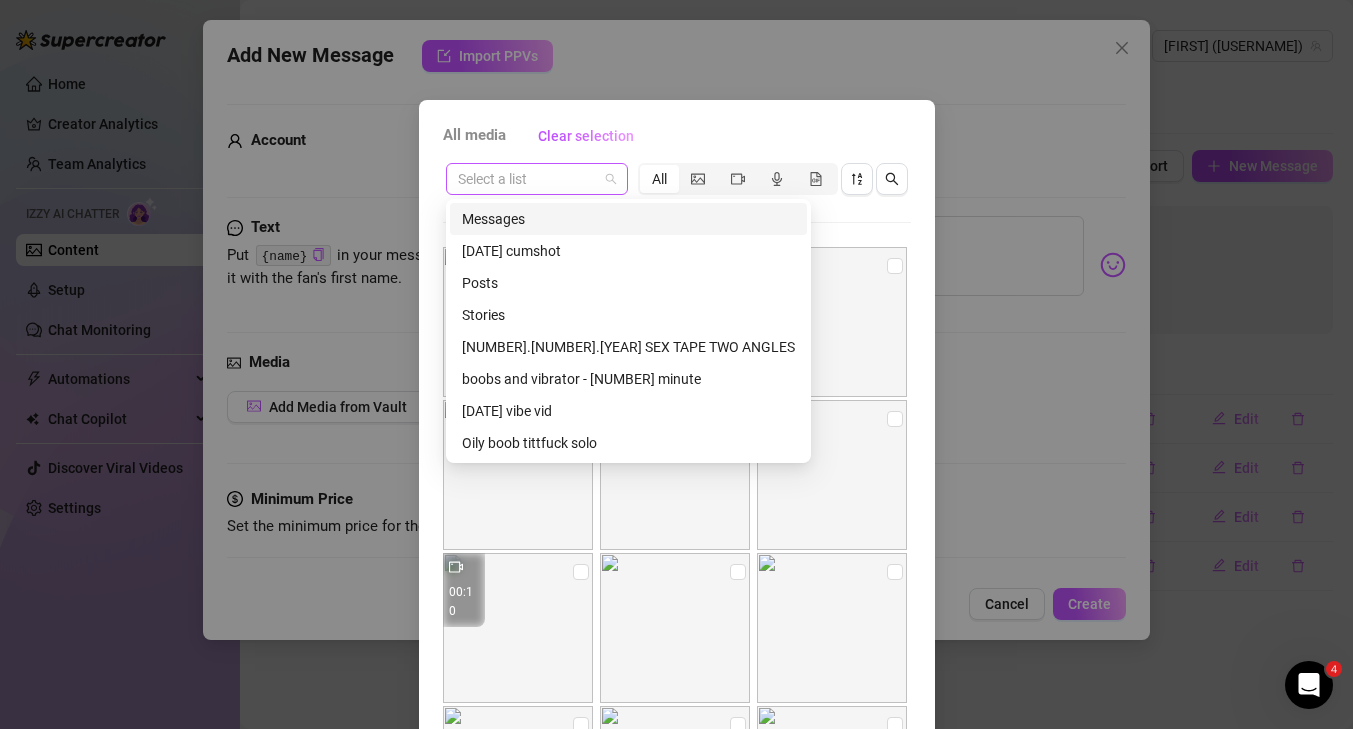 click at bounding box center [537, 179] 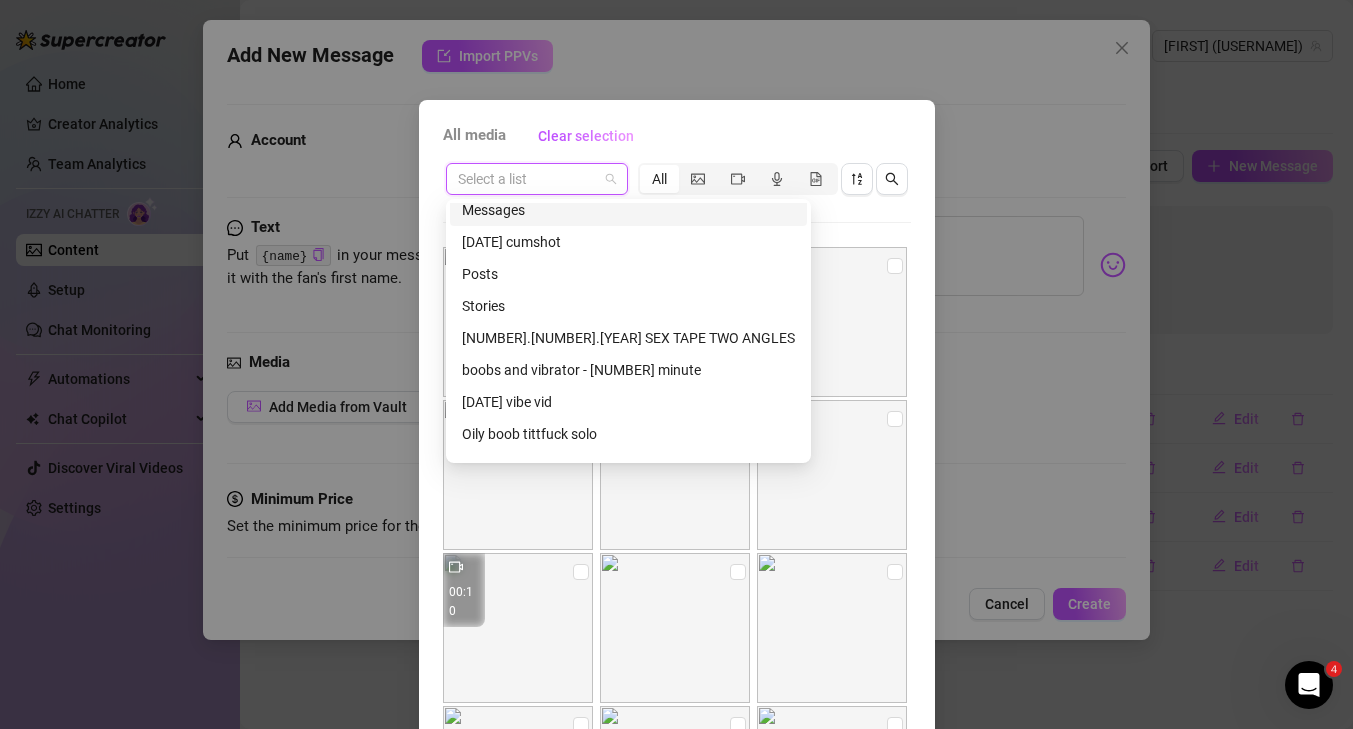 scroll, scrollTop: 0, scrollLeft: 0, axis: both 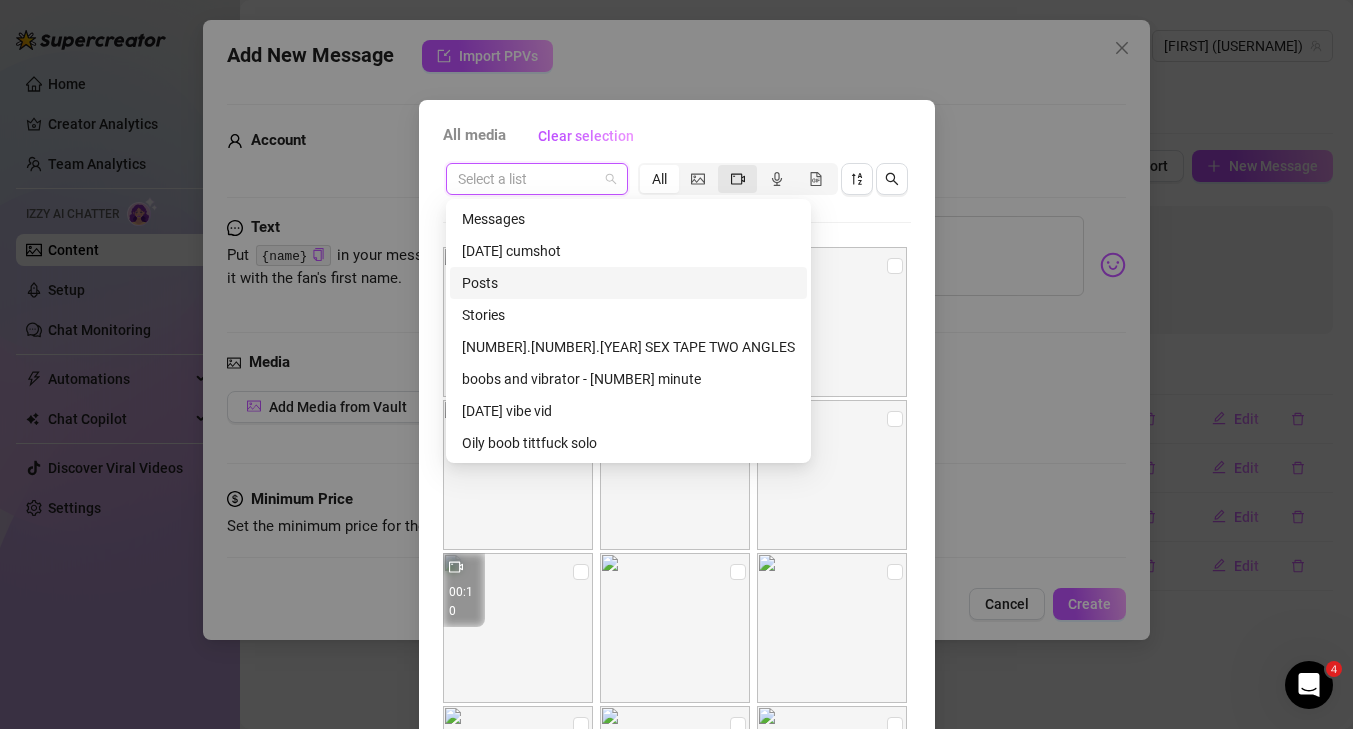 click at bounding box center [737, 179] 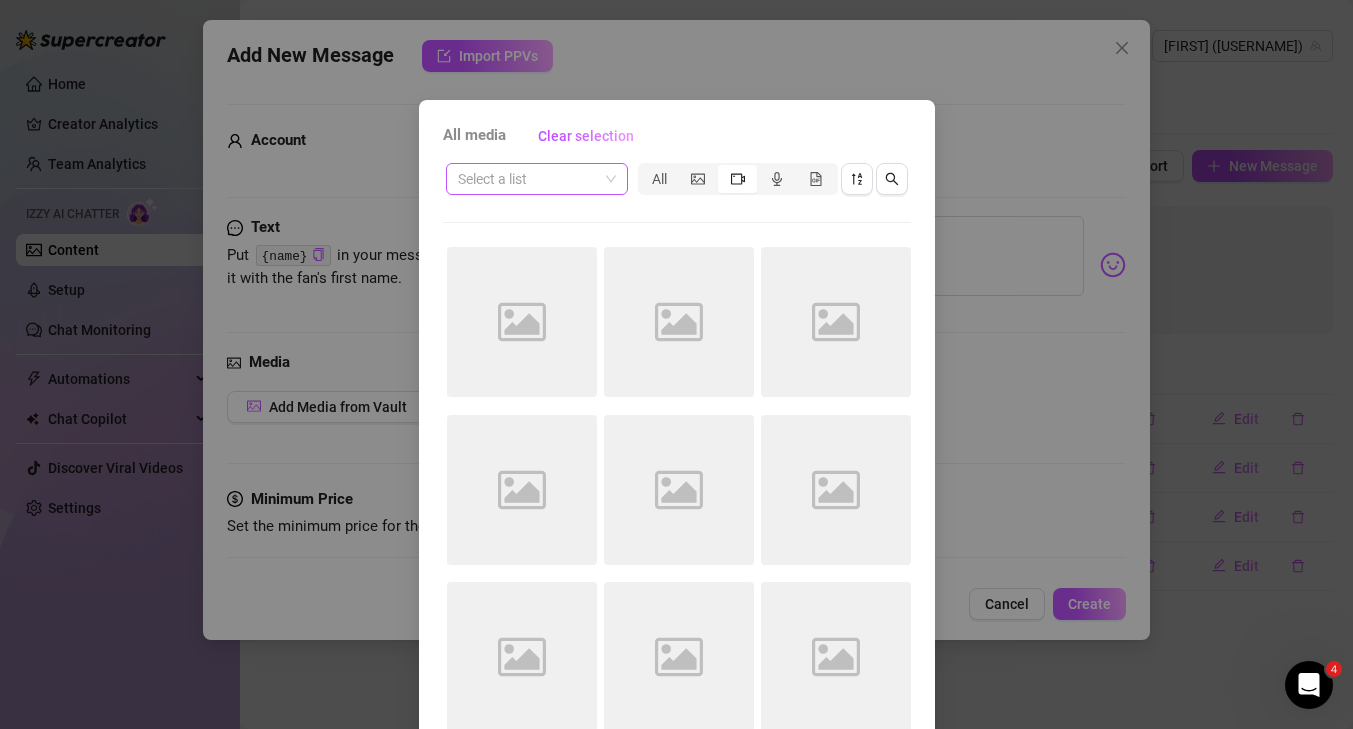 click at bounding box center [528, 179] 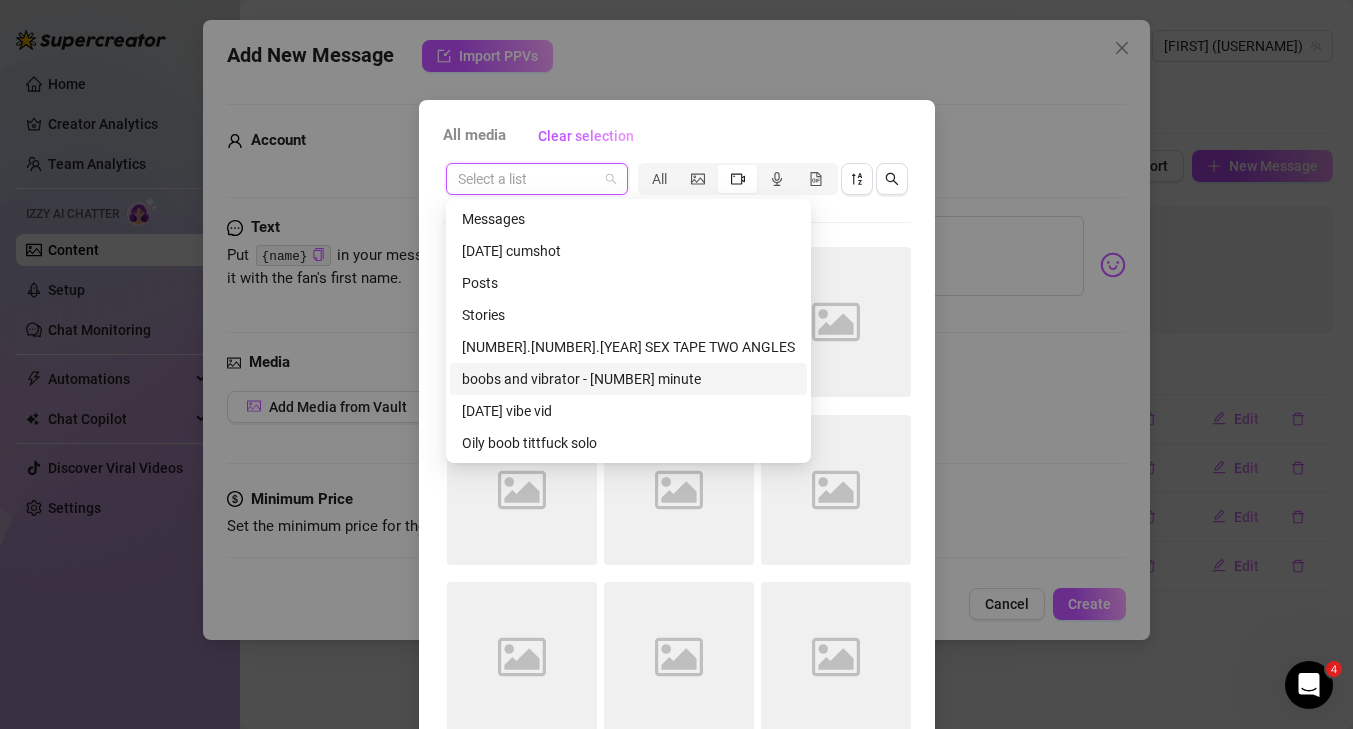 click on "boobs and vibrator - [NUMBER] minute" at bounding box center (628, 379) 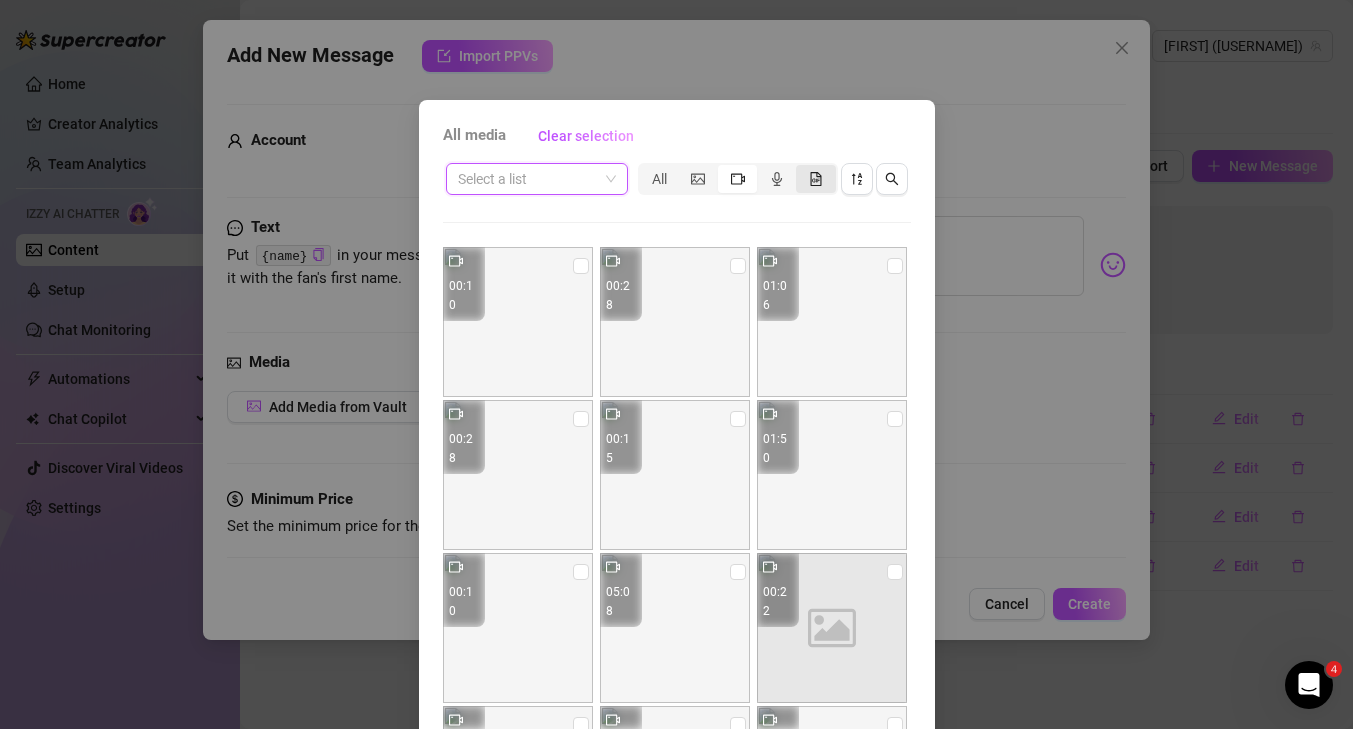click 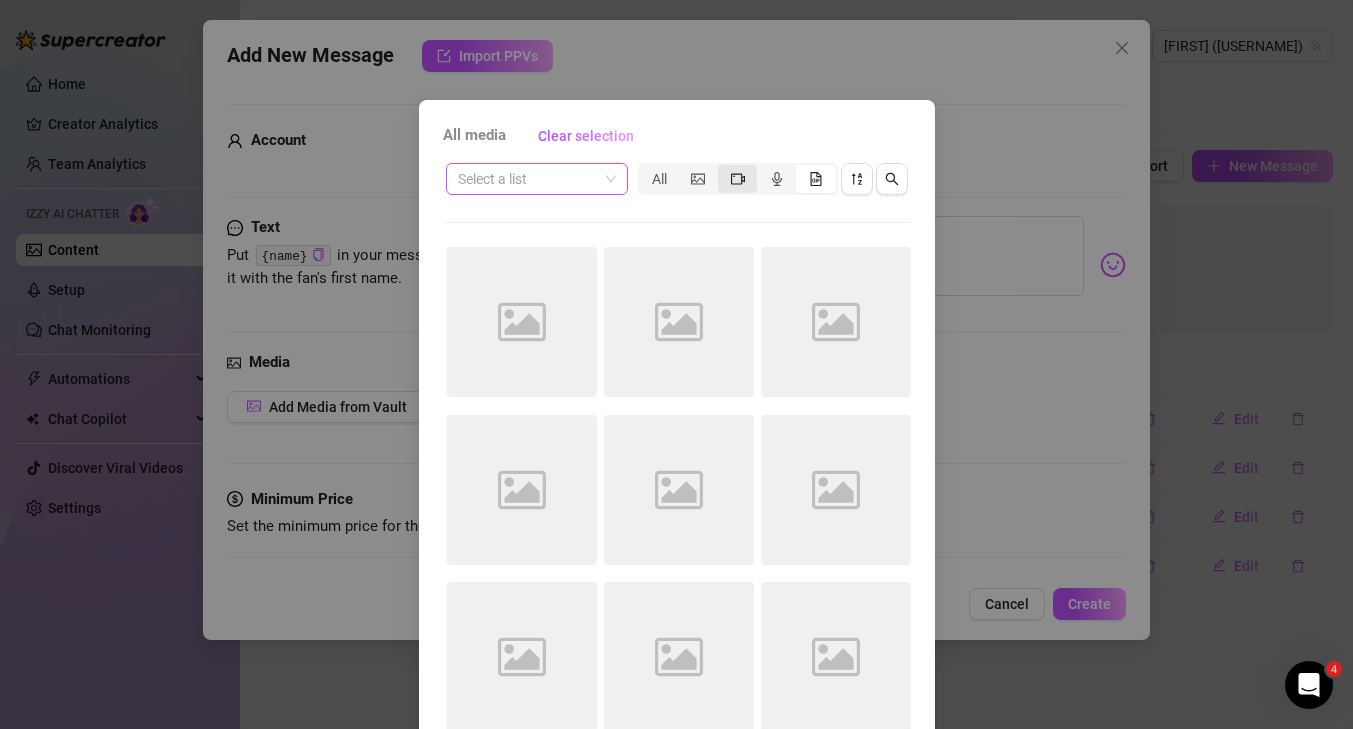 click 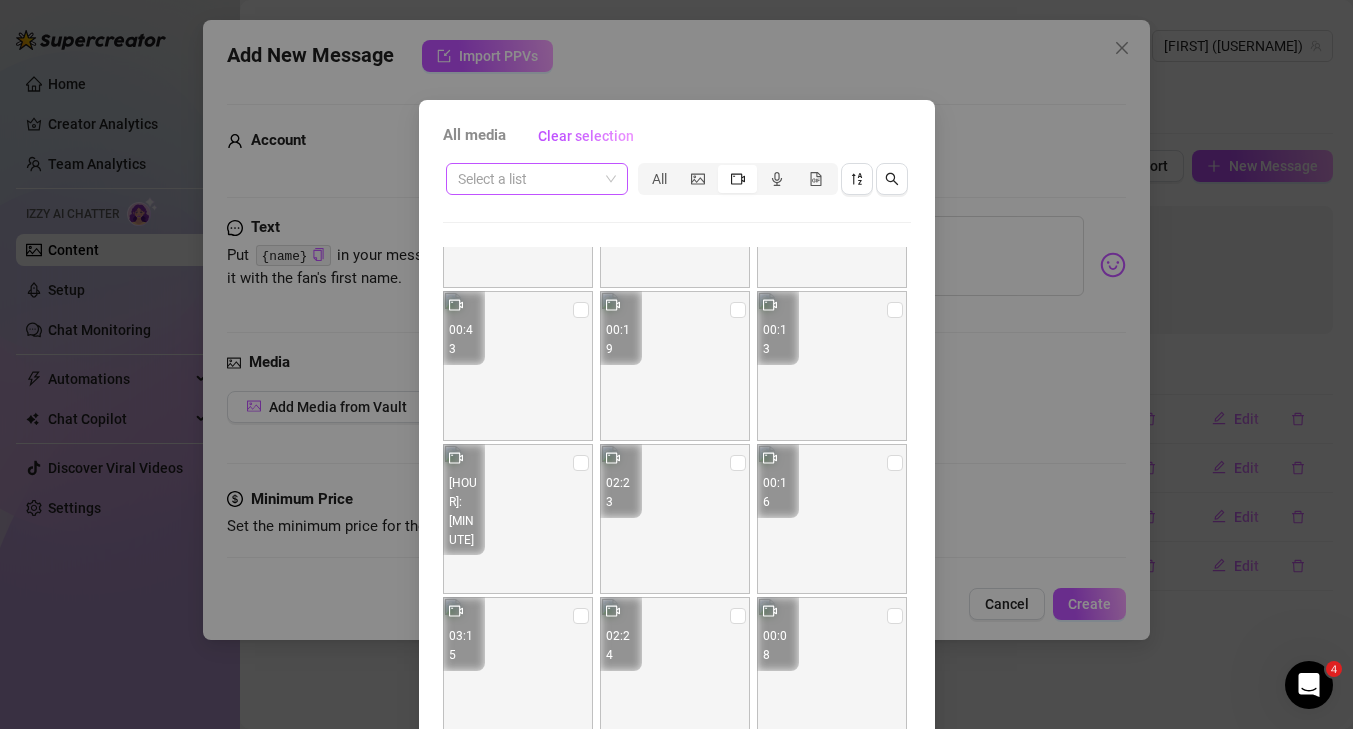scroll, scrollTop: 754, scrollLeft: 0, axis: vertical 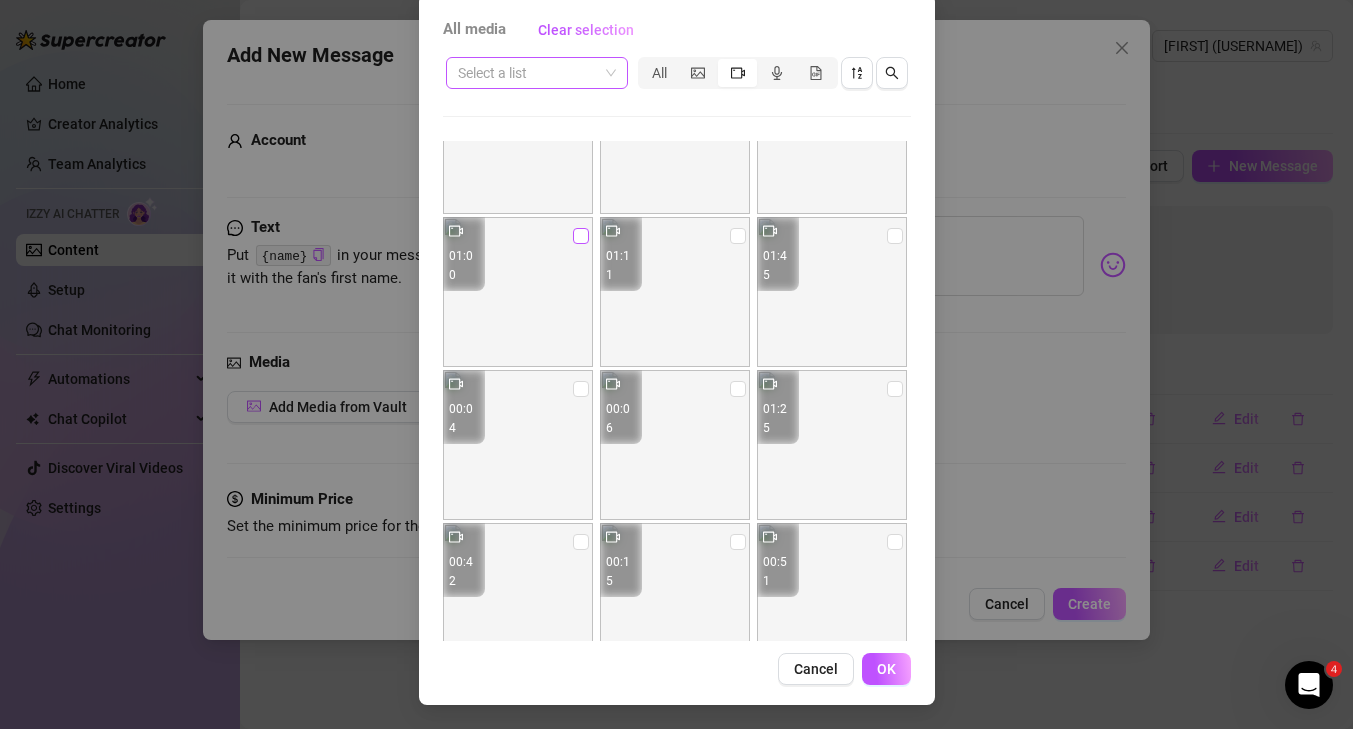 click at bounding box center [581, 236] 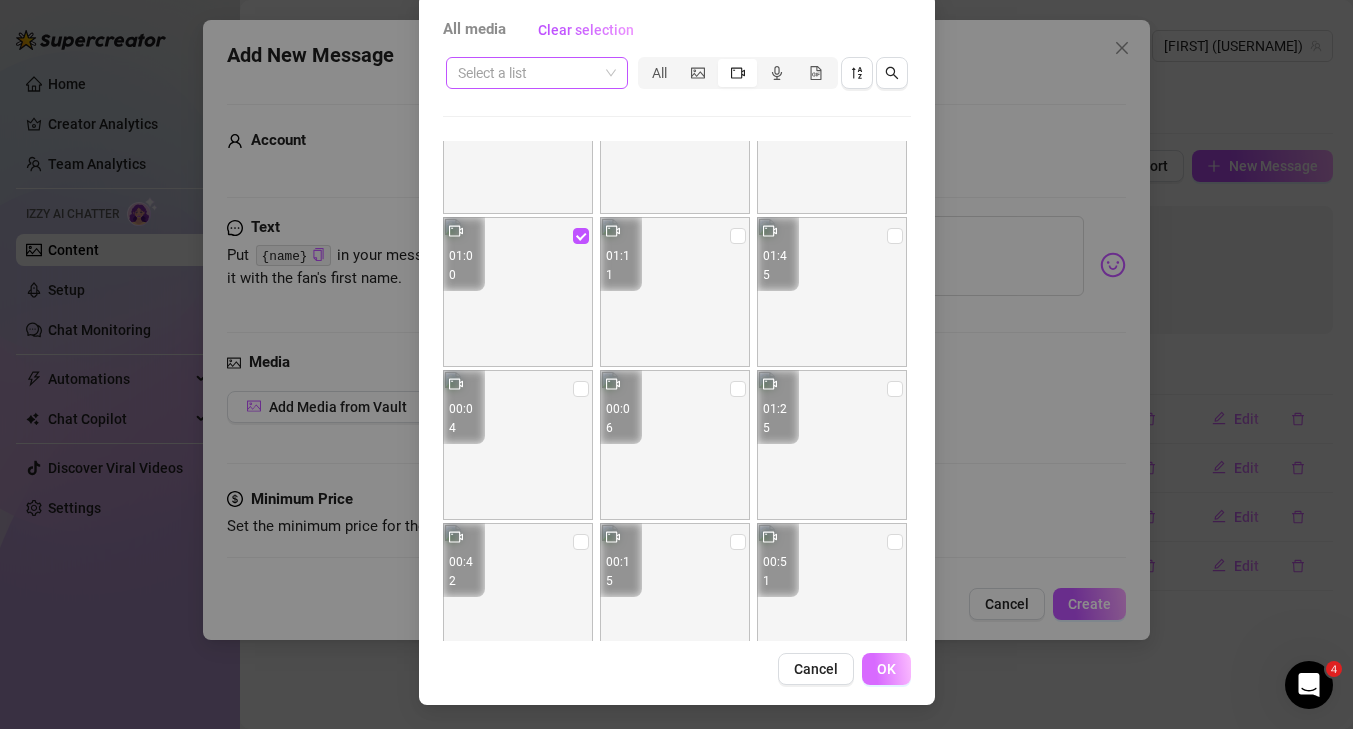 click on "OK" at bounding box center [886, 669] 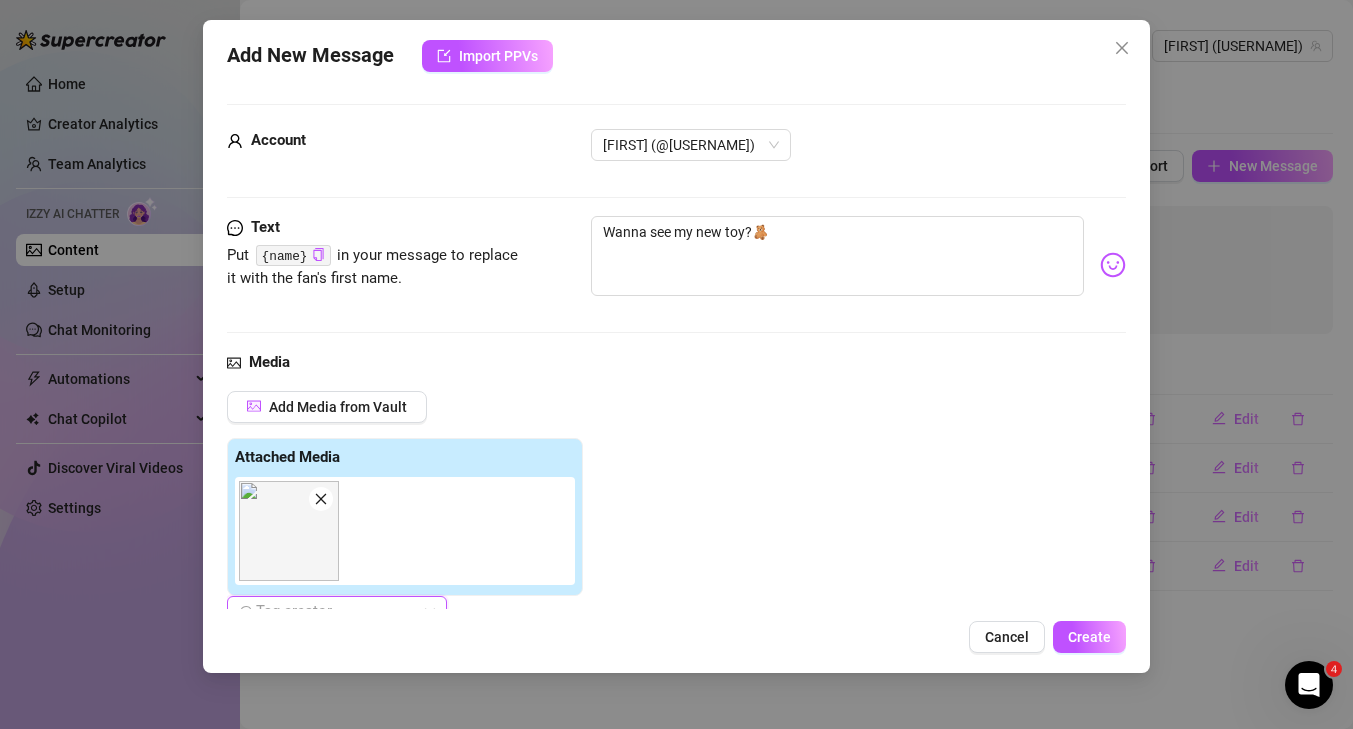 scroll, scrollTop: 171, scrollLeft: 0, axis: vertical 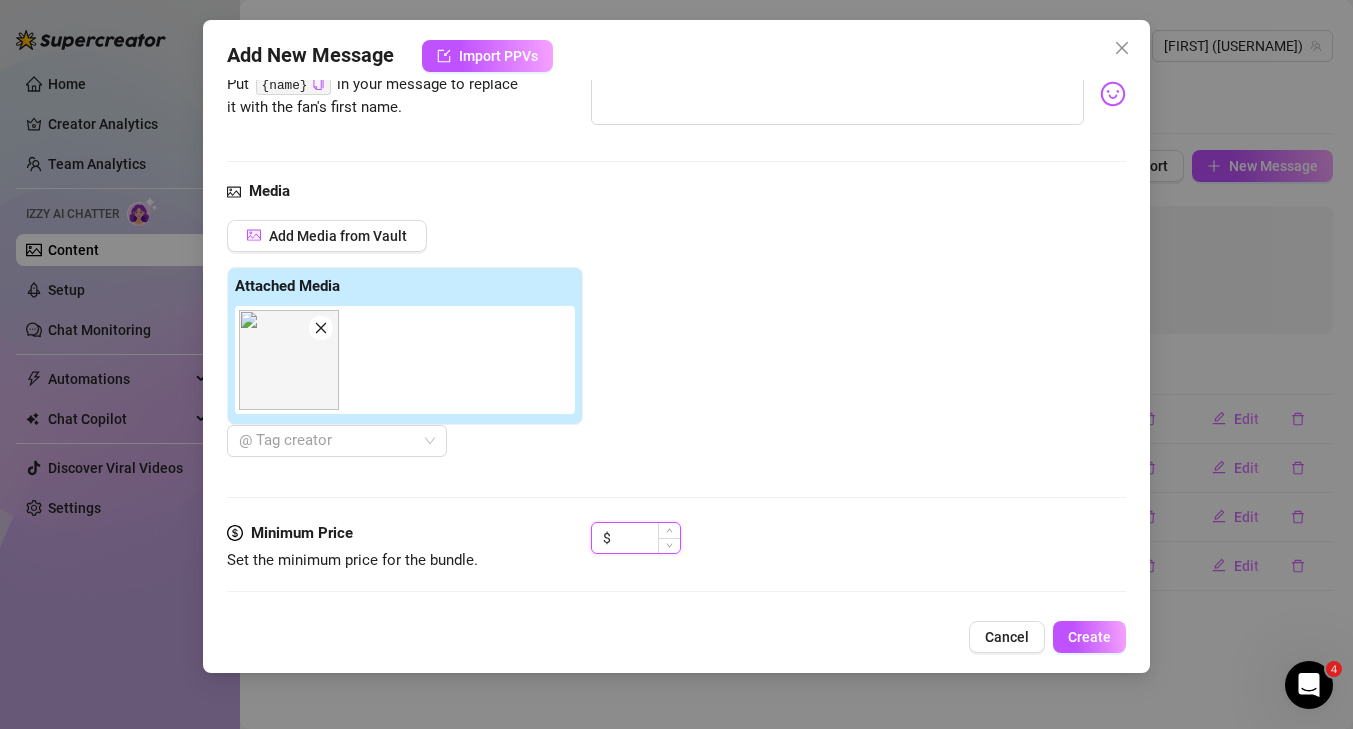 click at bounding box center [647, 538] 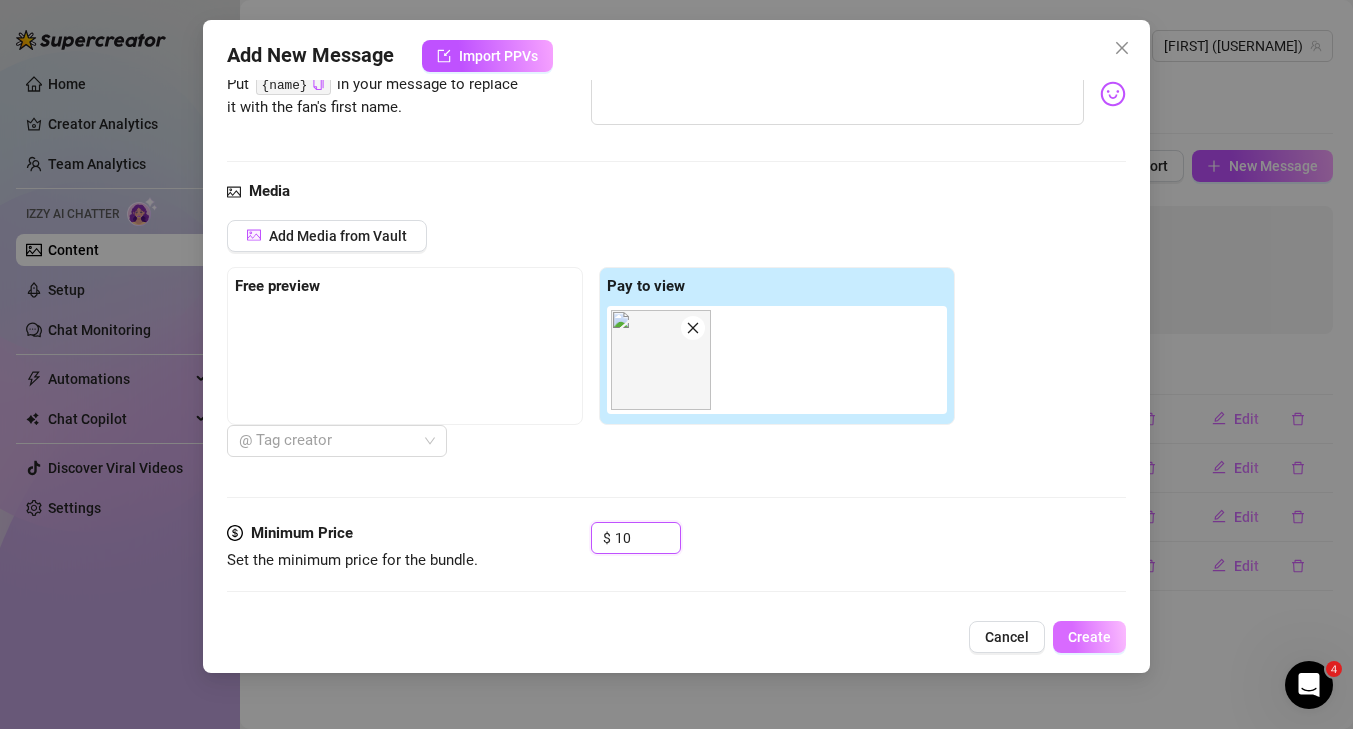 type on "10" 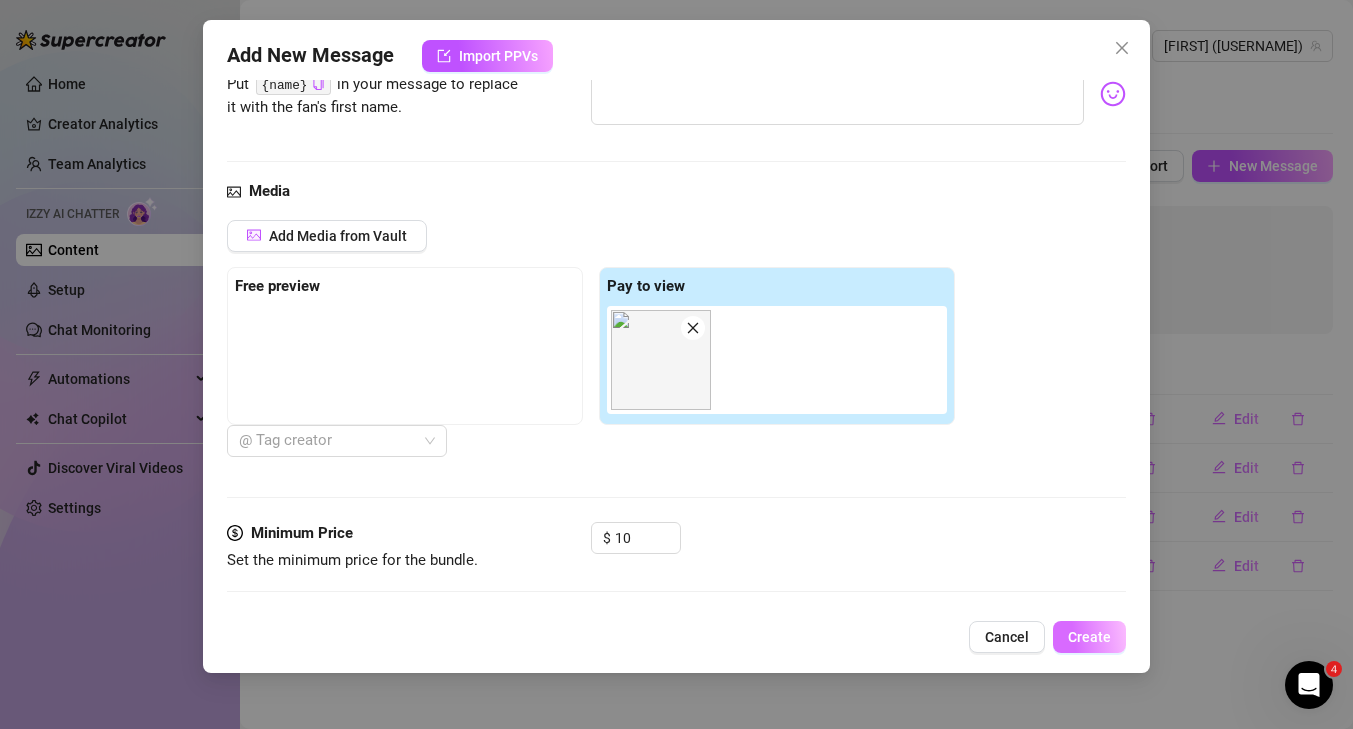 click on "Create" at bounding box center [1089, 637] 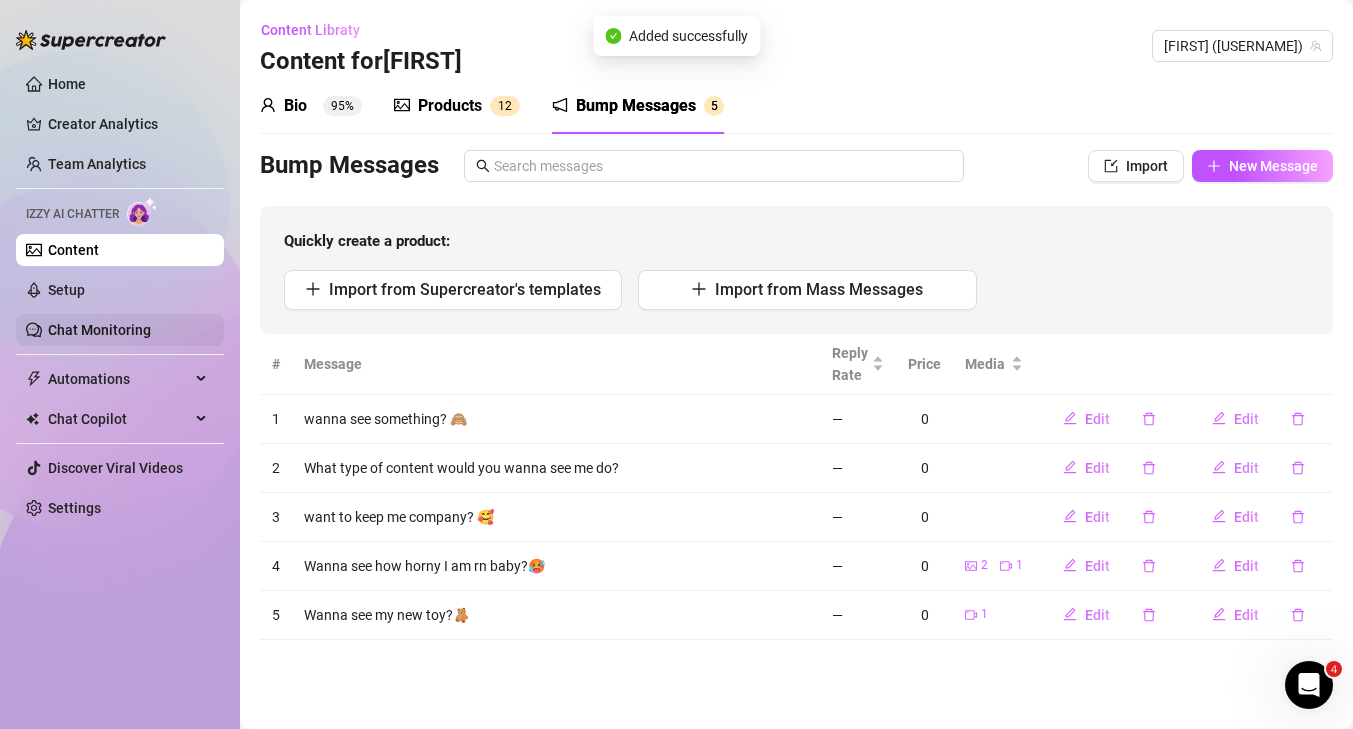 click on "Chat Monitoring" at bounding box center (99, 330) 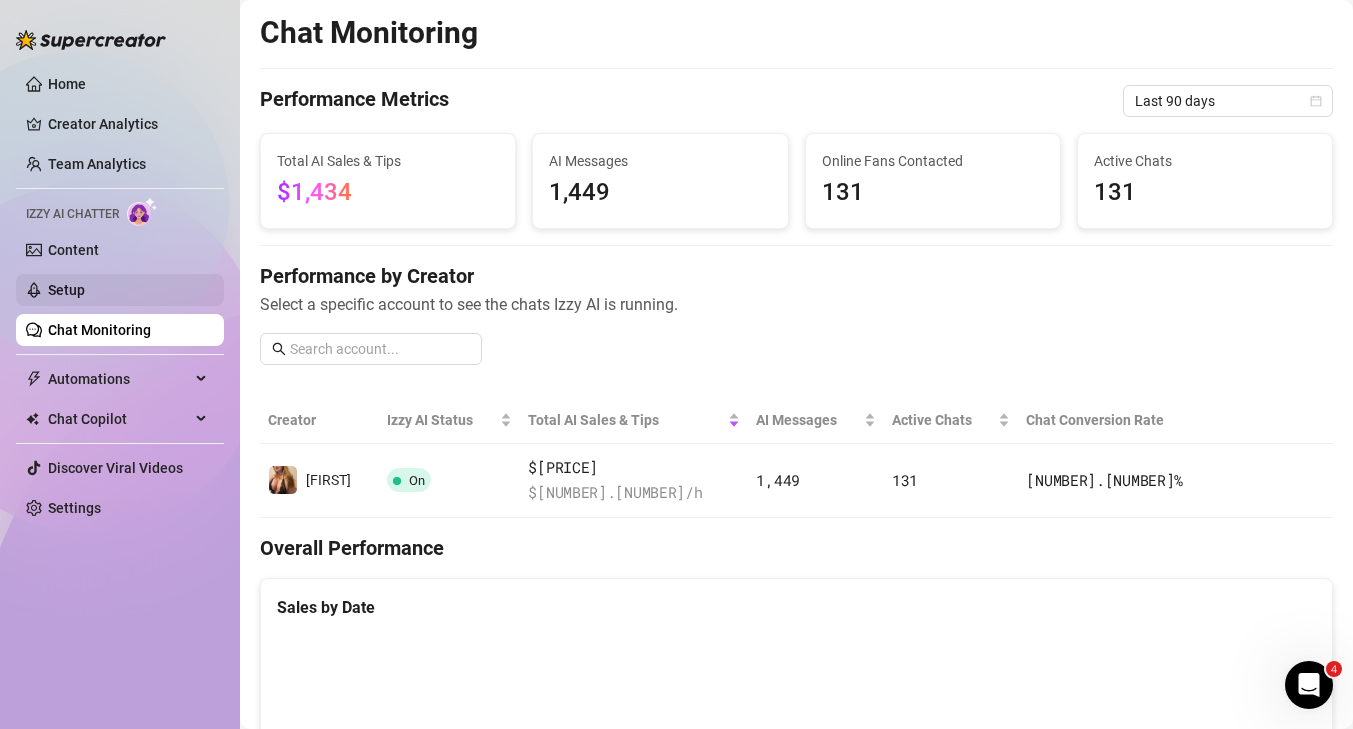 click on "Setup" at bounding box center [66, 290] 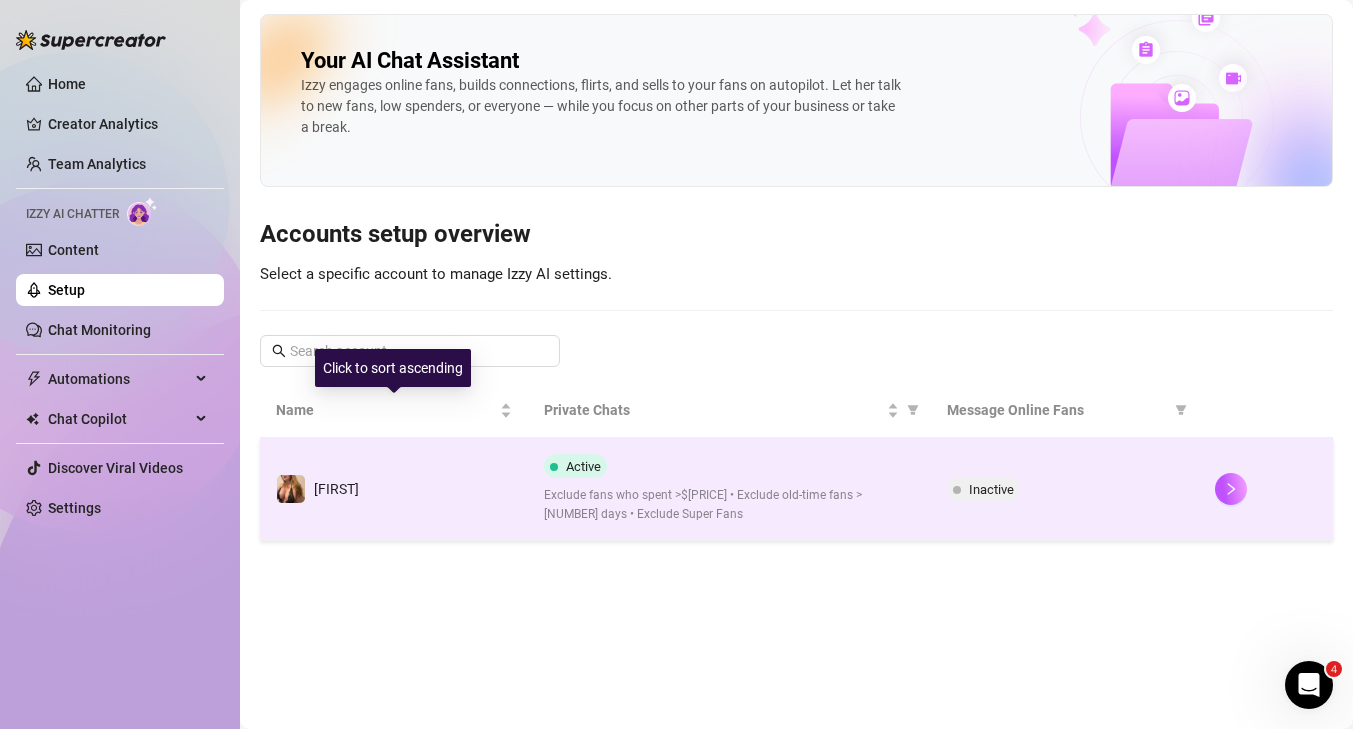 click on "[FIRST]" at bounding box center [394, 489] 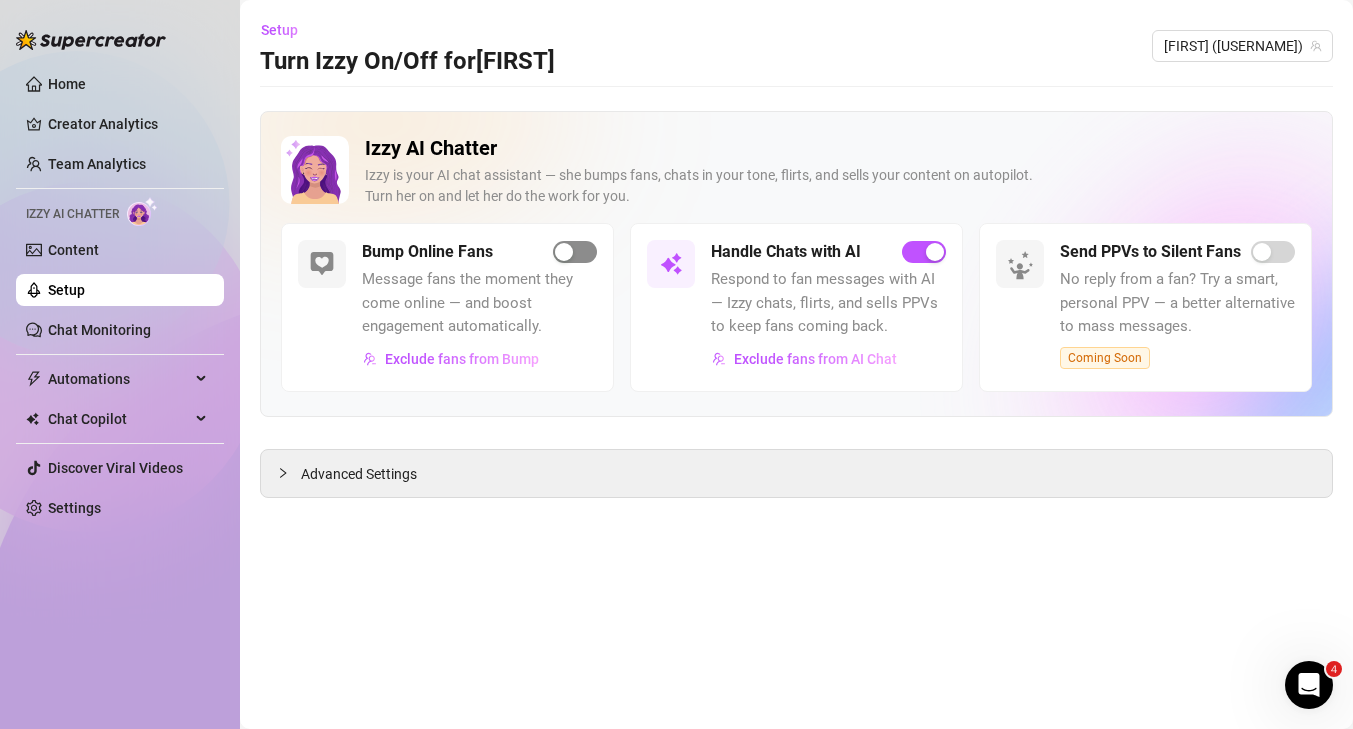 click at bounding box center [575, 252] 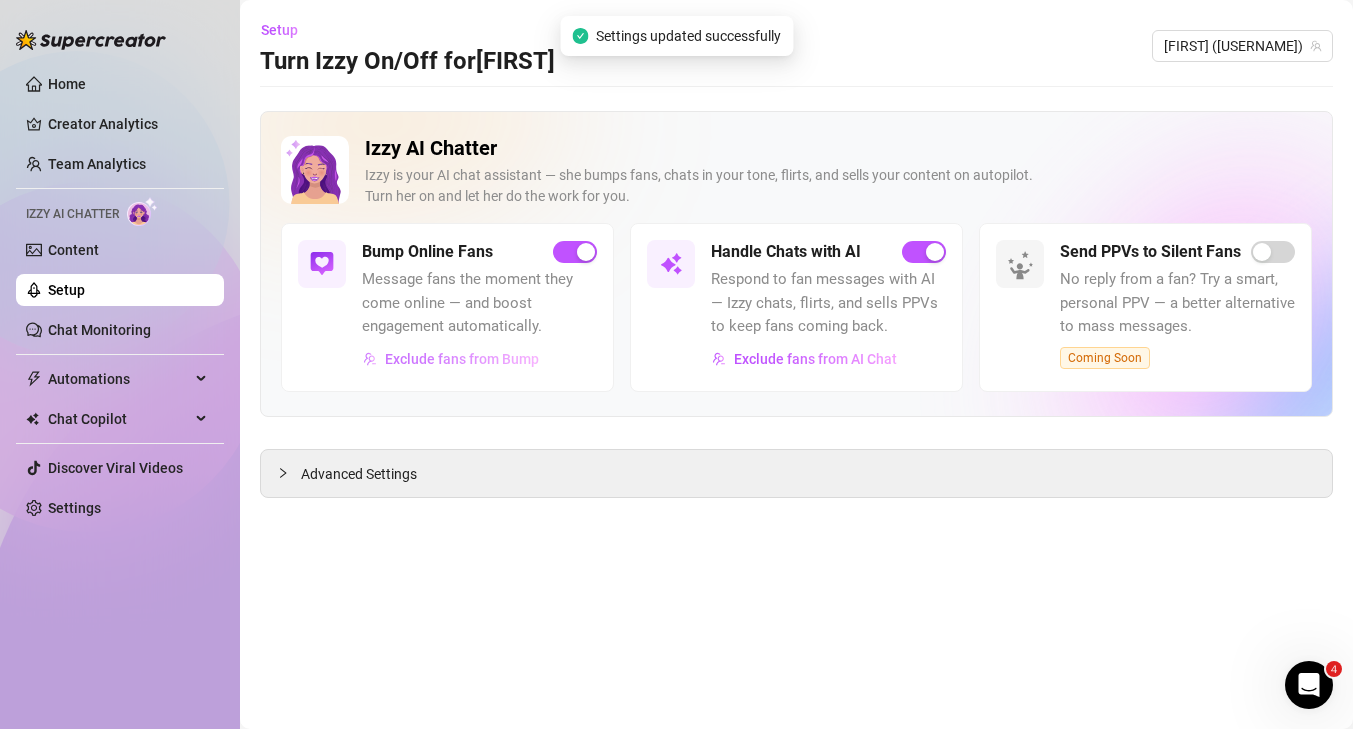 click on "Exclude fans from Bump" at bounding box center (462, 359) 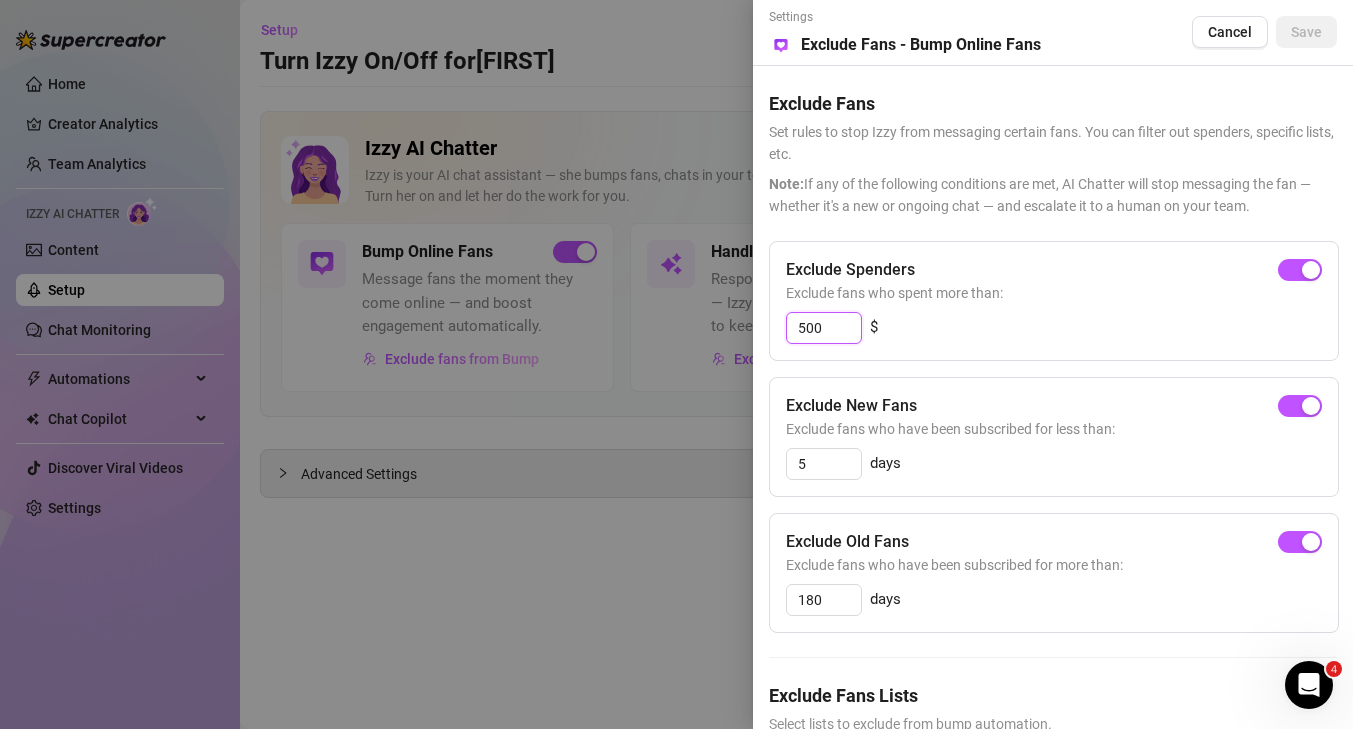 drag, startPoint x: 851, startPoint y: 328, endPoint x: 735, endPoint y: 328, distance: 116 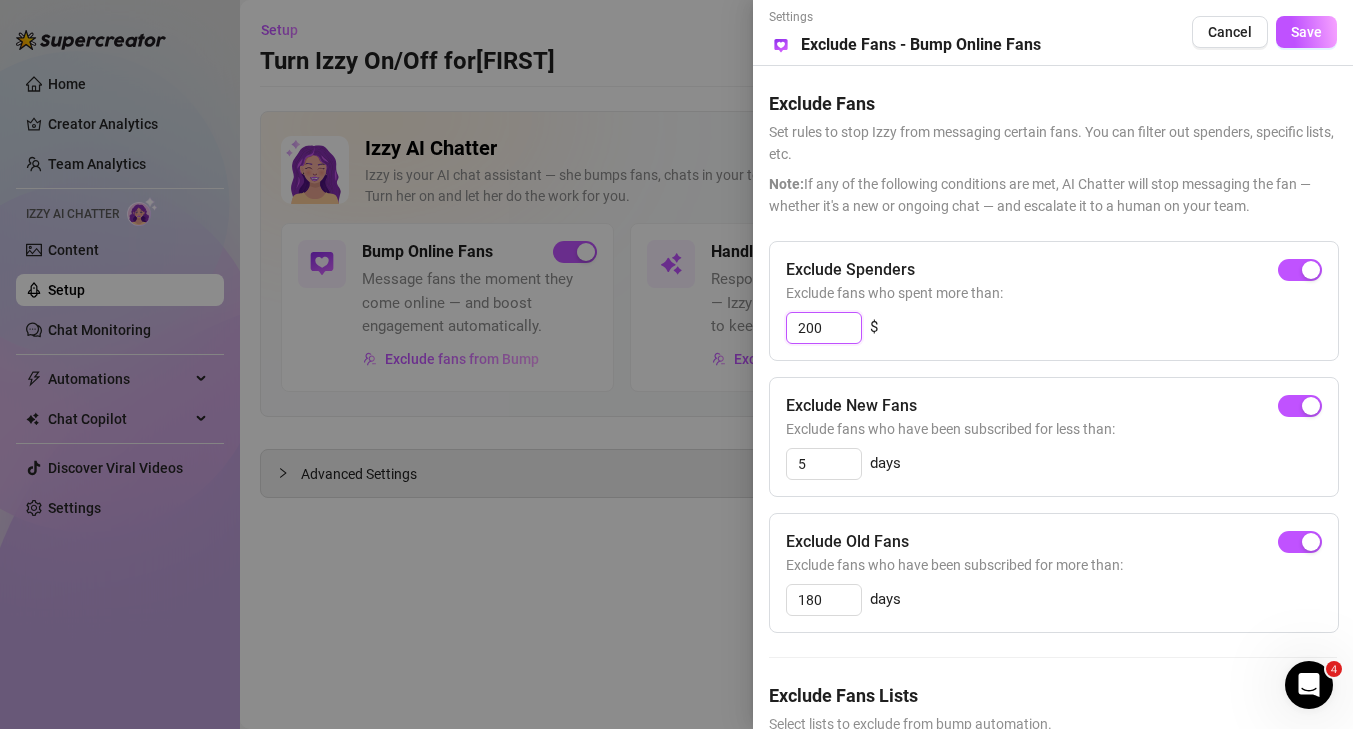 type on "200" 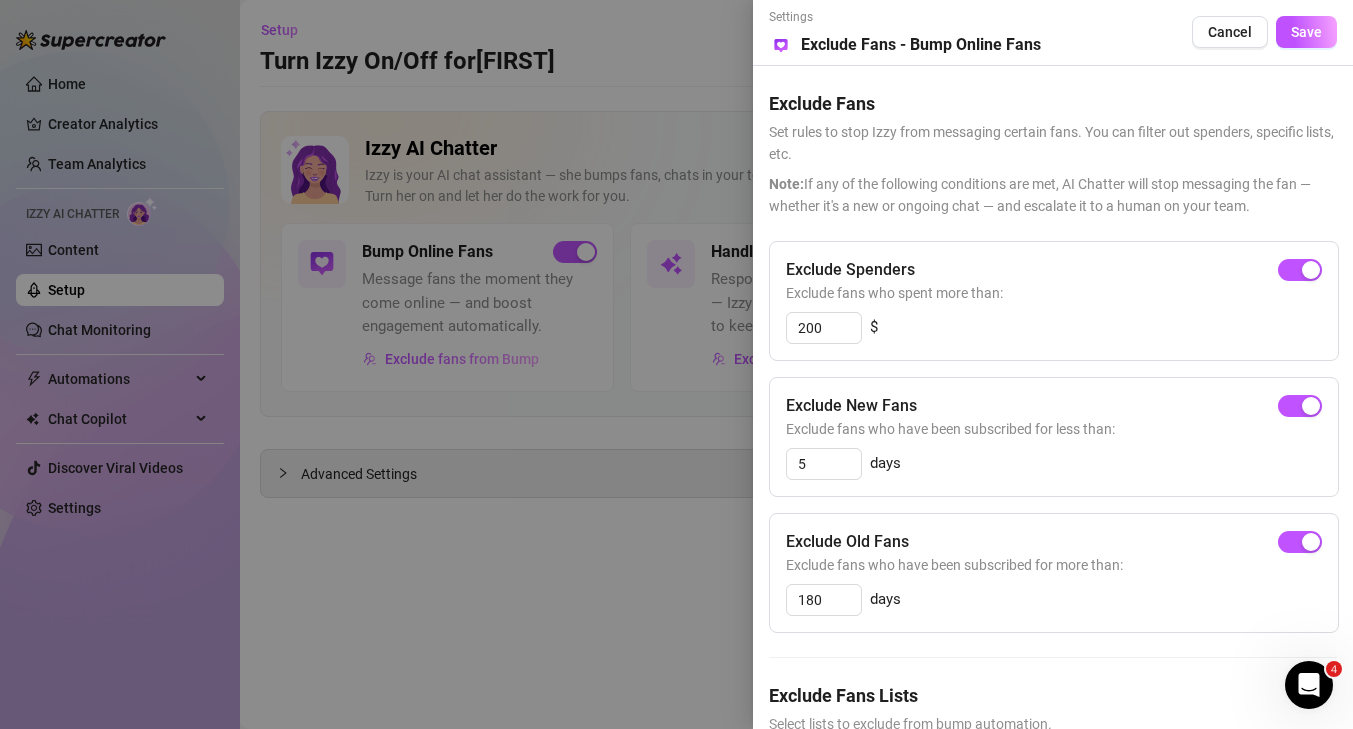 click on "Note:  If any of the following conditions are met, AI Chatter will stop messaging the fan — whether it's a new or ongoing chat — and escalate it to a human on your team." at bounding box center [1053, 195] 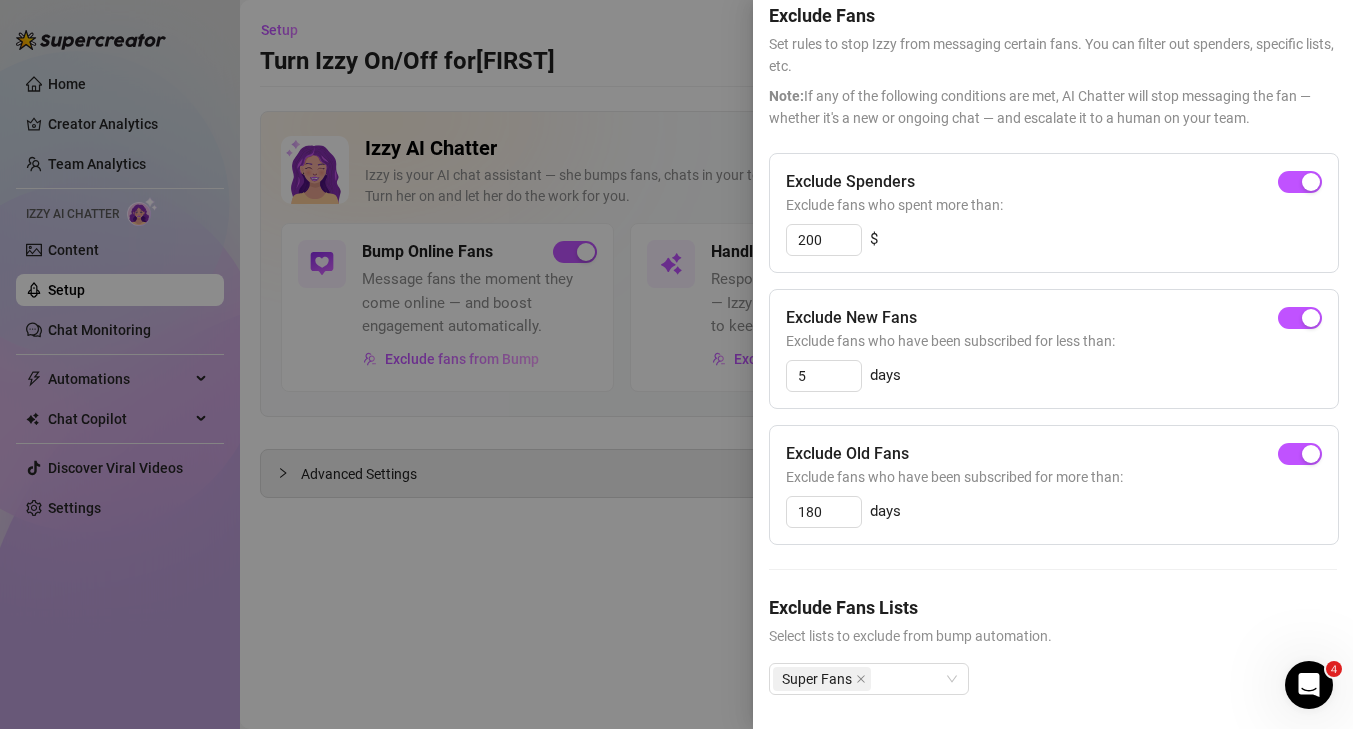 scroll, scrollTop: 94, scrollLeft: 0, axis: vertical 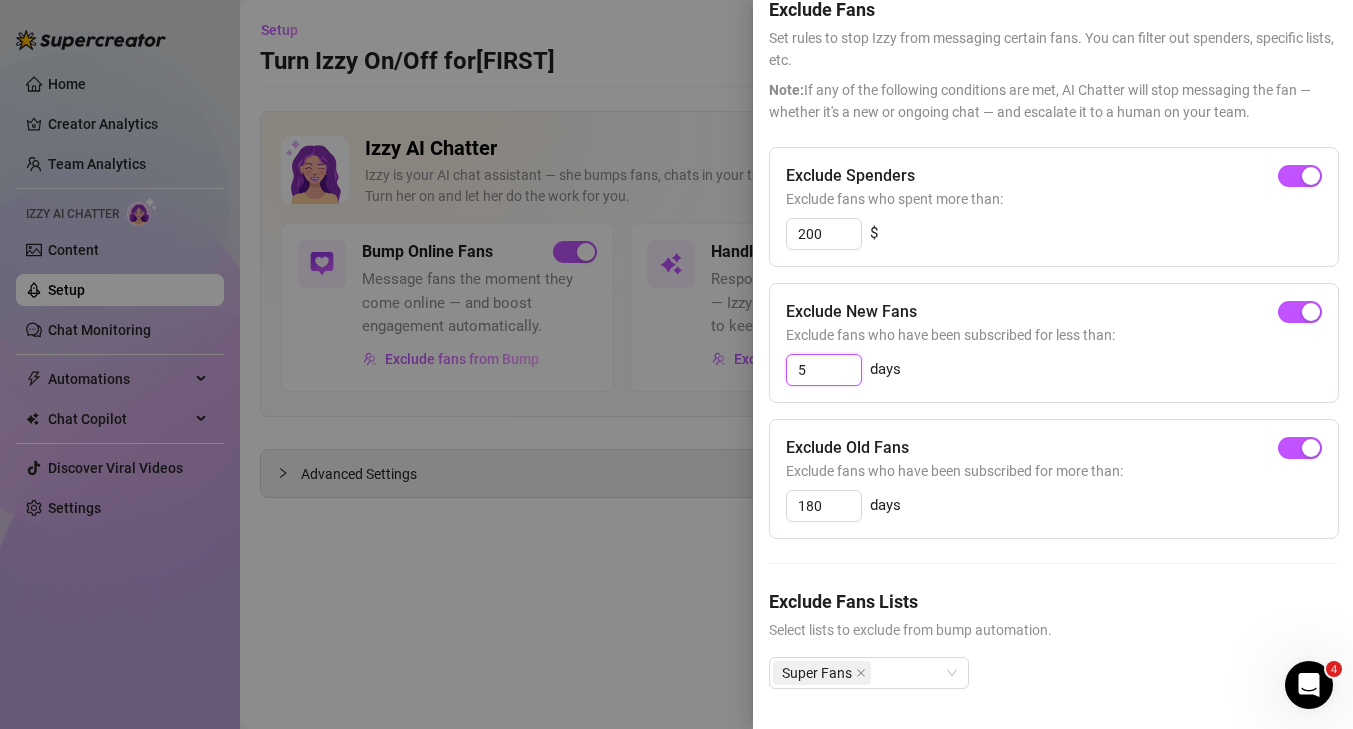 drag, startPoint x: 843, startPoint y: 377, endPoint x: 787, endPoint y: 379, distance: 56.0357 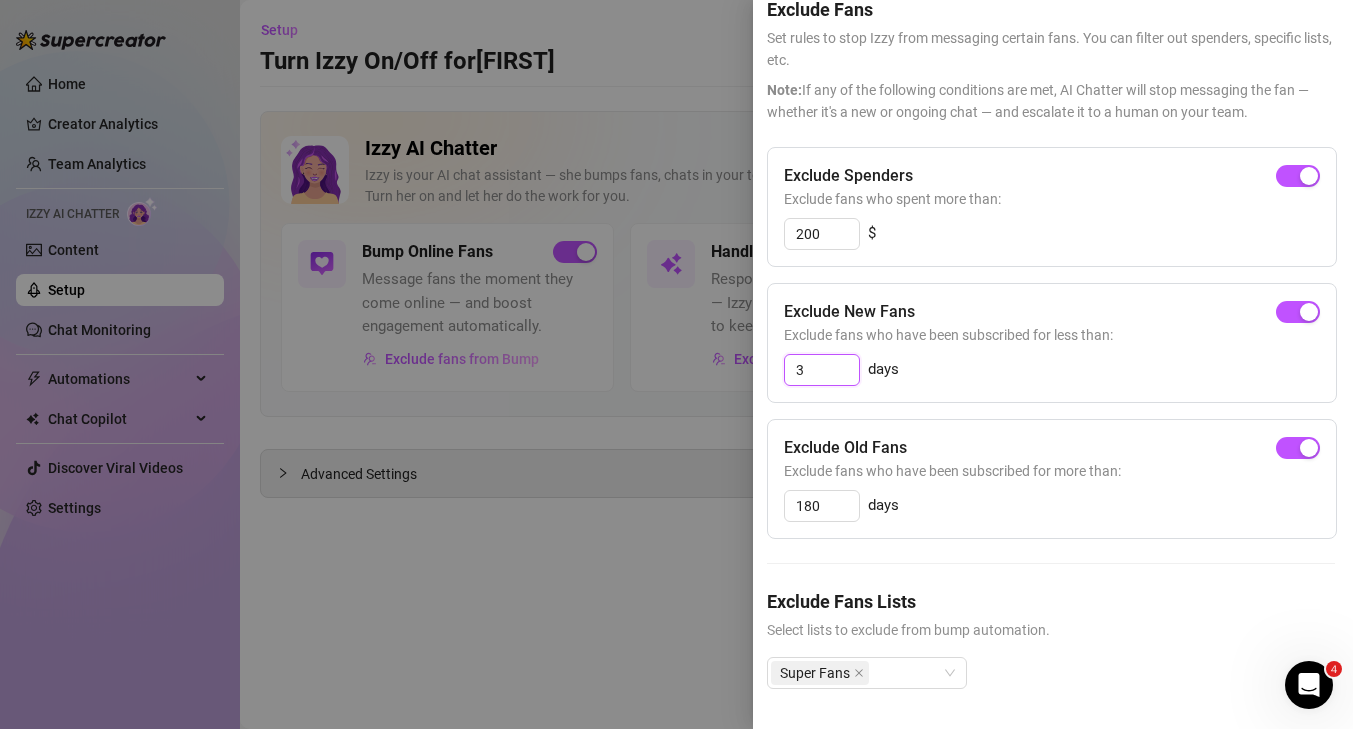 scroll, scrollTop: 0, scrollLeft: 2, axis: horizontal 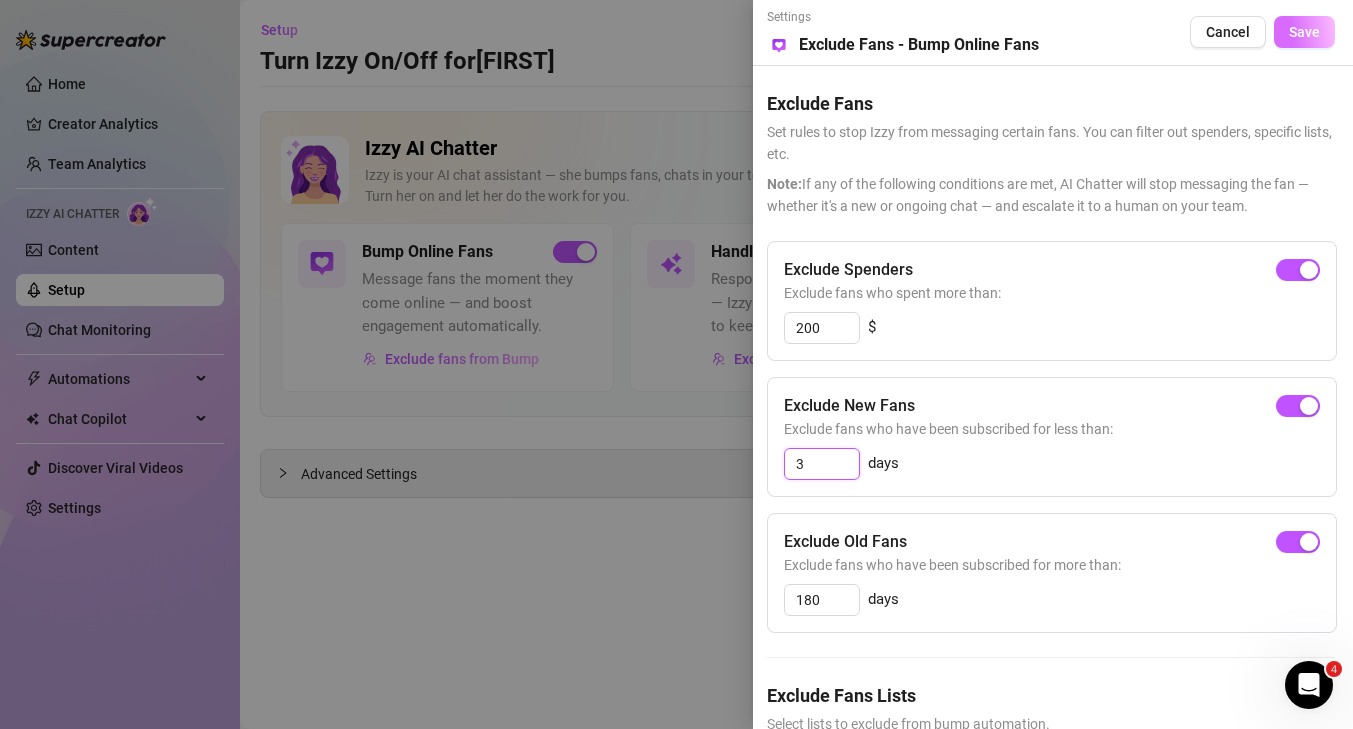 type on "3" 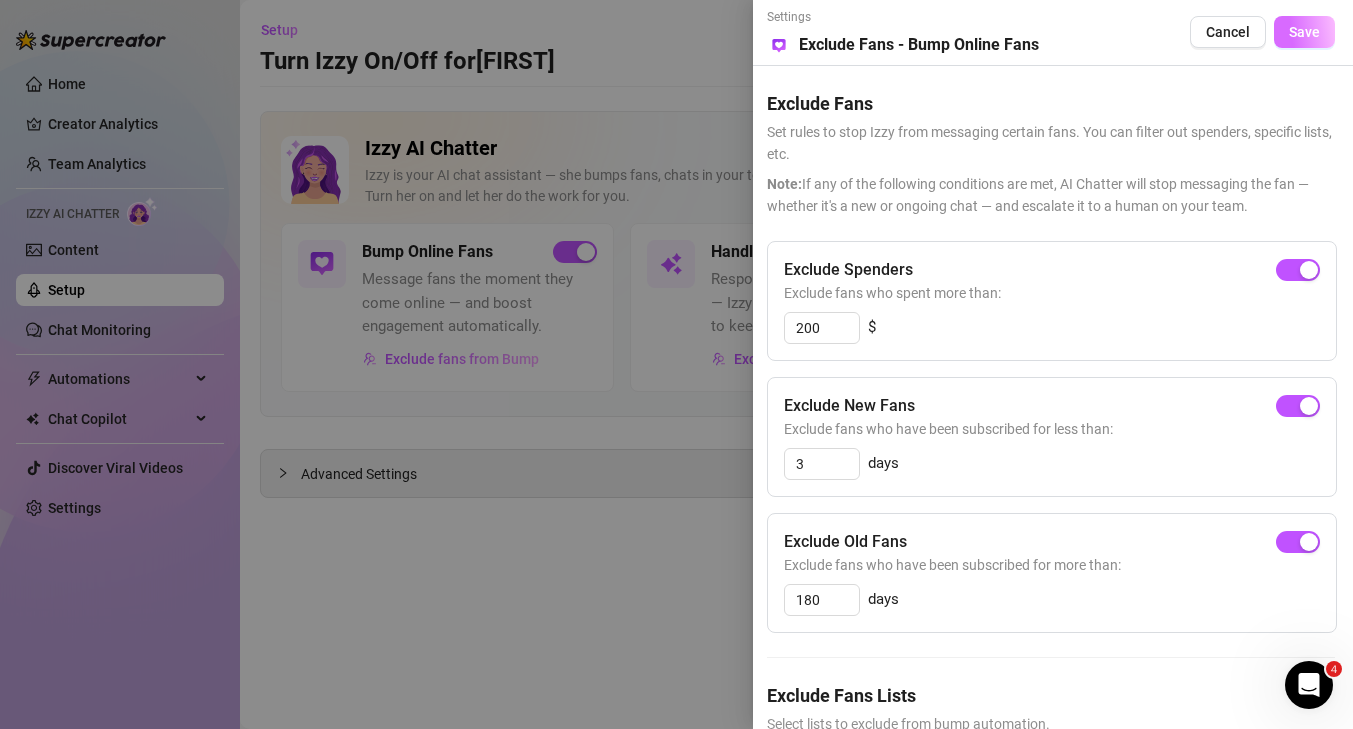 click on "Save" at bounding box center (1304, 32) 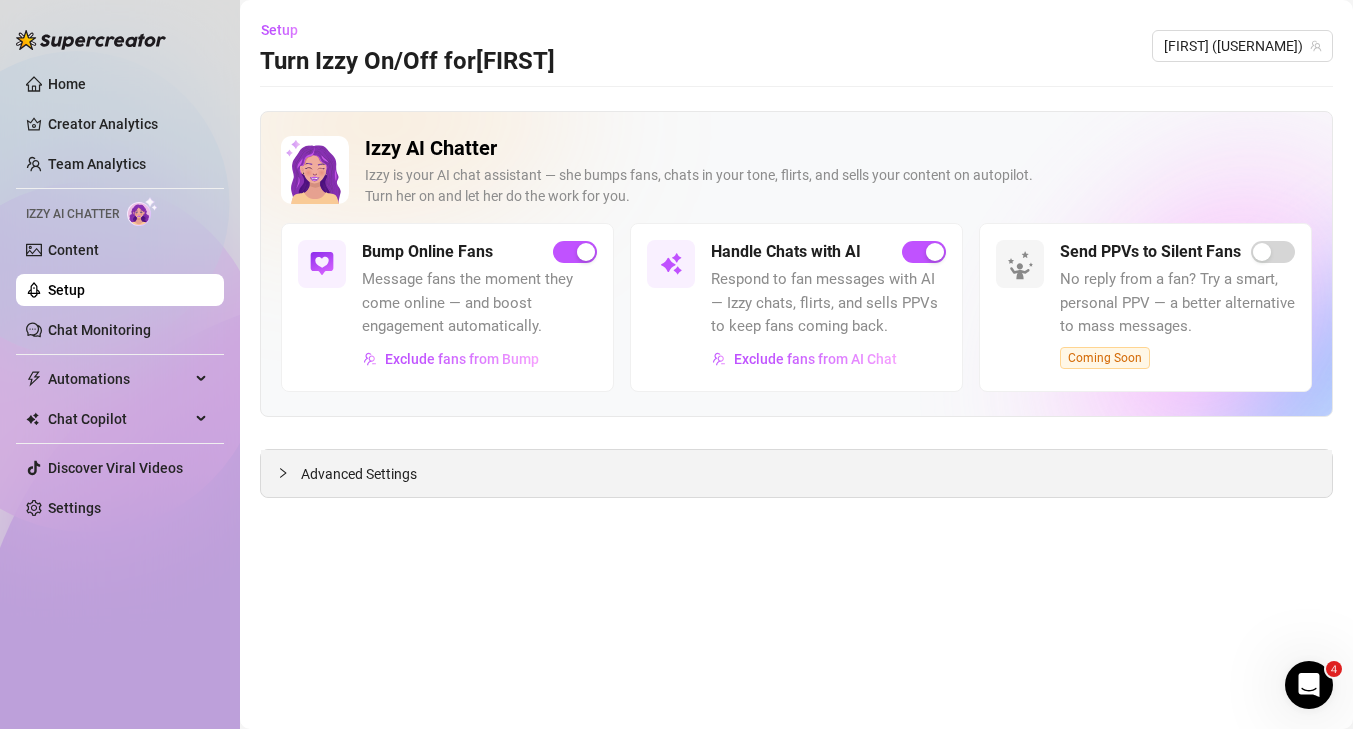 click on "Advanced Settings" at bounding box center (796, 473) 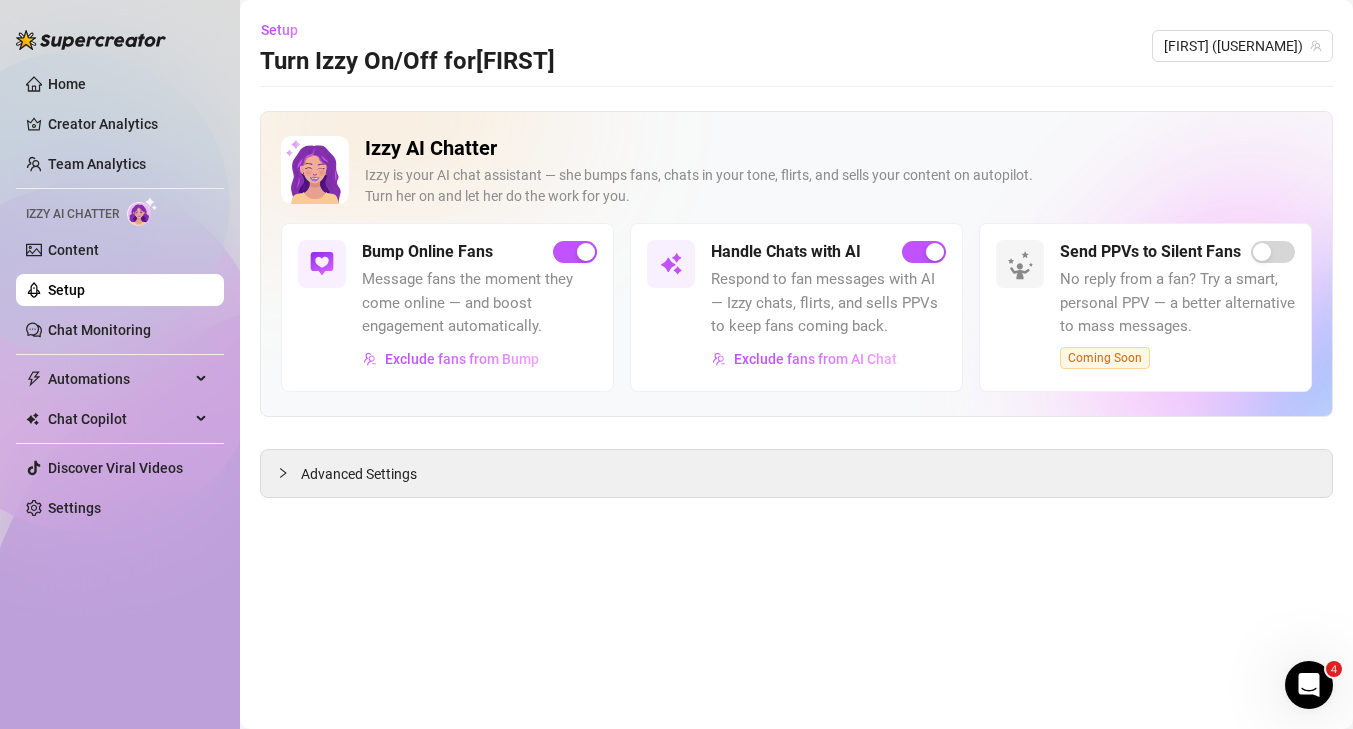 click on "Izzy AI Chatter Izzy is your AI chat assistant — she bumps fans, chats in your tone, flirts, and sells your content on autopilot. Turn her on and let her do the work for you. Bump Online Fans Message fans the moment they come online — and boost engagement automatically. Exclude fans from Bump Handle Chats with AI Respond to fan messages with AI — Izzy chats, flirts, and sells PPVs to keep fans coming back. Exclude fans from AI Chat Send PPVs to Silent Fans No reply from a fan? Try a smart, personal PPV — a better alternative to mass messages. Coming Soon Advanced Settings" at bounding box center [796, 304] 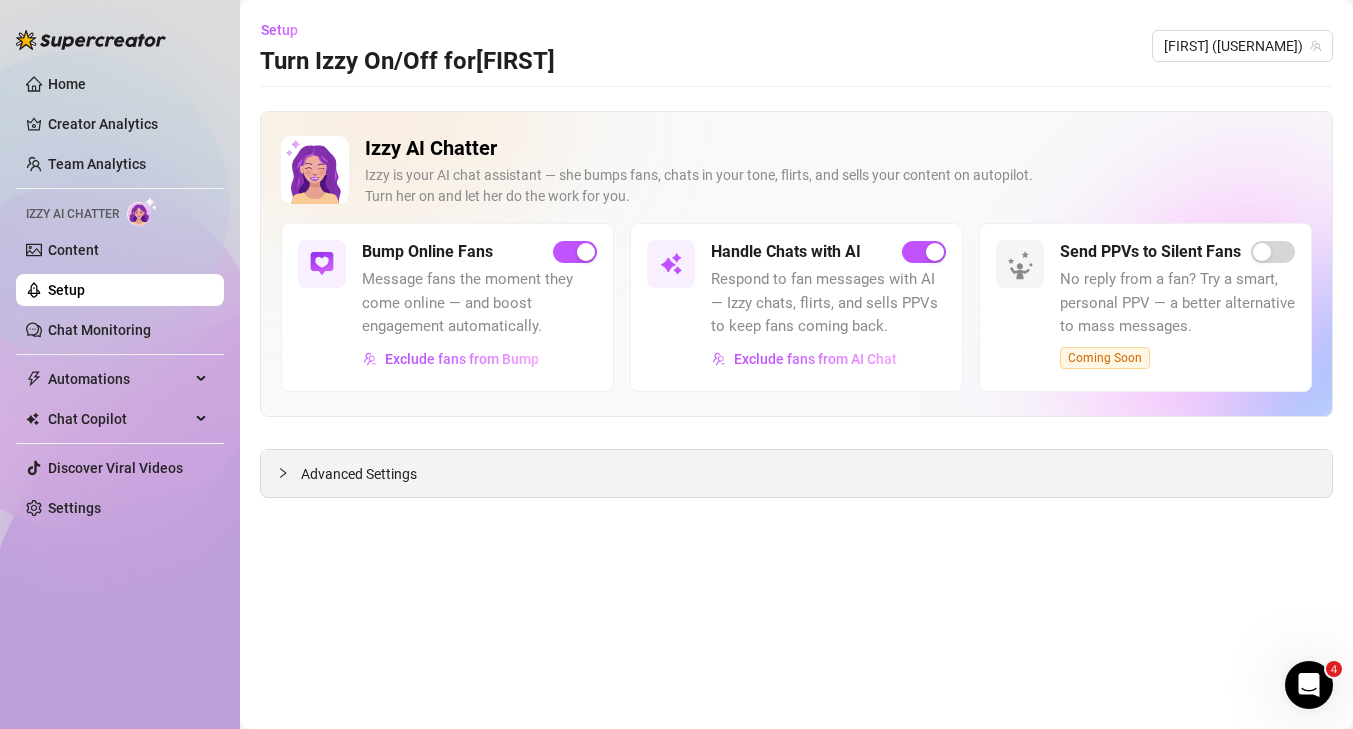 click on "Advanced Settings" at bounding box center (359, 474) 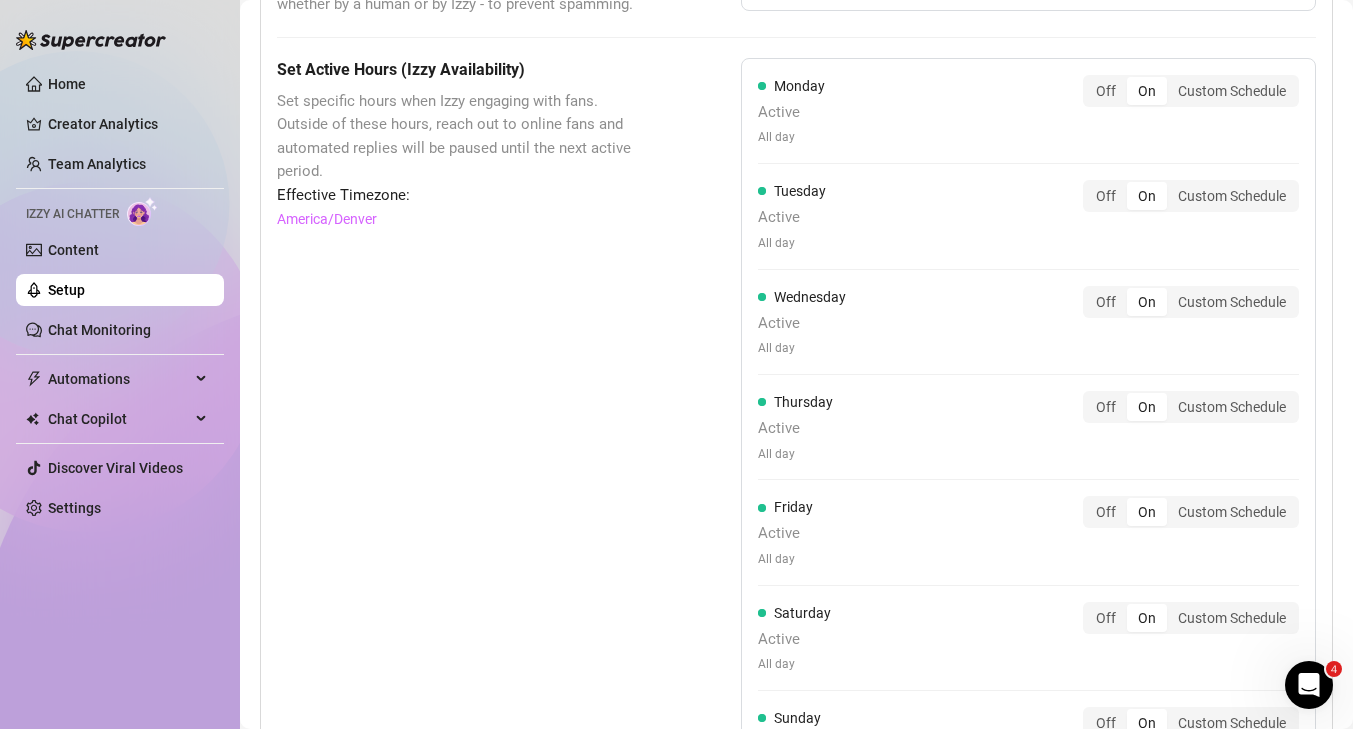 scroll, scrollTop: 1062, scrollLeft: 0, axis: vertical 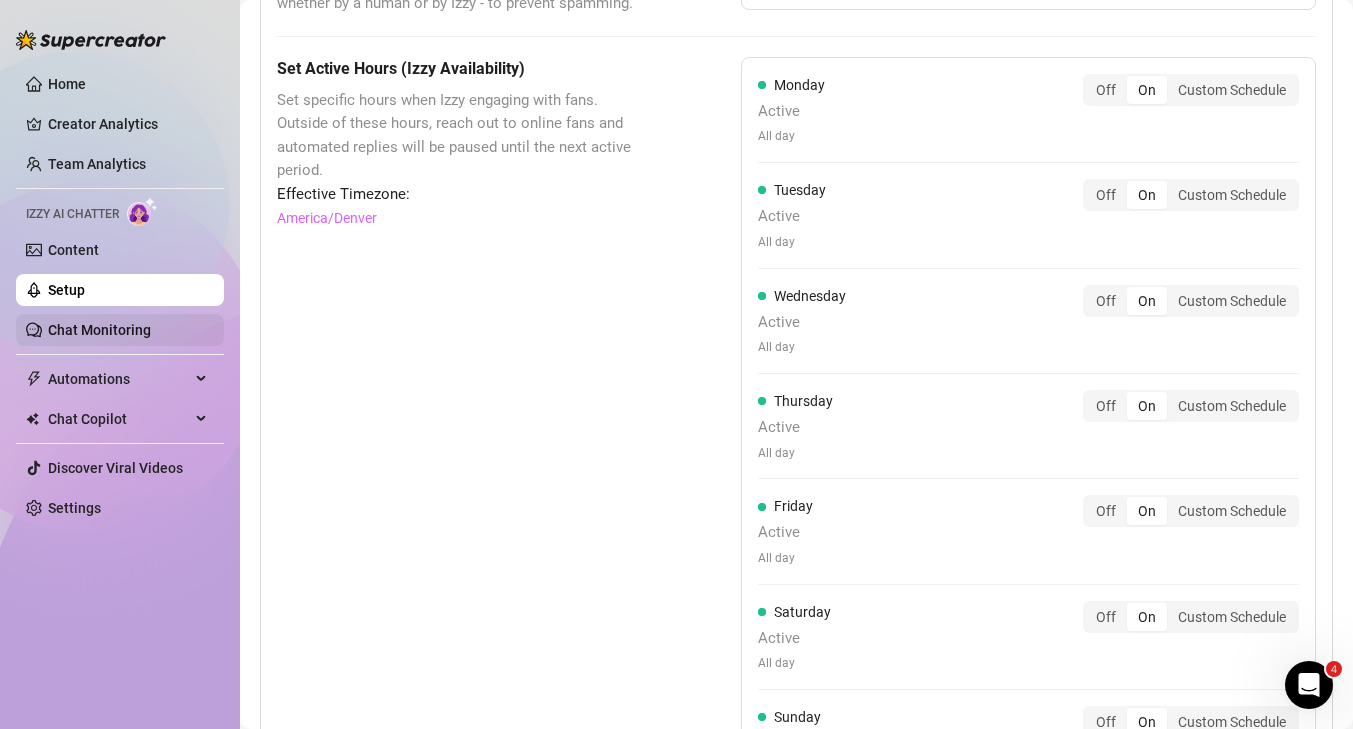 click on "Chat Monitoring" at bounding box center [99, 330] 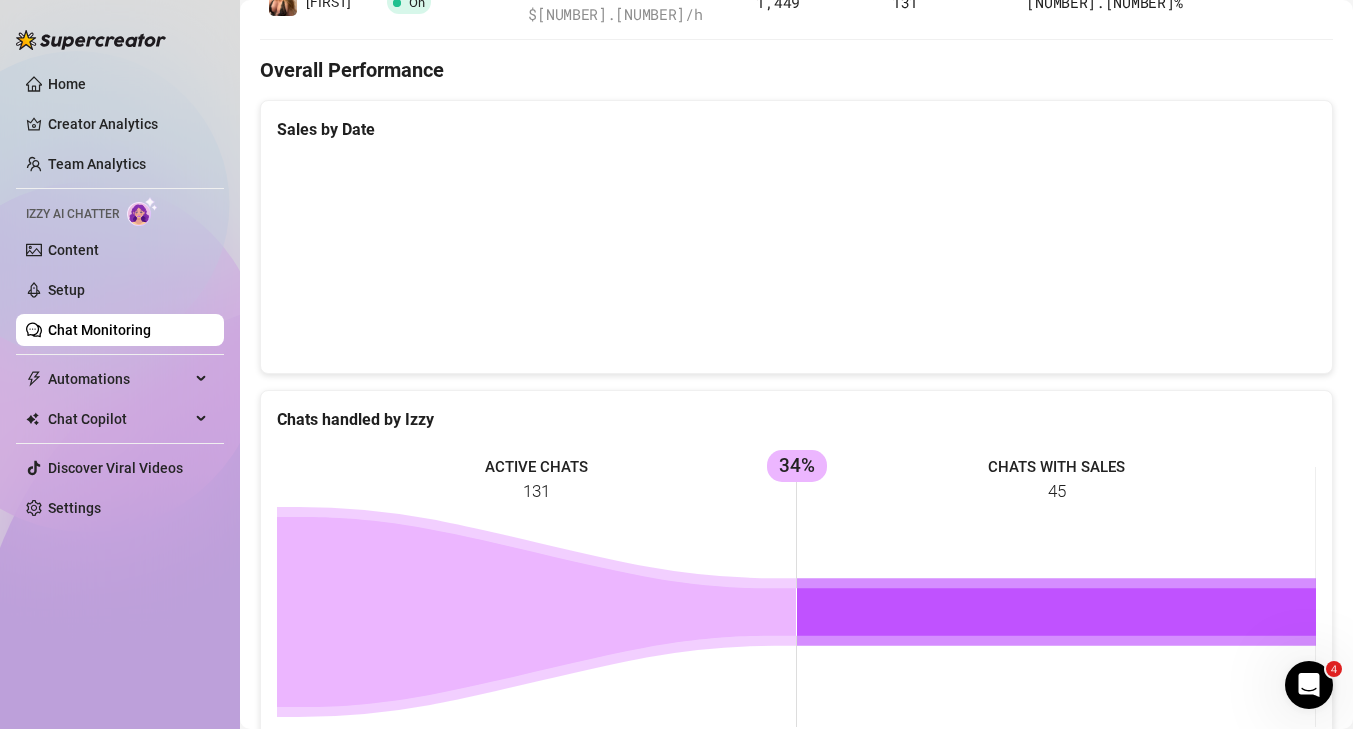 scroll, scrollTop: 0, scrollLeft: 0, axis: both 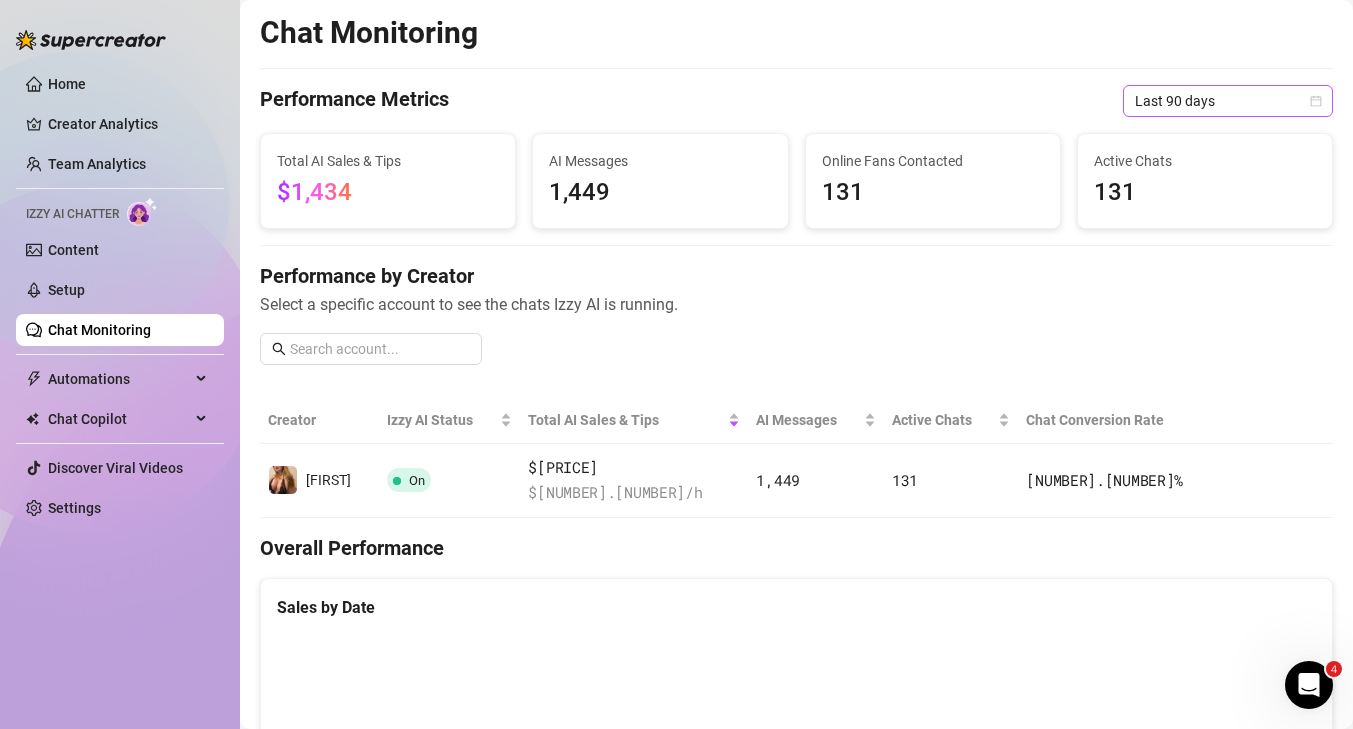 click on "Last 90 days" at bounding box center (1228, 101) 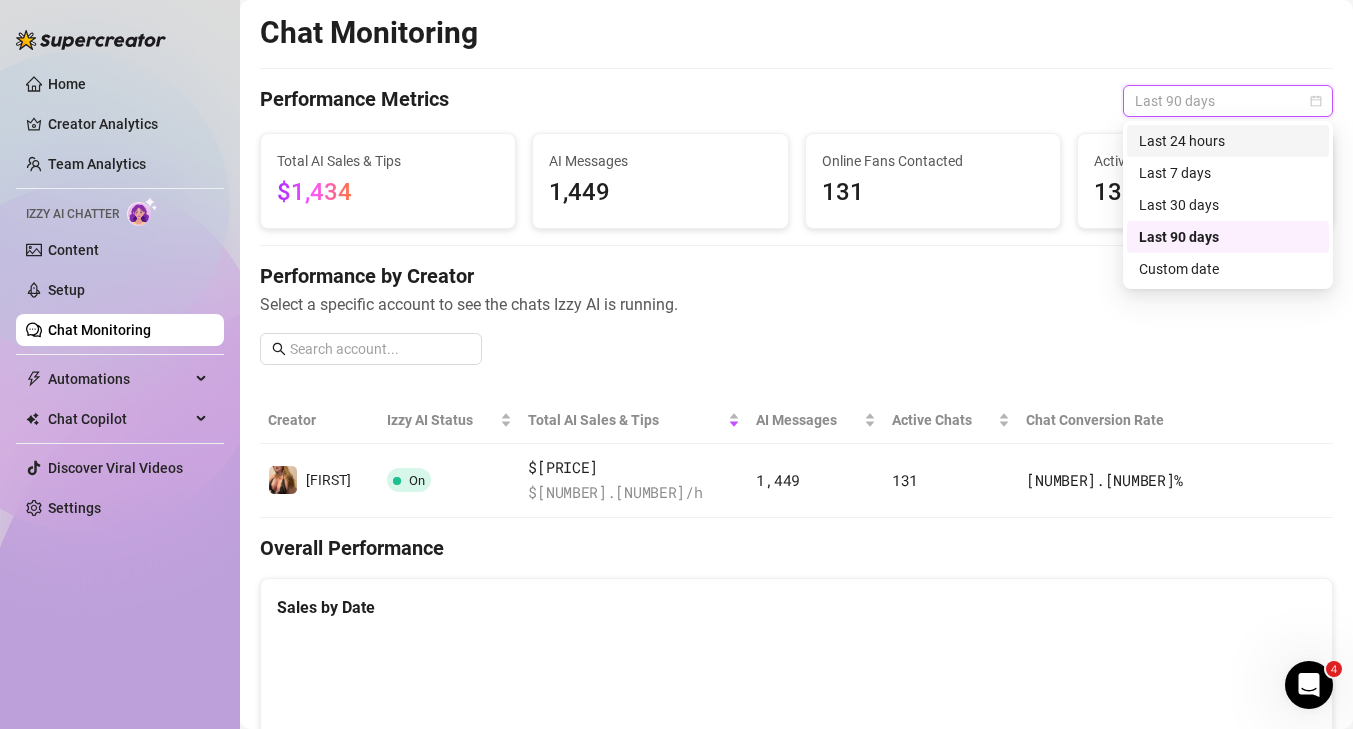 click on "Last 24 hours" at bounding box center [1228, 141] 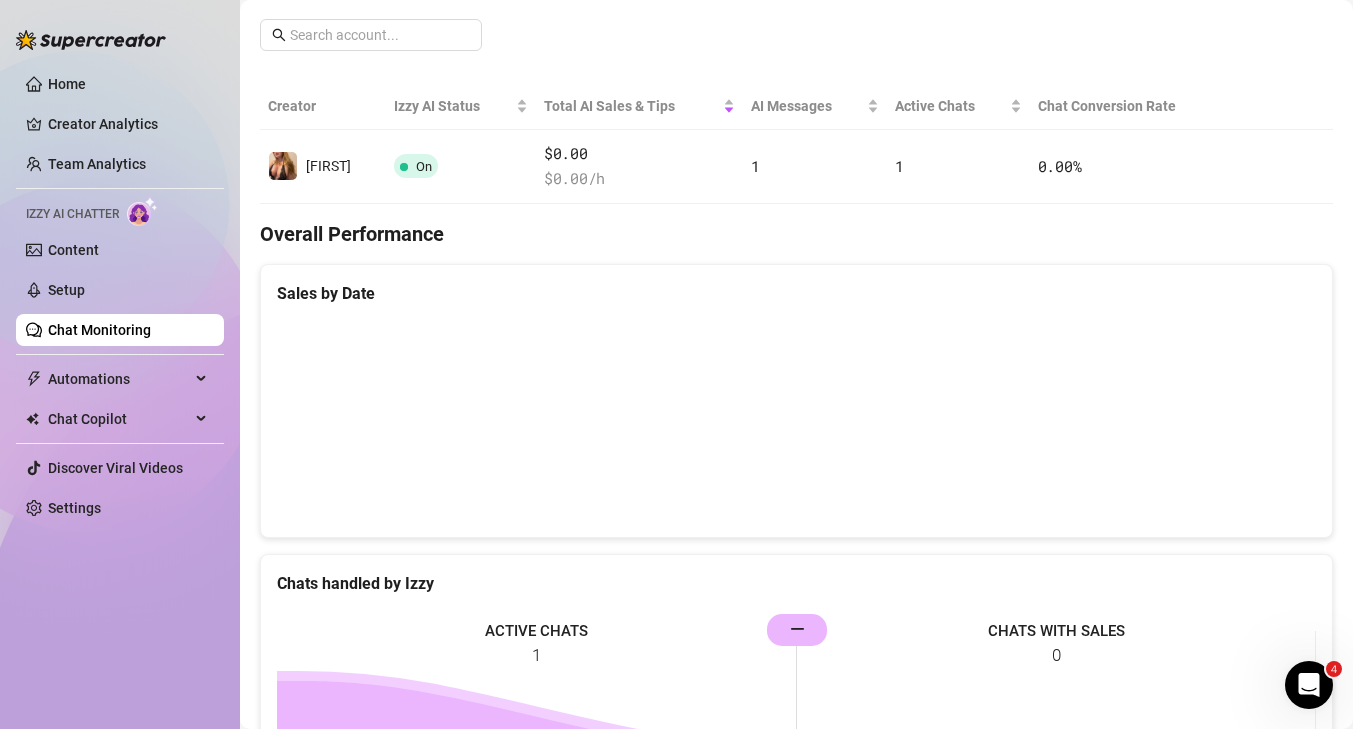 scroll, scrollTop: 407, scrollLeft: 0, axis: vertical 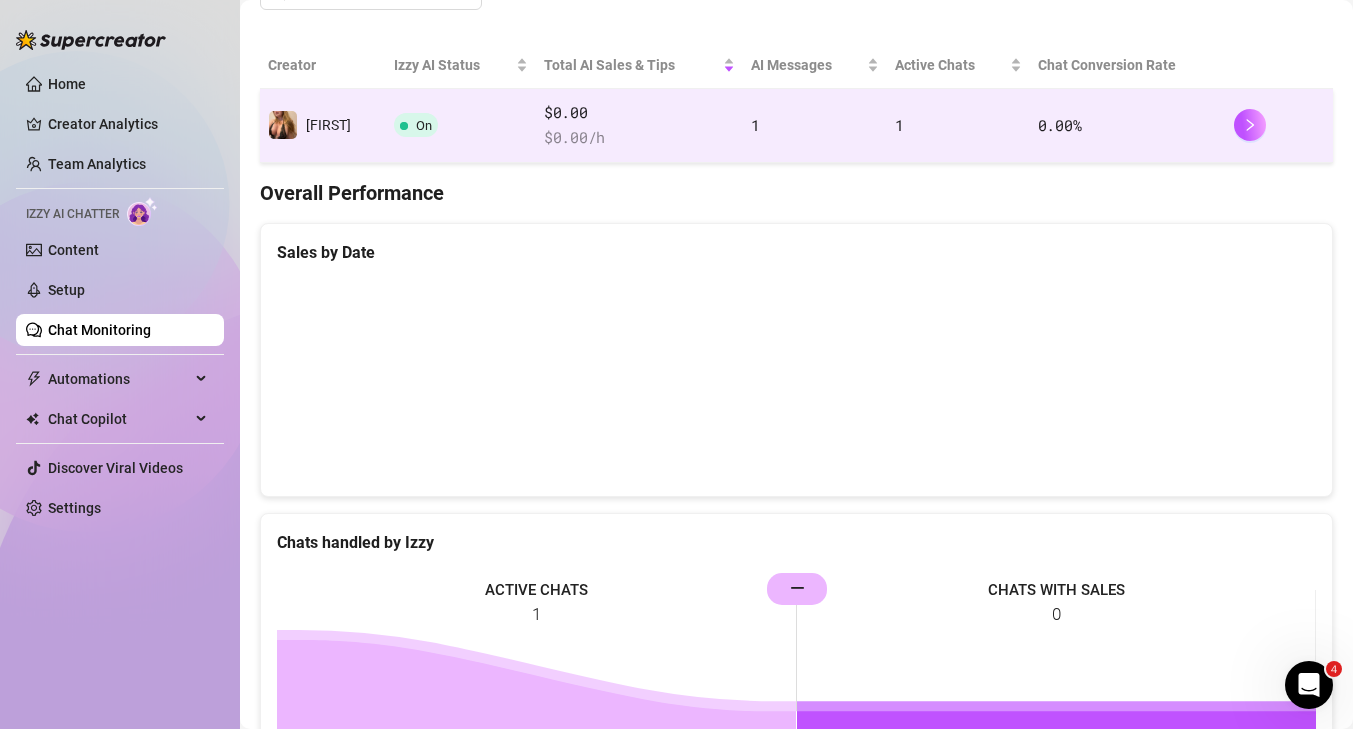 click on "1" at bounding box center (815, 126) 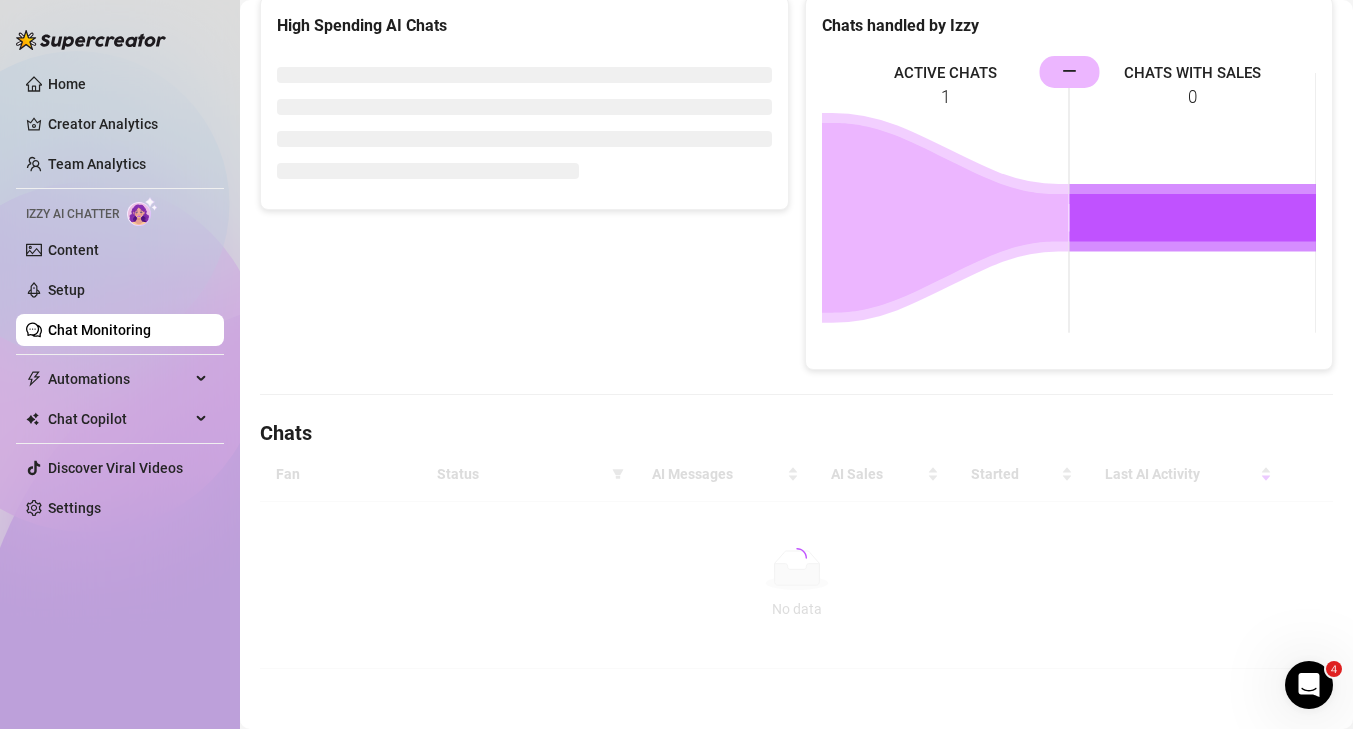 scroll, scrollTop: 293, scrollLeft: 0, axis: vertical 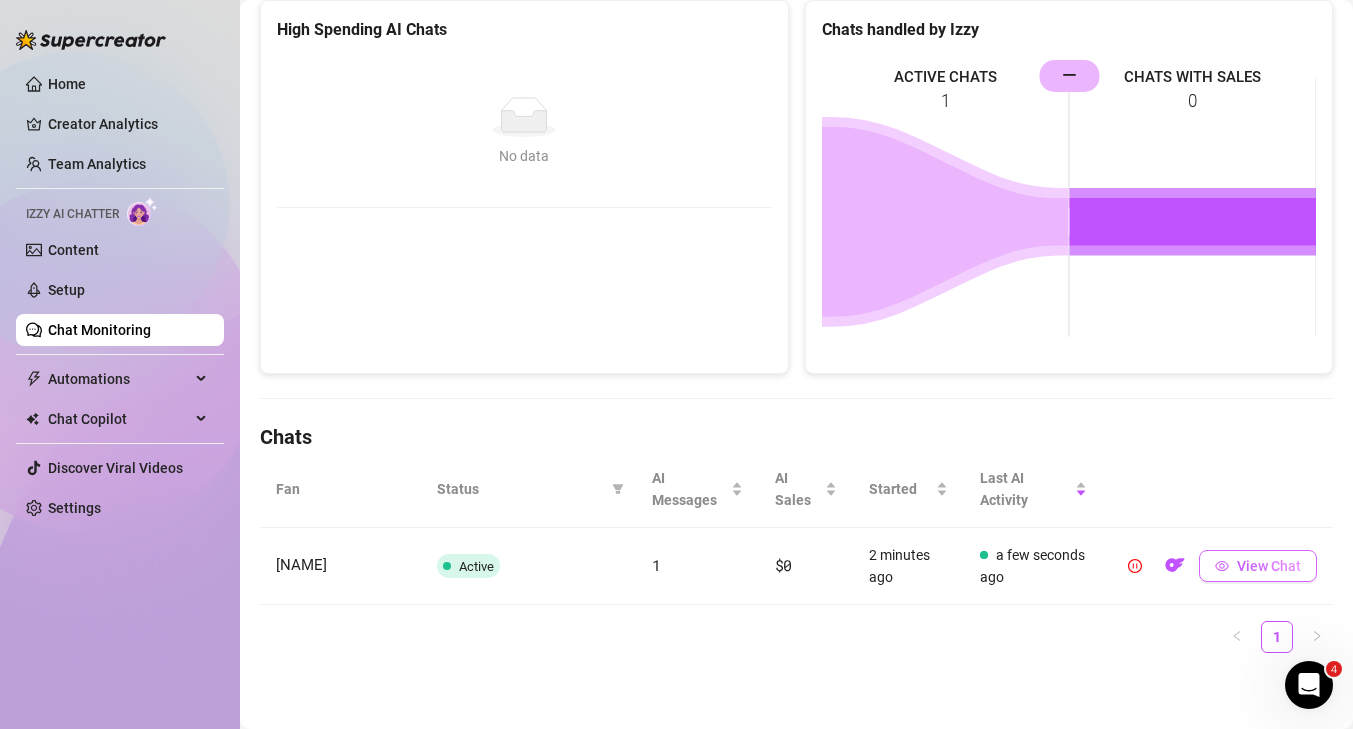 click on "View Chat" at bounding box center (1269, 566) 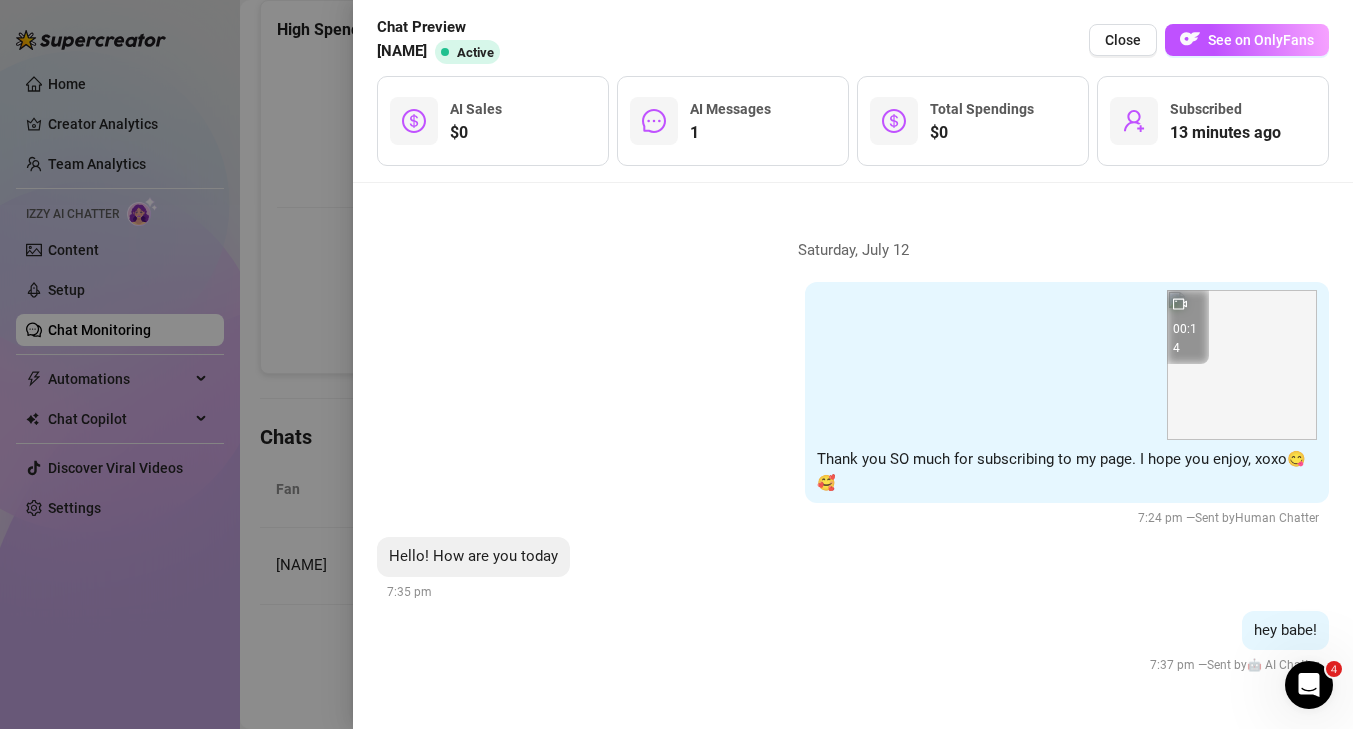 click at bounding box center [676, 364] 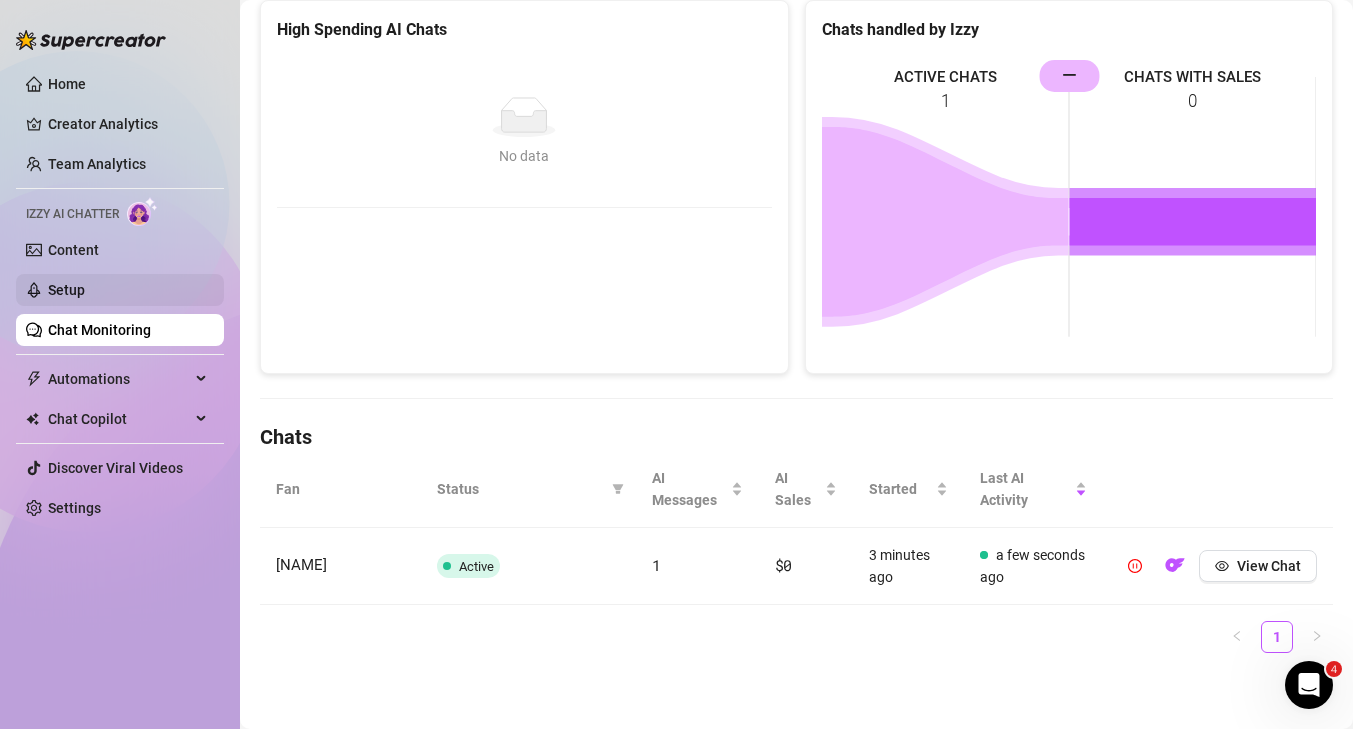 click on "Setup" at bounding box center [66, 290] 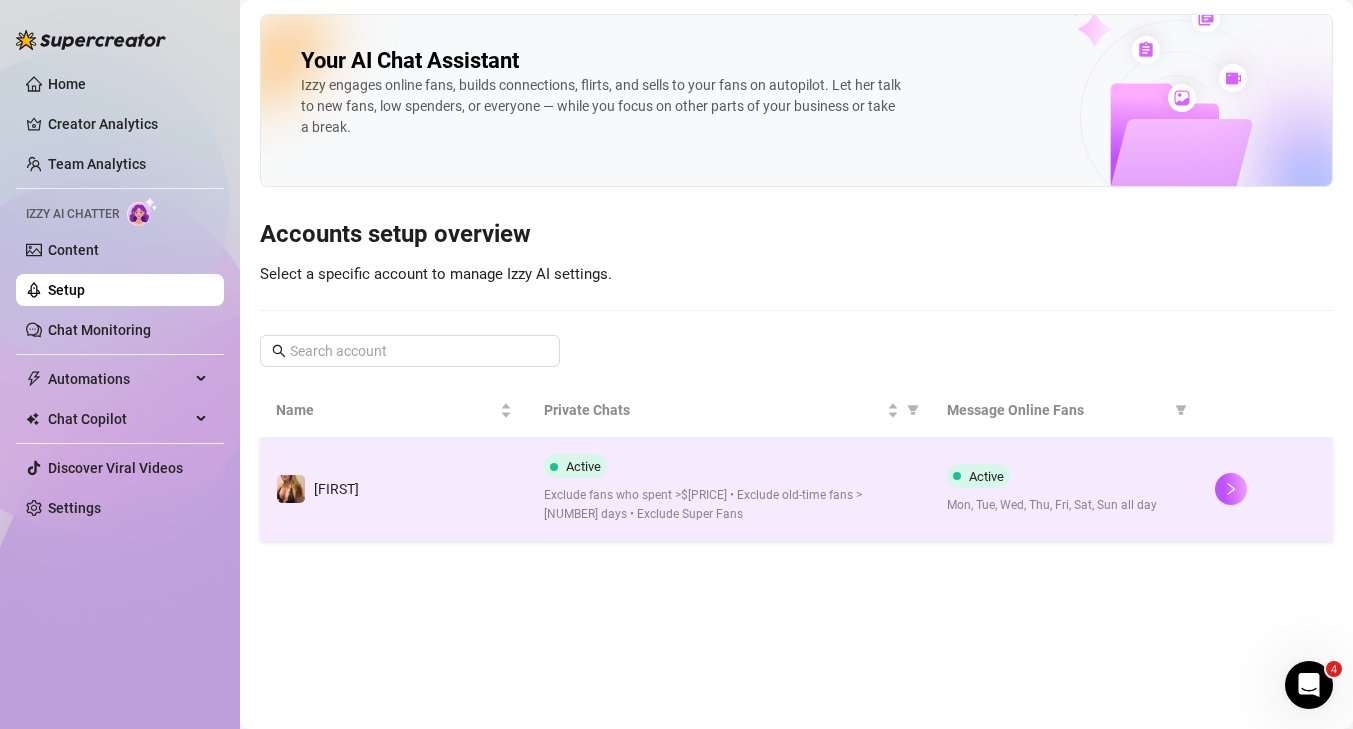 click on "[FIRST]" at bounding box center (394, 489) 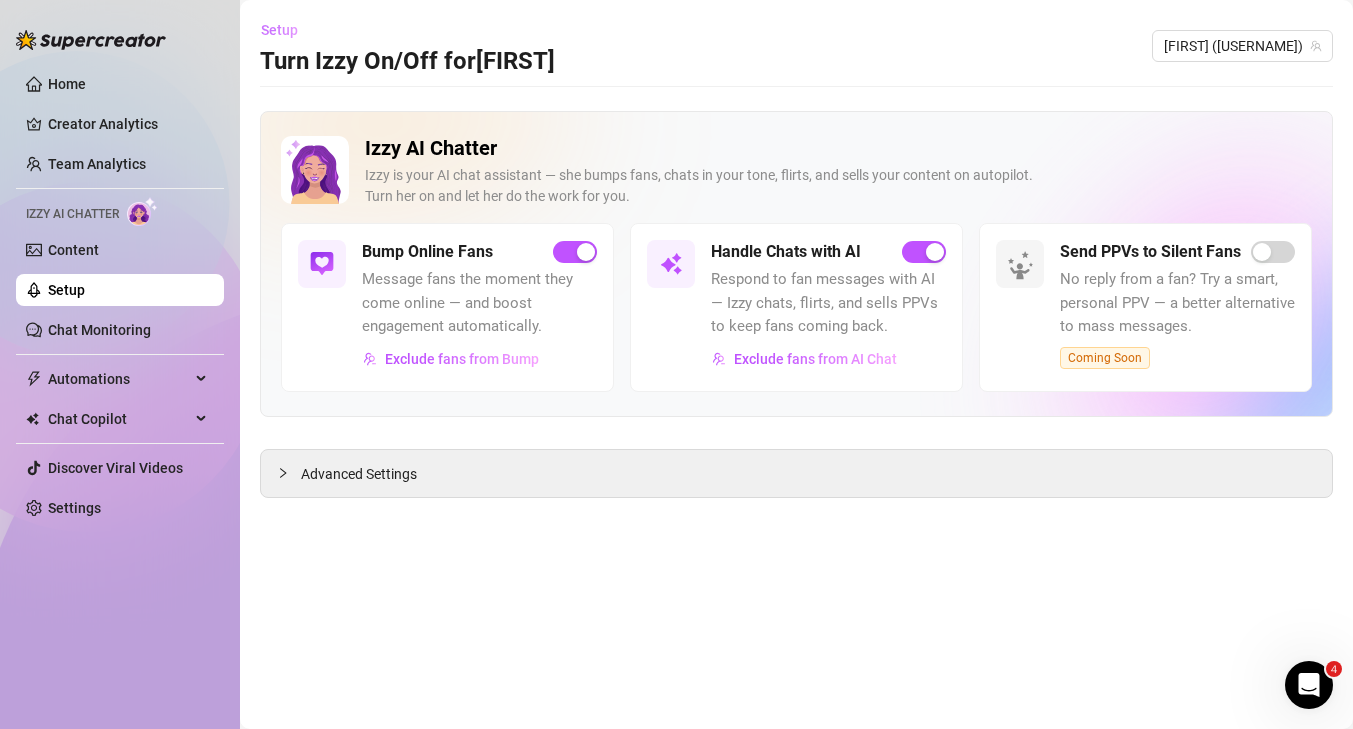 click on "Setup" at bounding box center (279, 30) 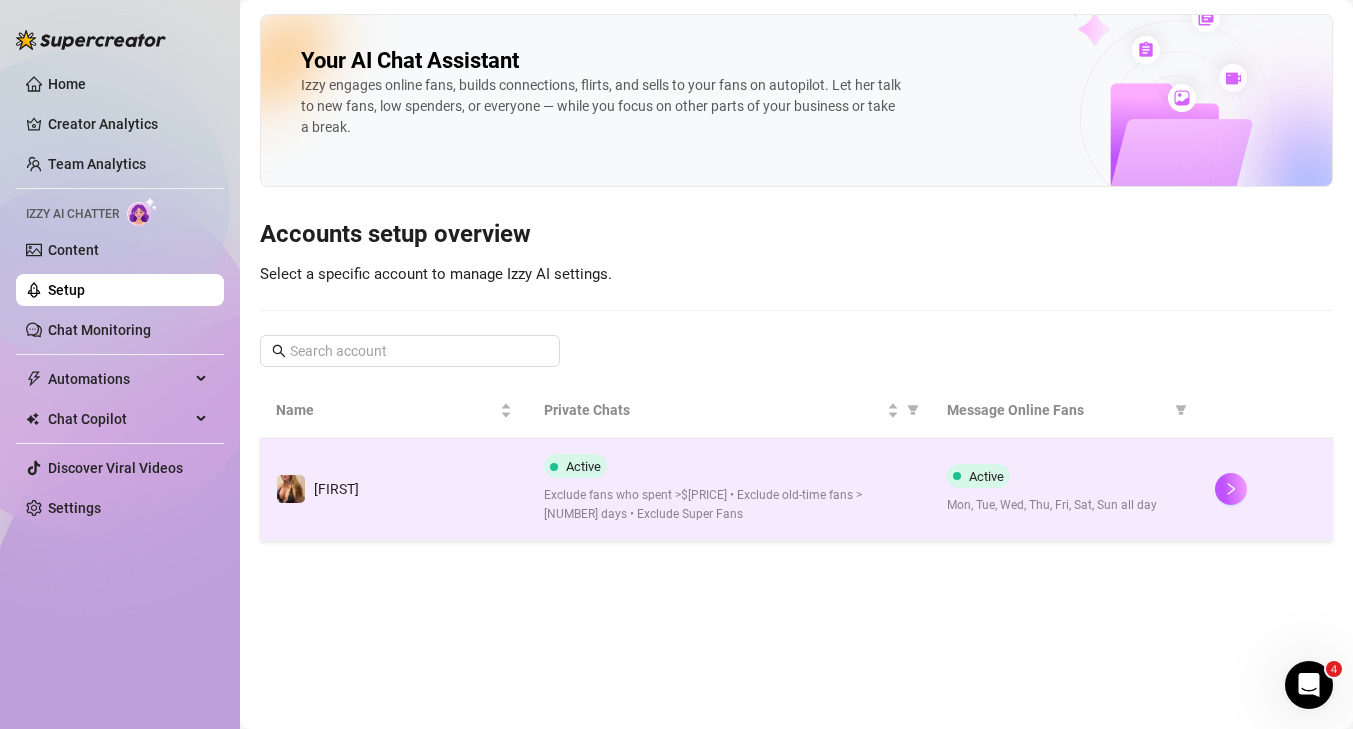 click on "[FIRST]" at bounding box center [394, 489] 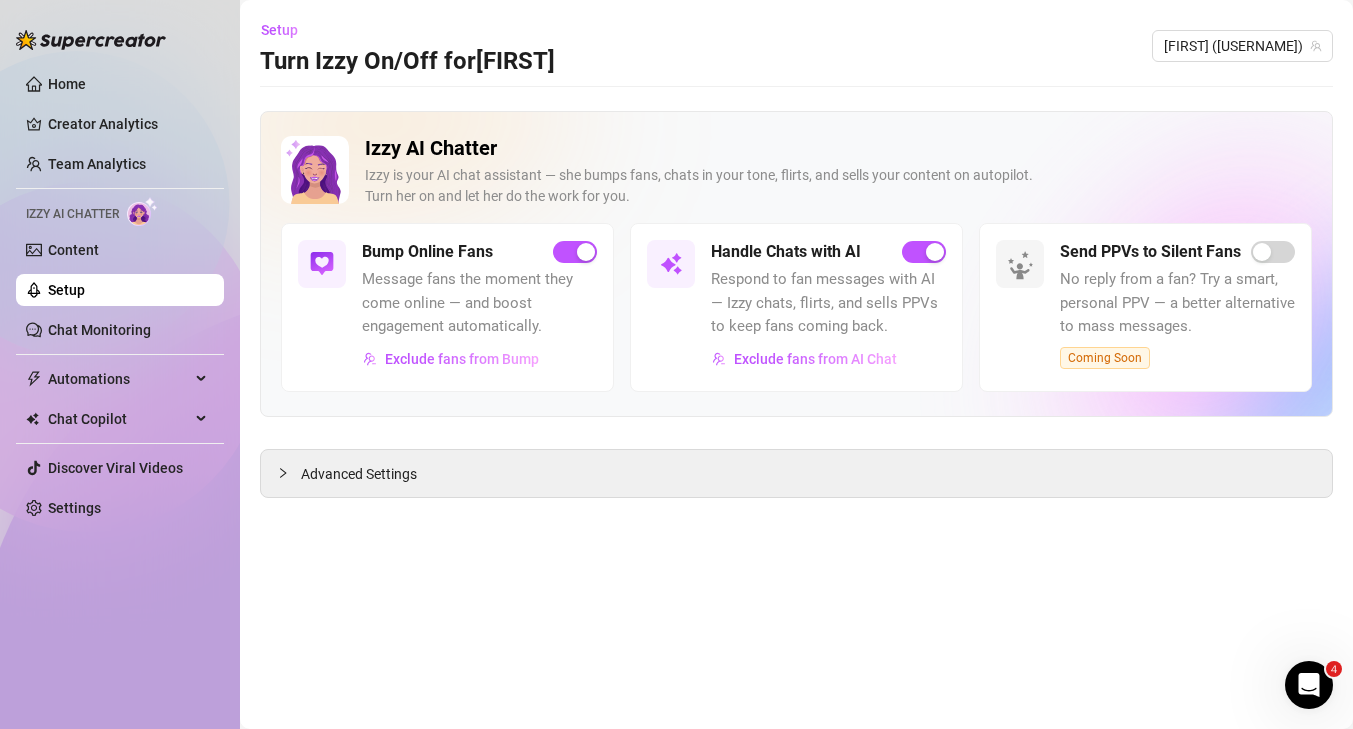 click on "Home Creator Analytics   Team Analytics Izzy AI Chatter Content Setup Chat Monitoring Automations All Message Flow Beta Bump Online Fans Expired Fans Chat Copilot All AI Reply Message Library Fan CRM Discover Viral Videos Settings" at bounding box center (120, 296) 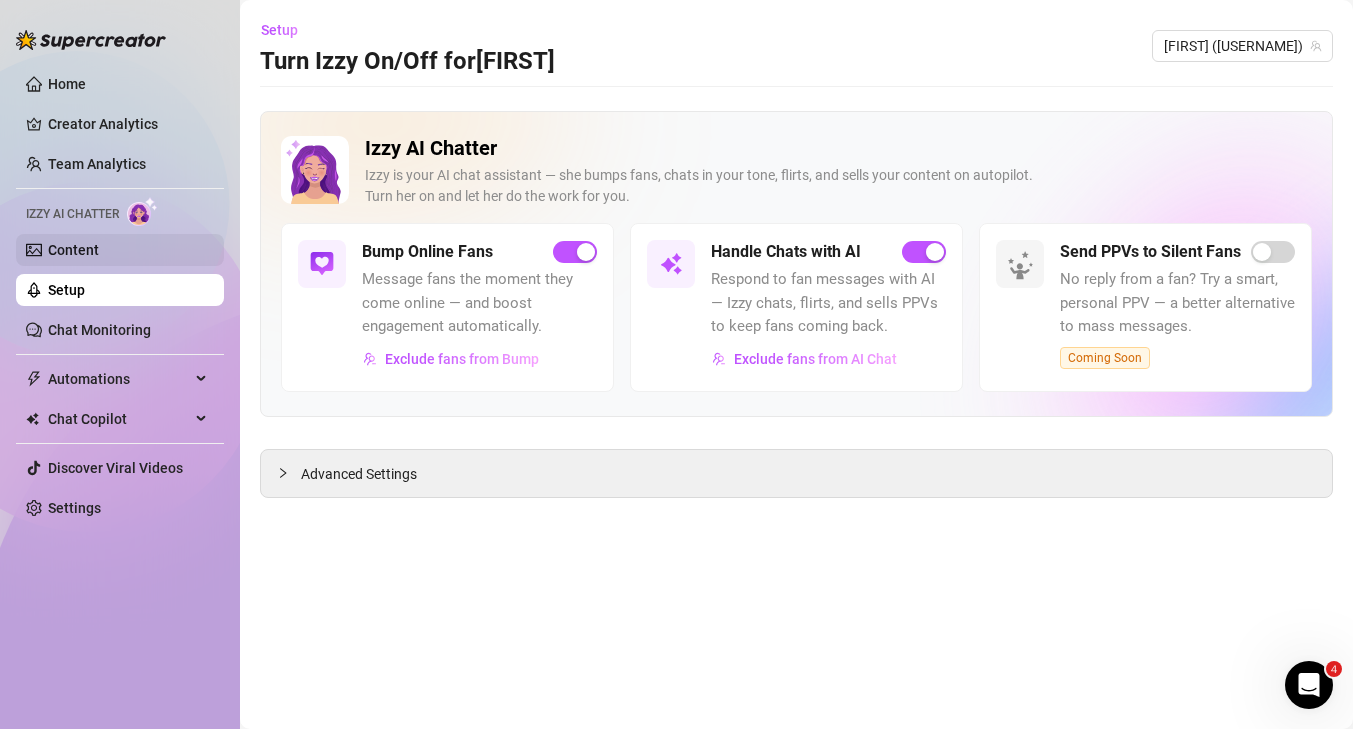 click on "Content" at bounding box center (73, 250) 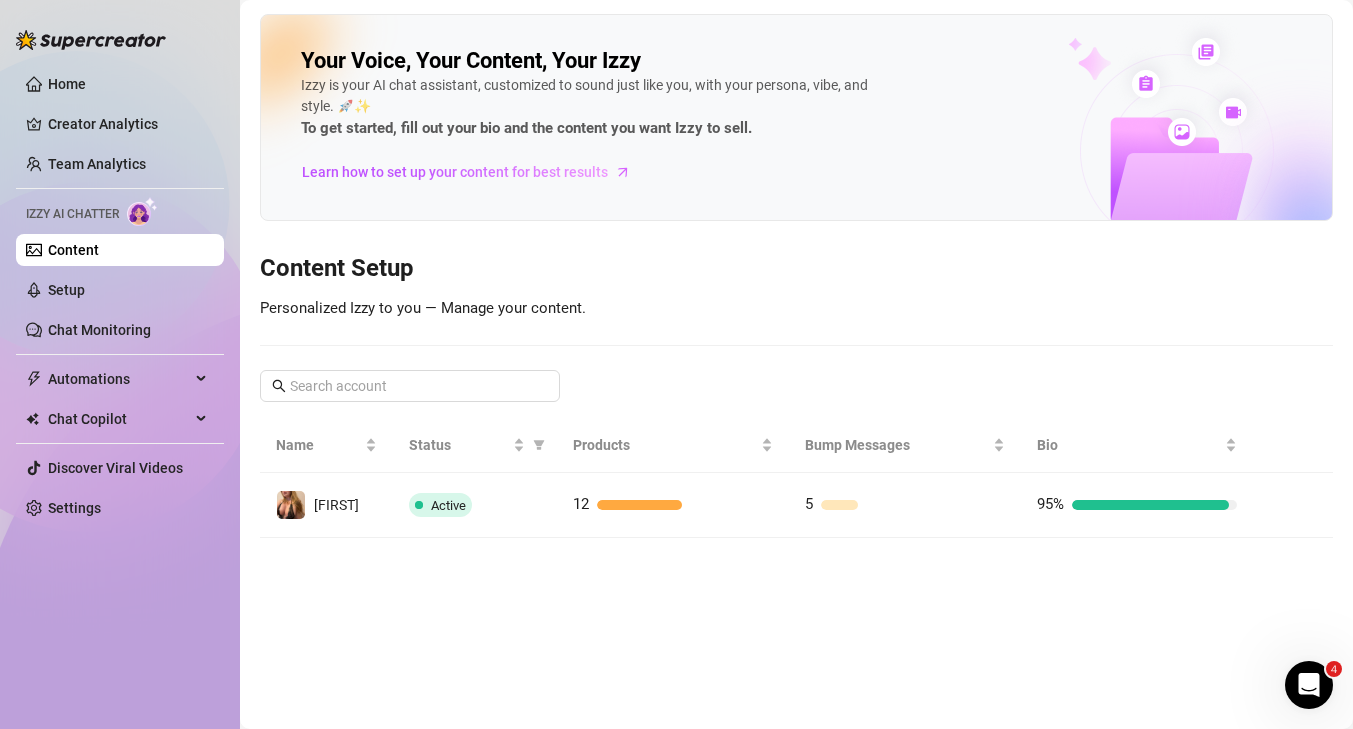 click on "Your Voice, Your Content, Your Izzy Izzy is your AI chat assistant, customized to sound just like you, with your persona, vibe, and style. 🚀✨ To get started, fill out your bio and the content you want Izzy to sell. Learn how to set up your content for best results Content Setup Personalized Izzy to you — Manage your content. Name Status Products Bump Messages Bio [FIRST] Active [NUMBER] [NUMBER] [PERCENT]%" at bounding box center [796, 364] 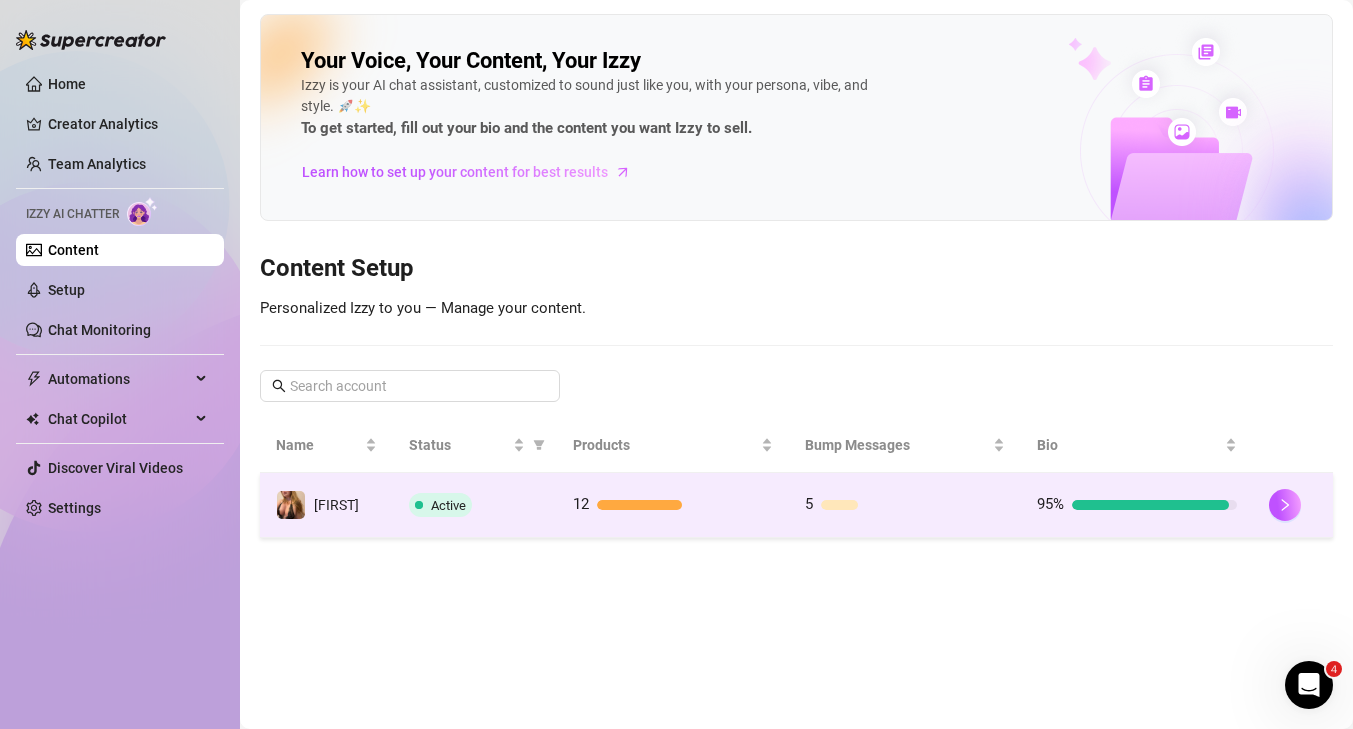 click on "[FIRST]" at bounding box center [326, 505] 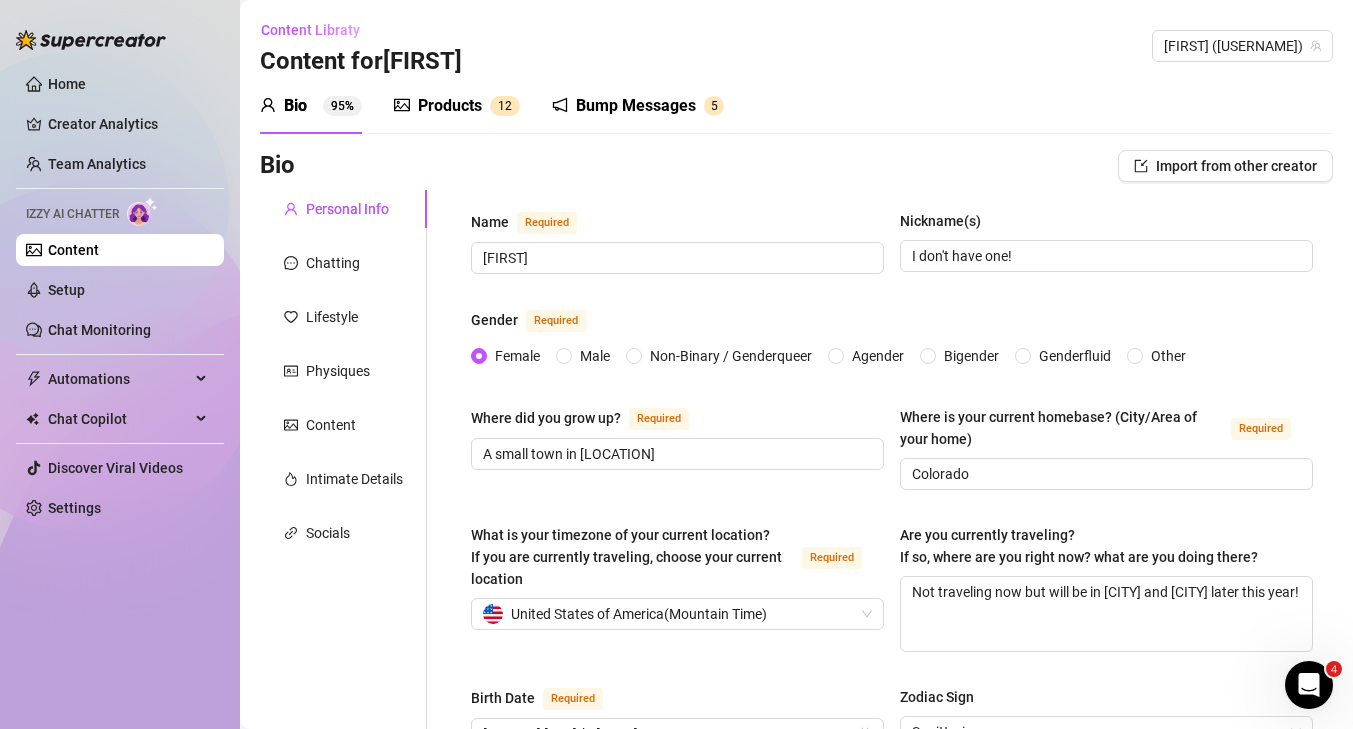 click on "Bio" at bounding box center [295, 106] 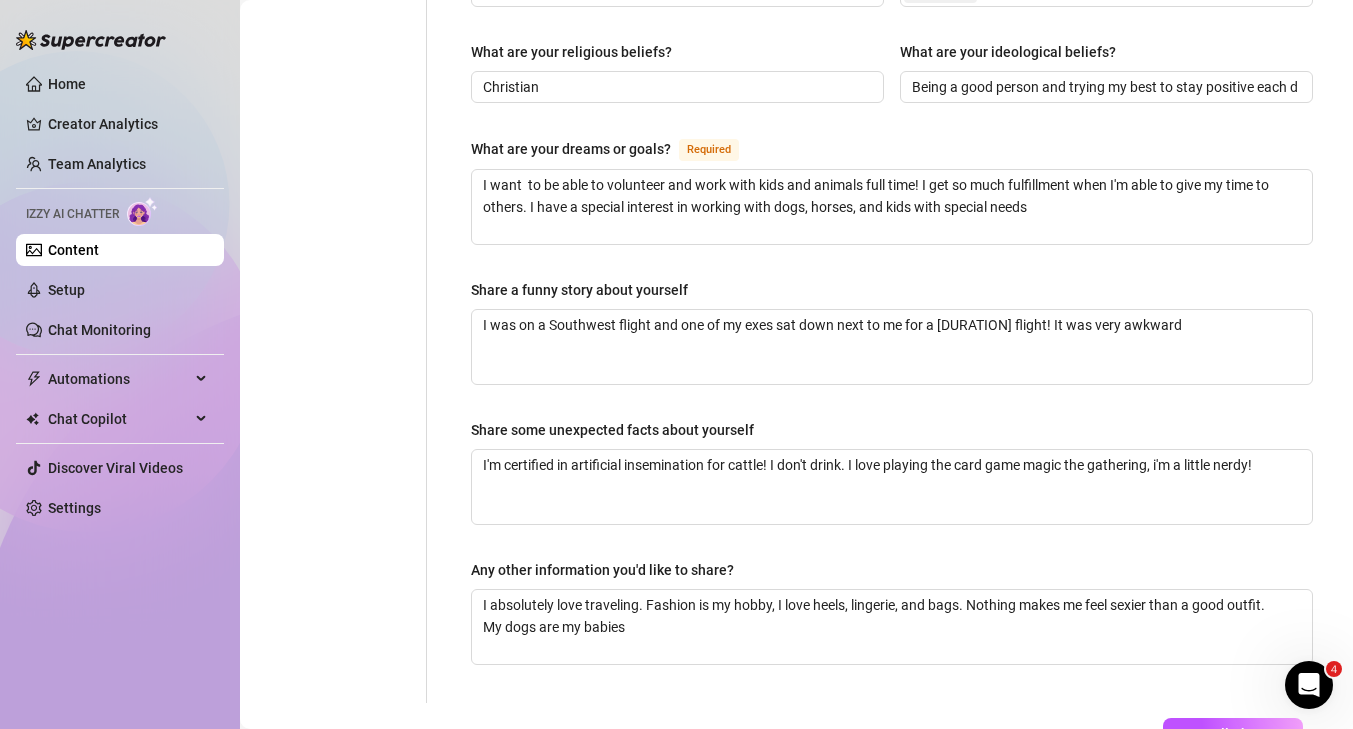 scroll, scrollTop: 1273, scrollLeft: 0, axis: vertical 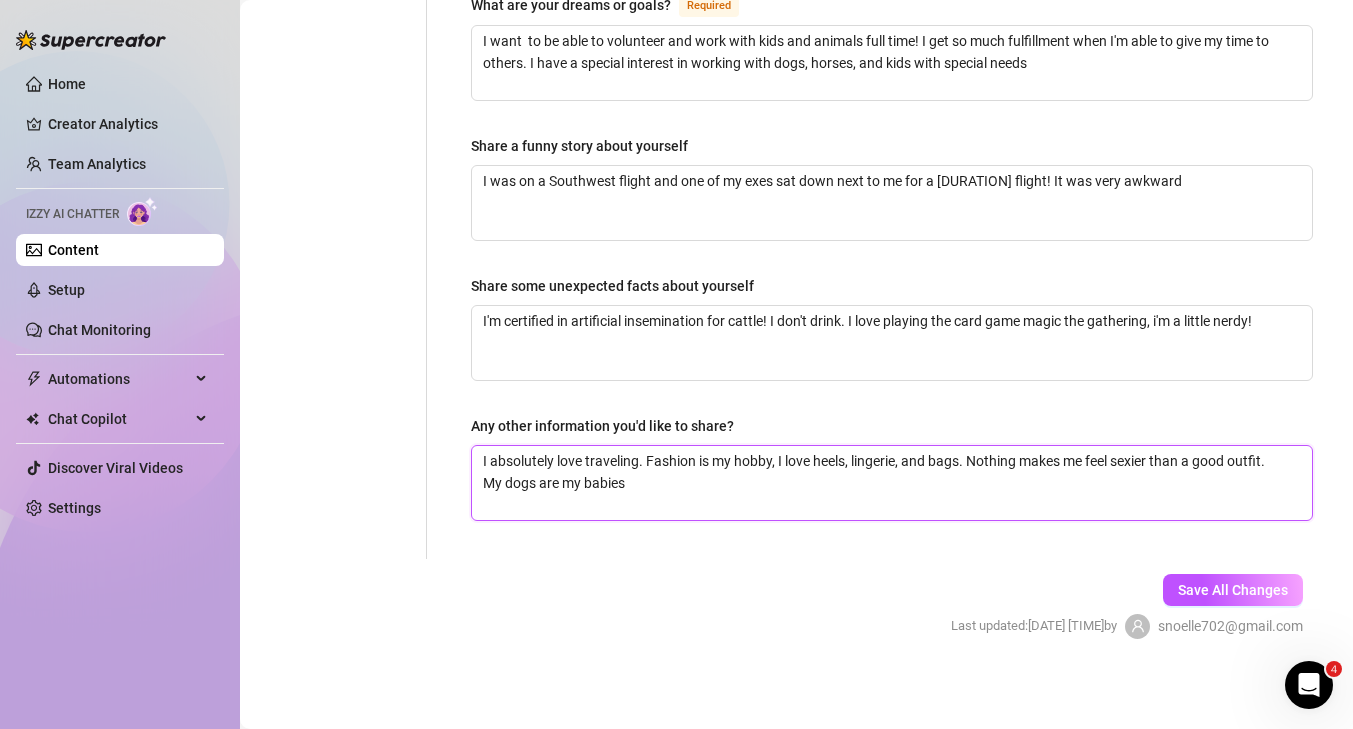 click on "I absolutely love traveling. Fashion is my hobby, I love heels, lingerie, and bags. Nothing makes me feel sexier than a good outfit.
My dogs are my babies" at bounding box center [892, 483] 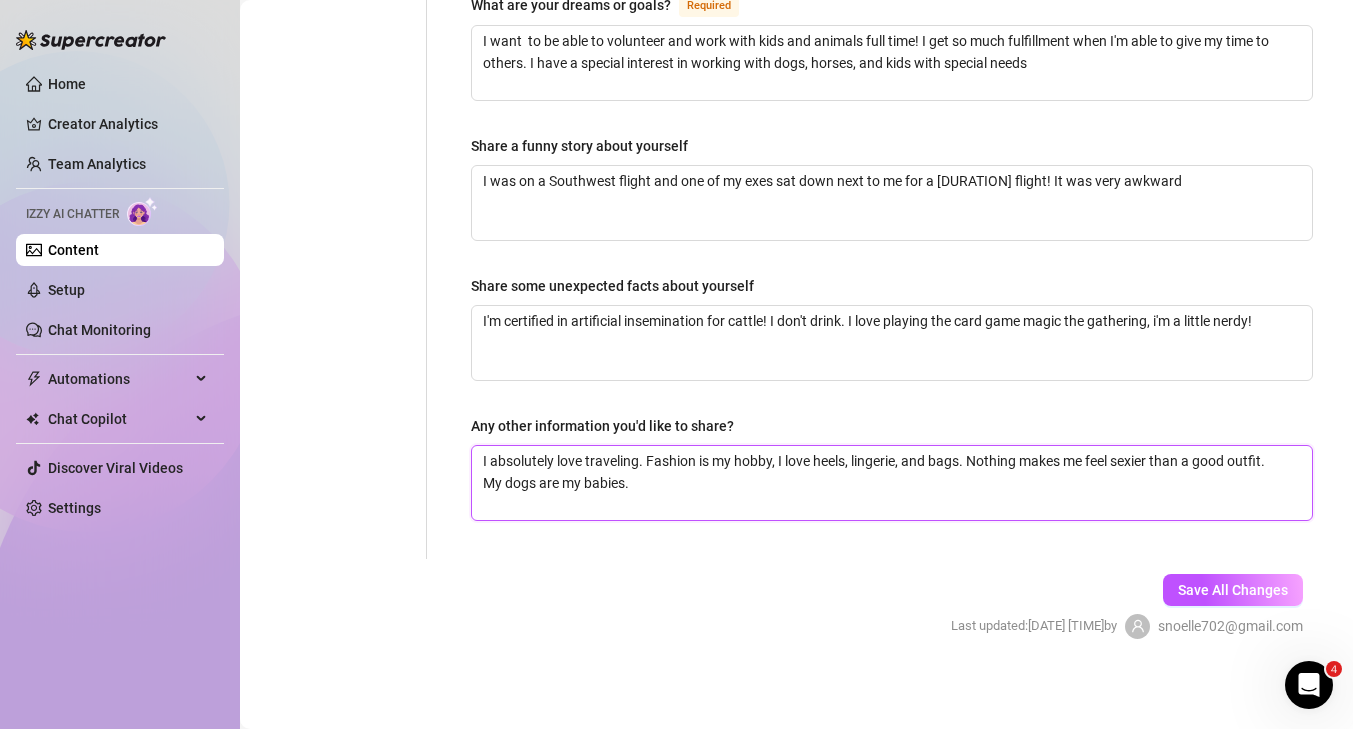 type 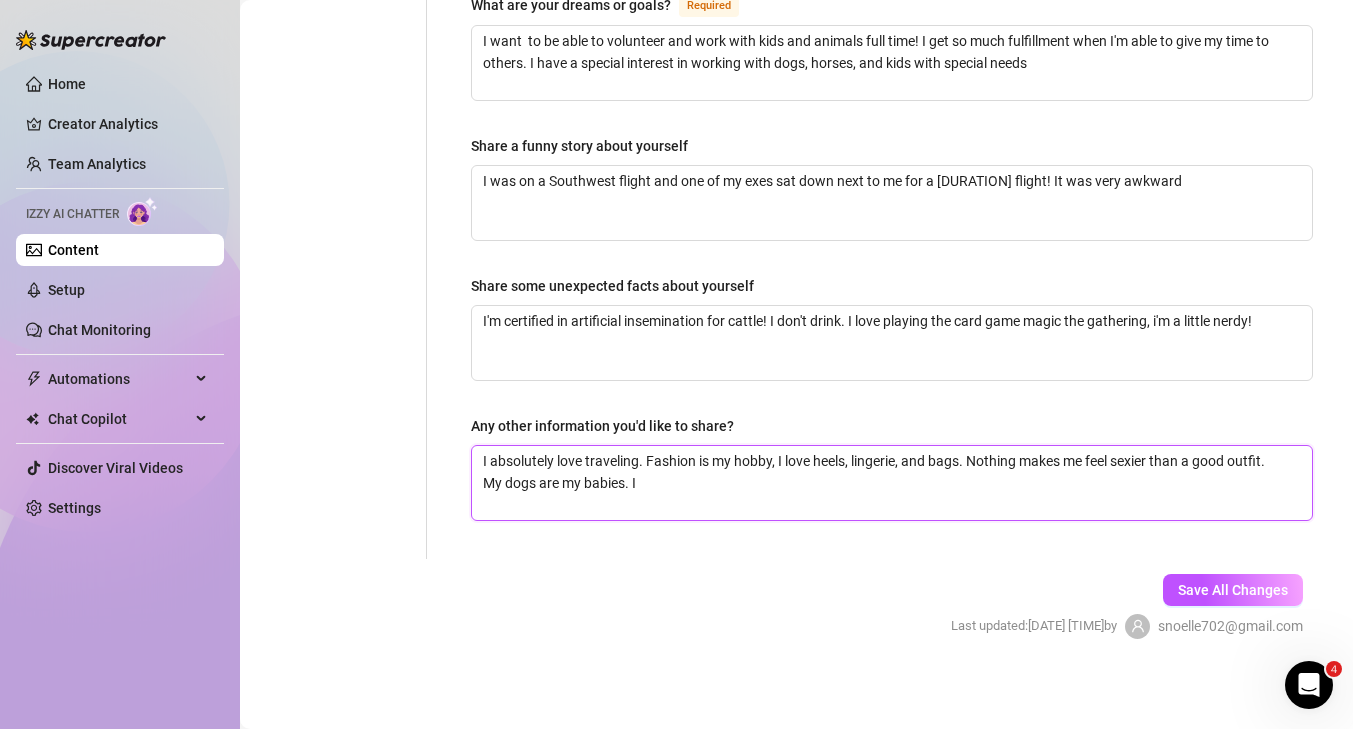 type 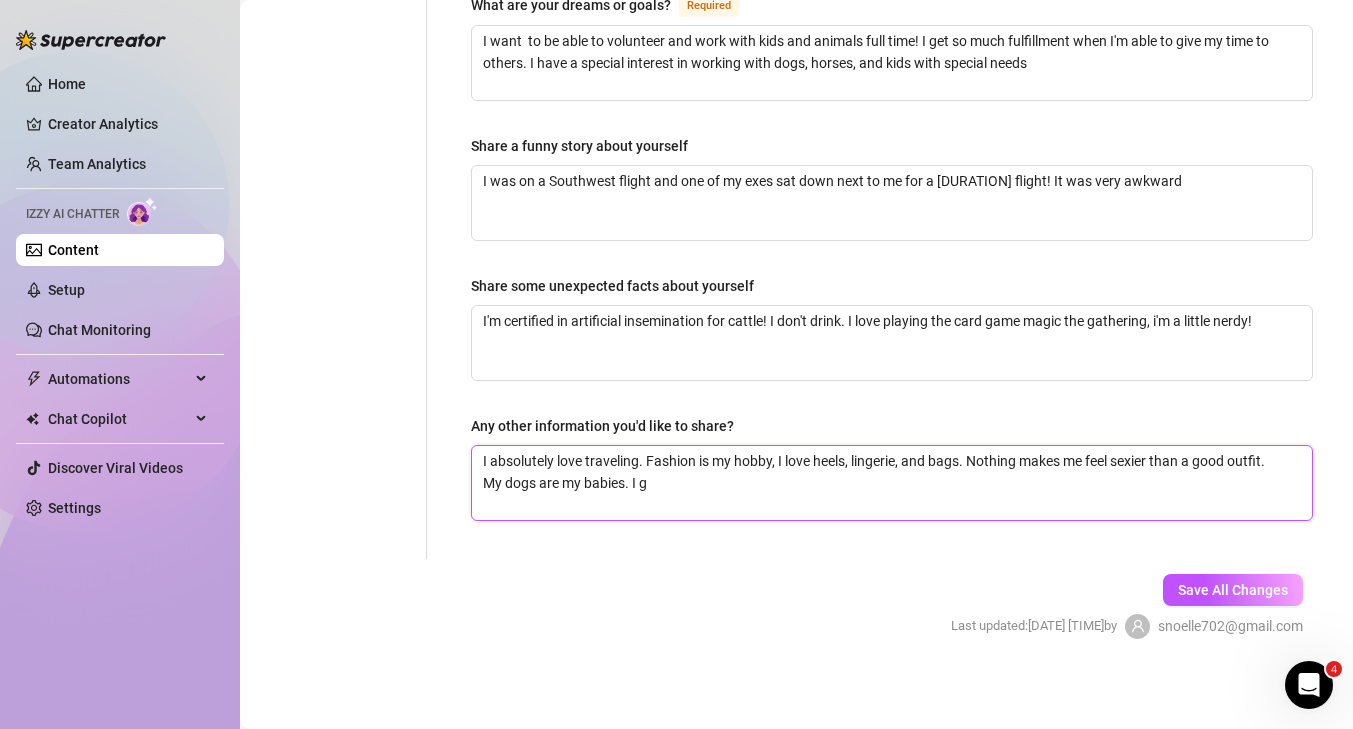 type 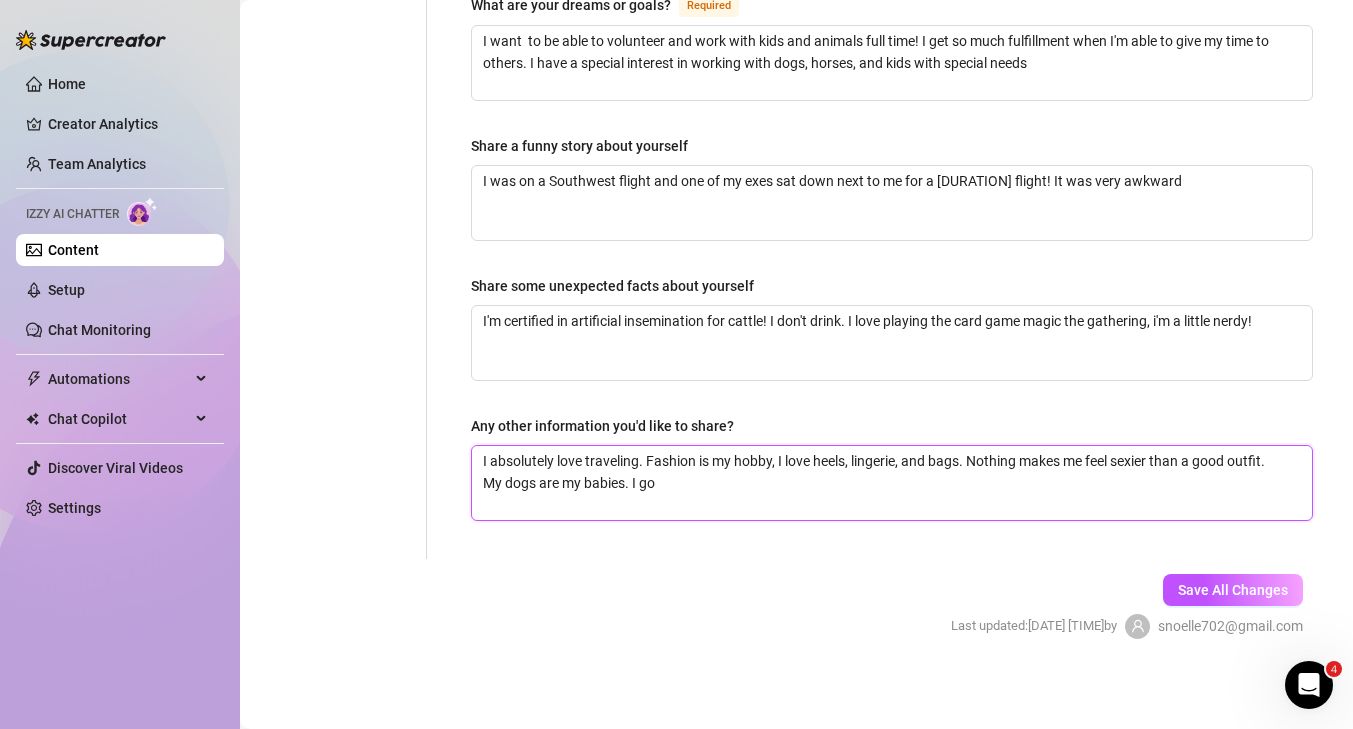 type 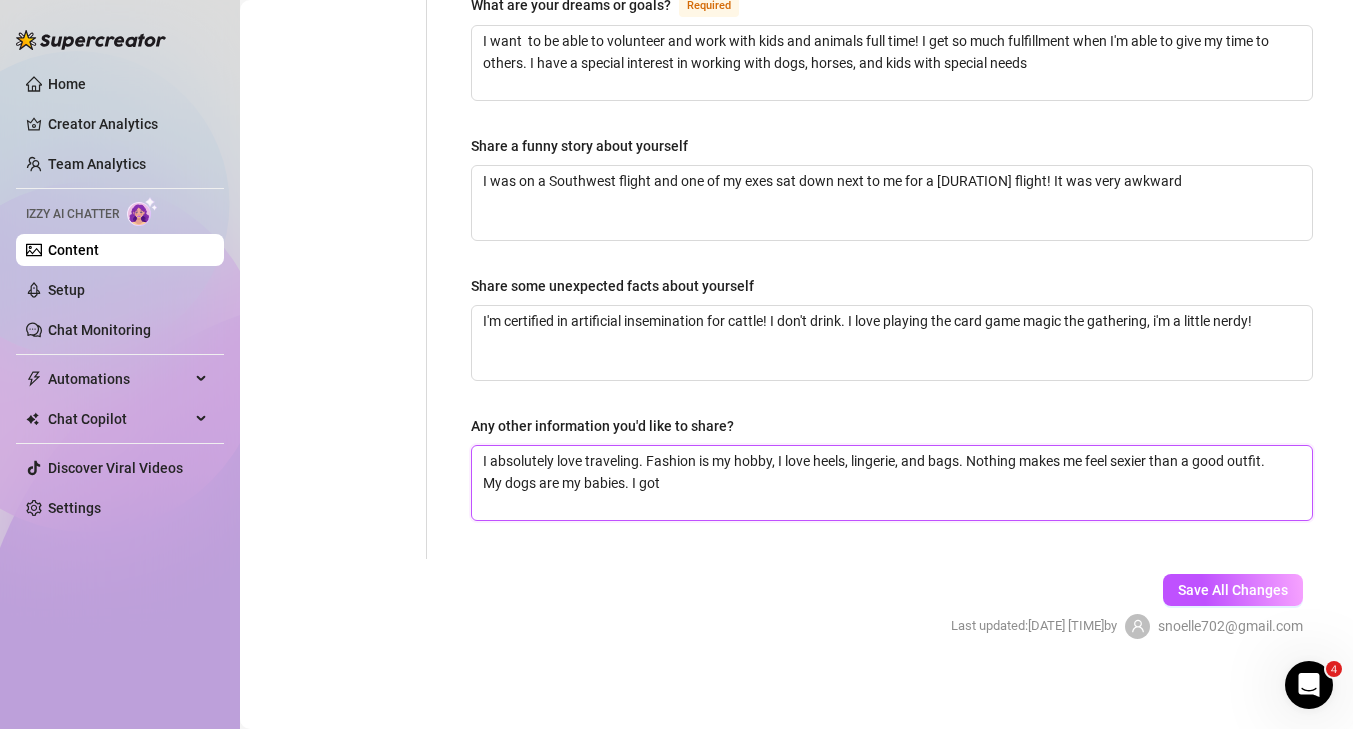 type 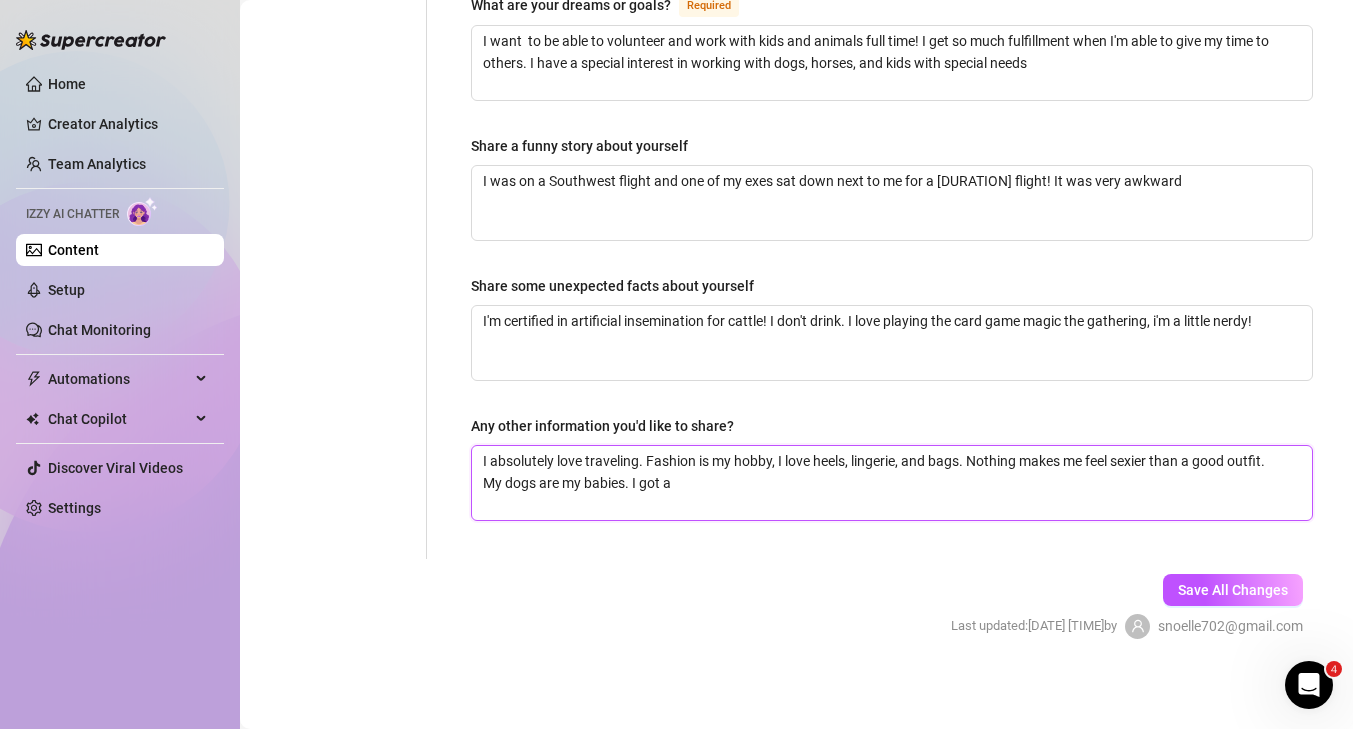 type 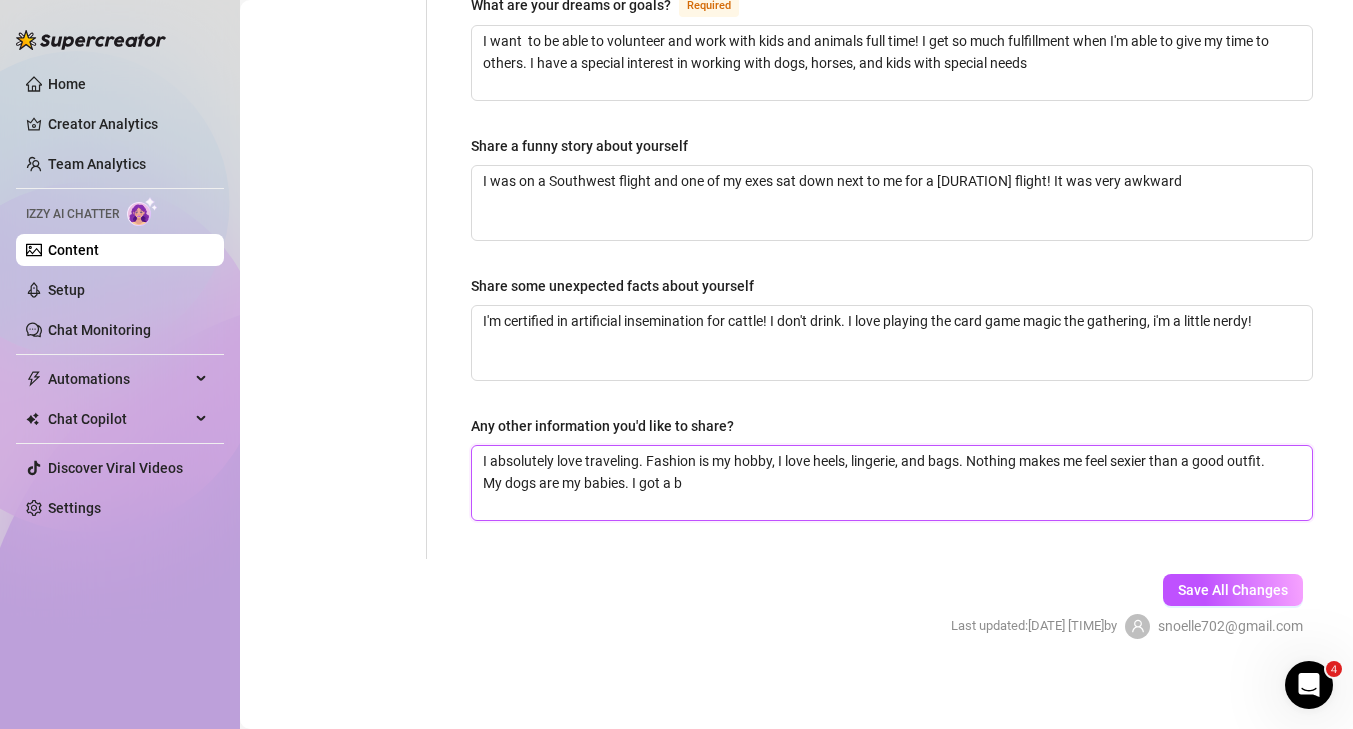 type 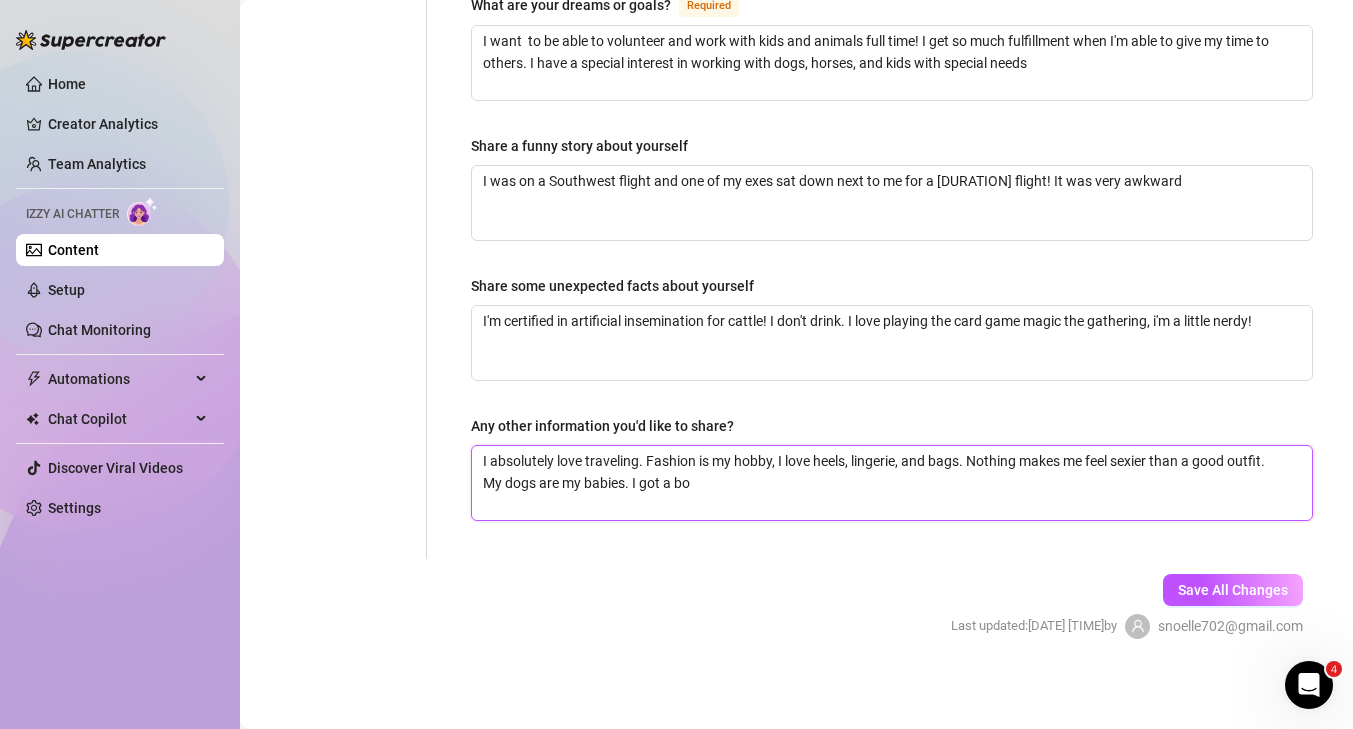 type 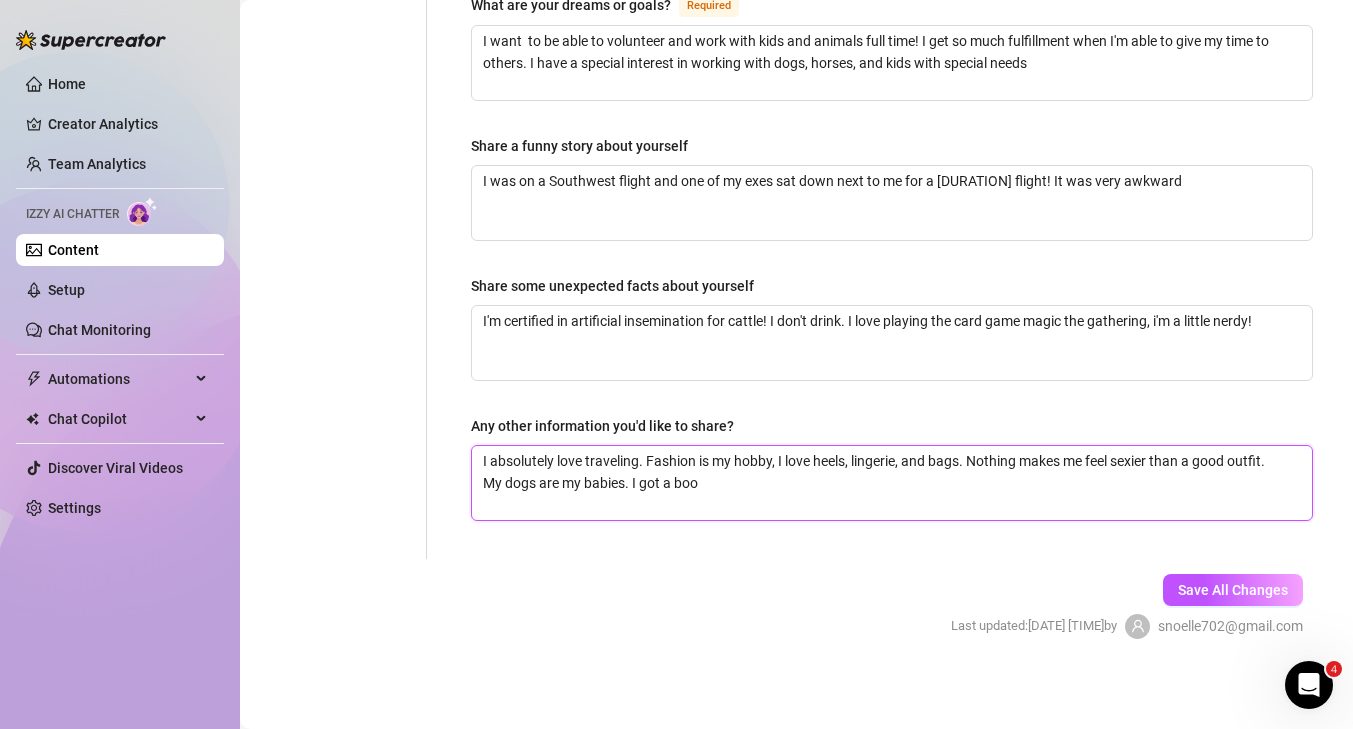 type 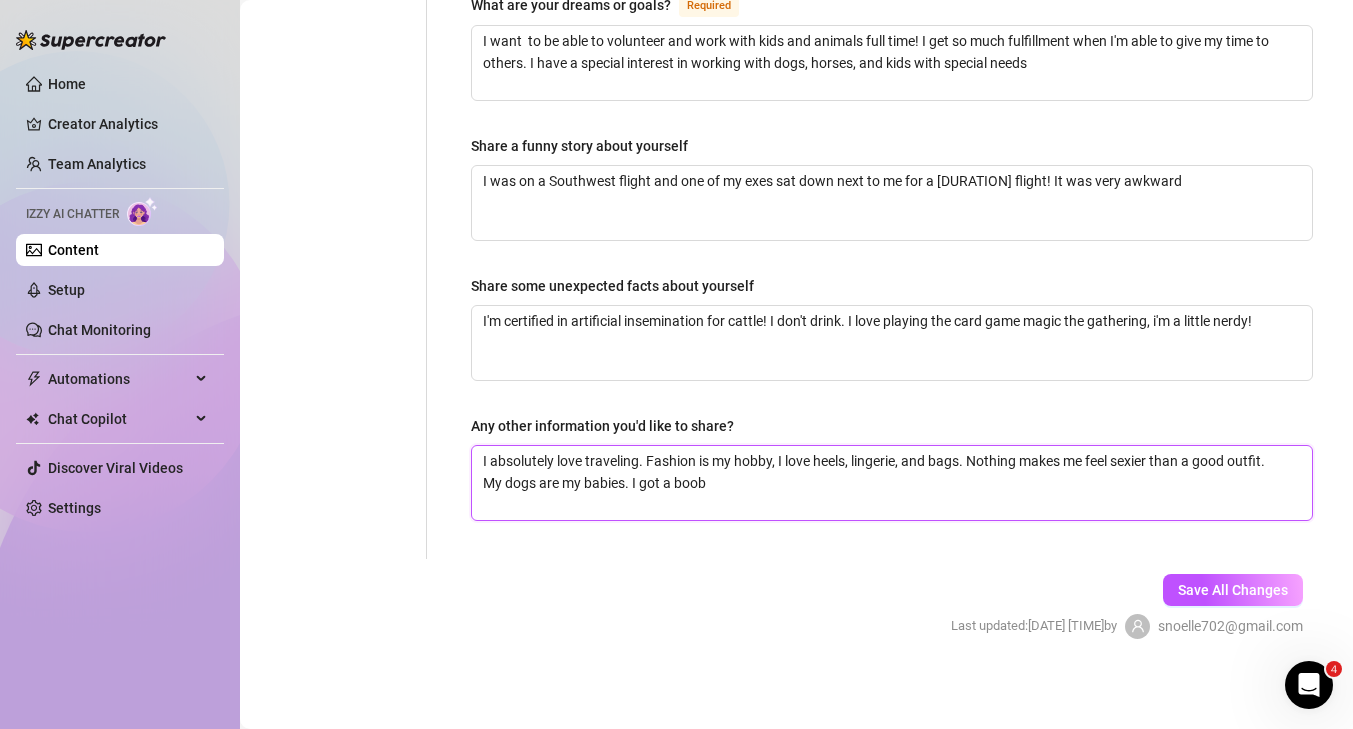 type 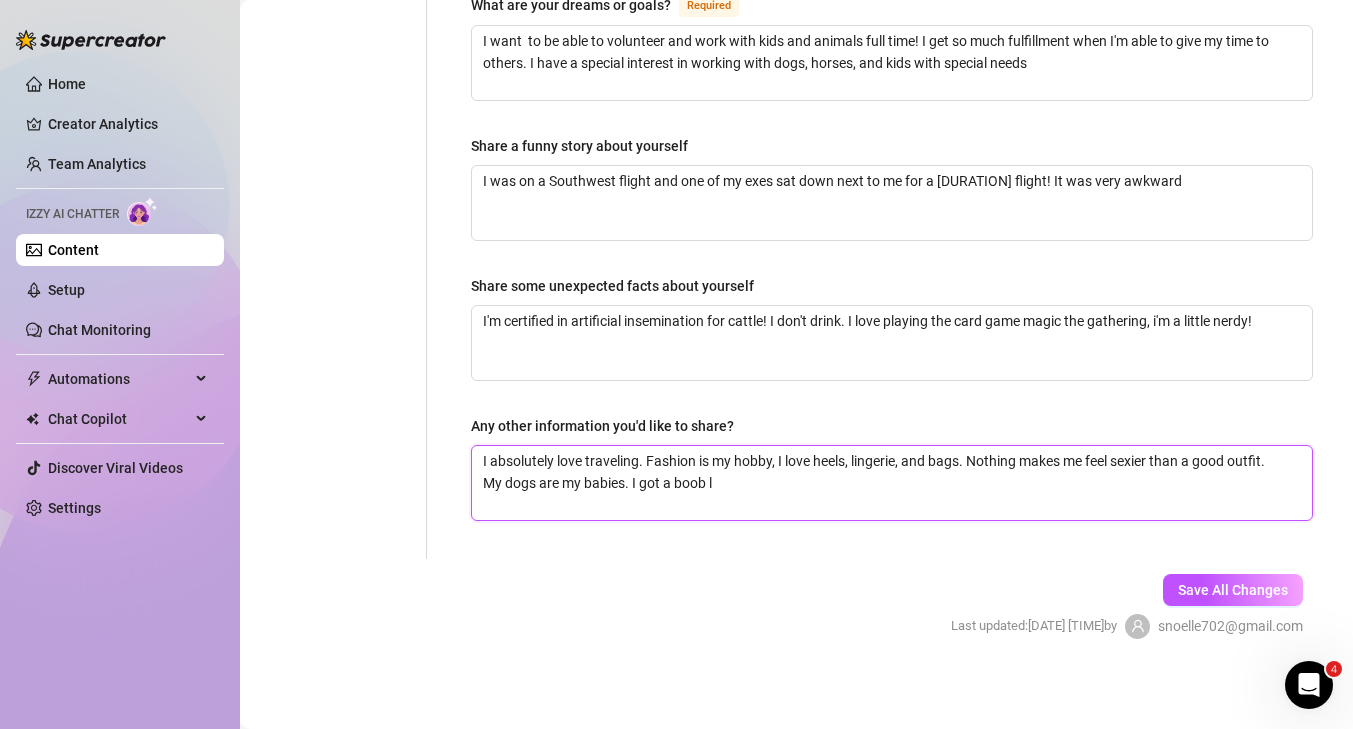 type 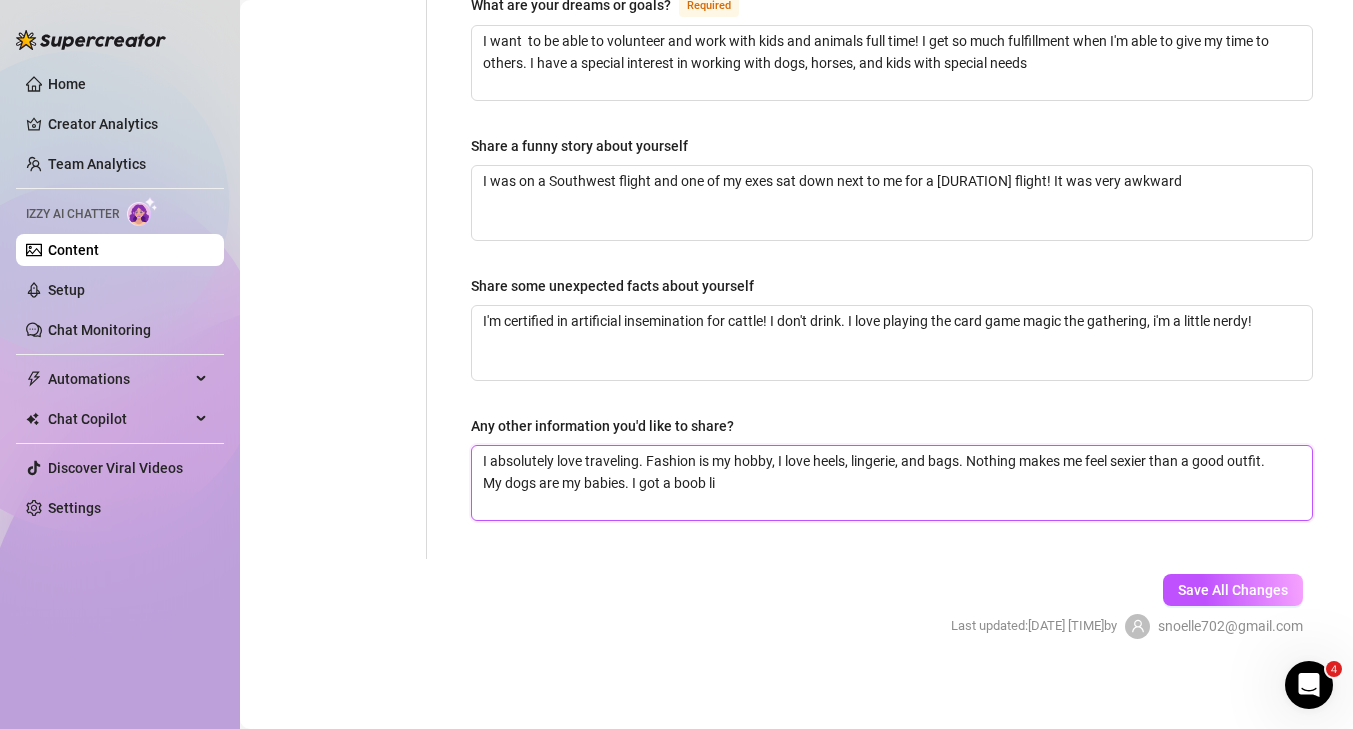 type 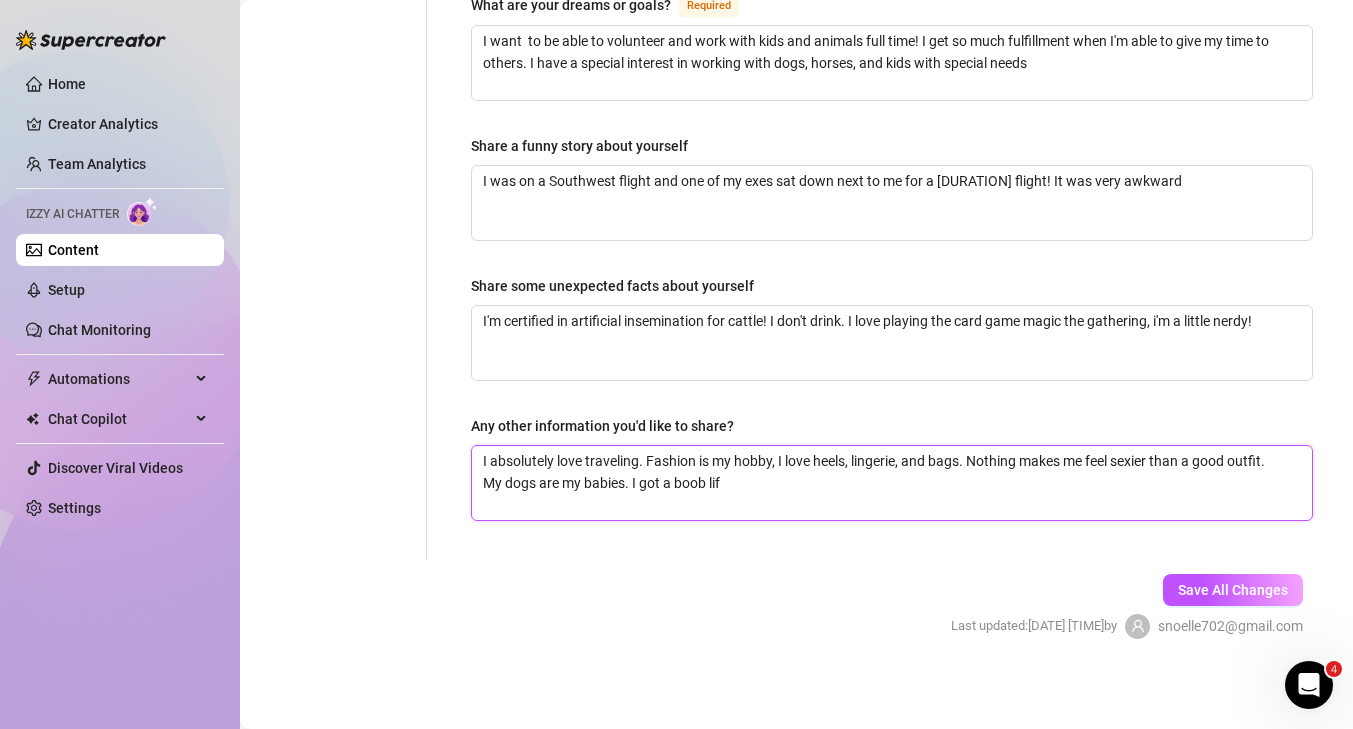 type 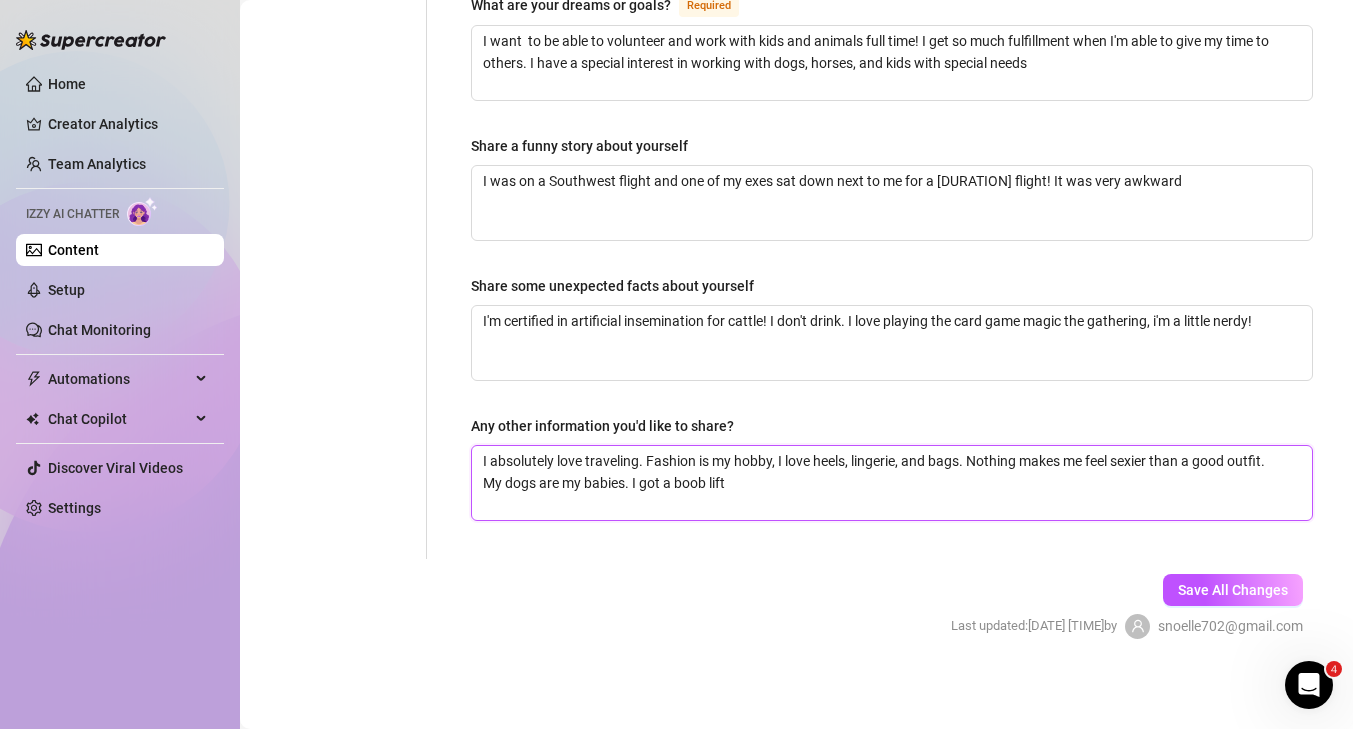 type 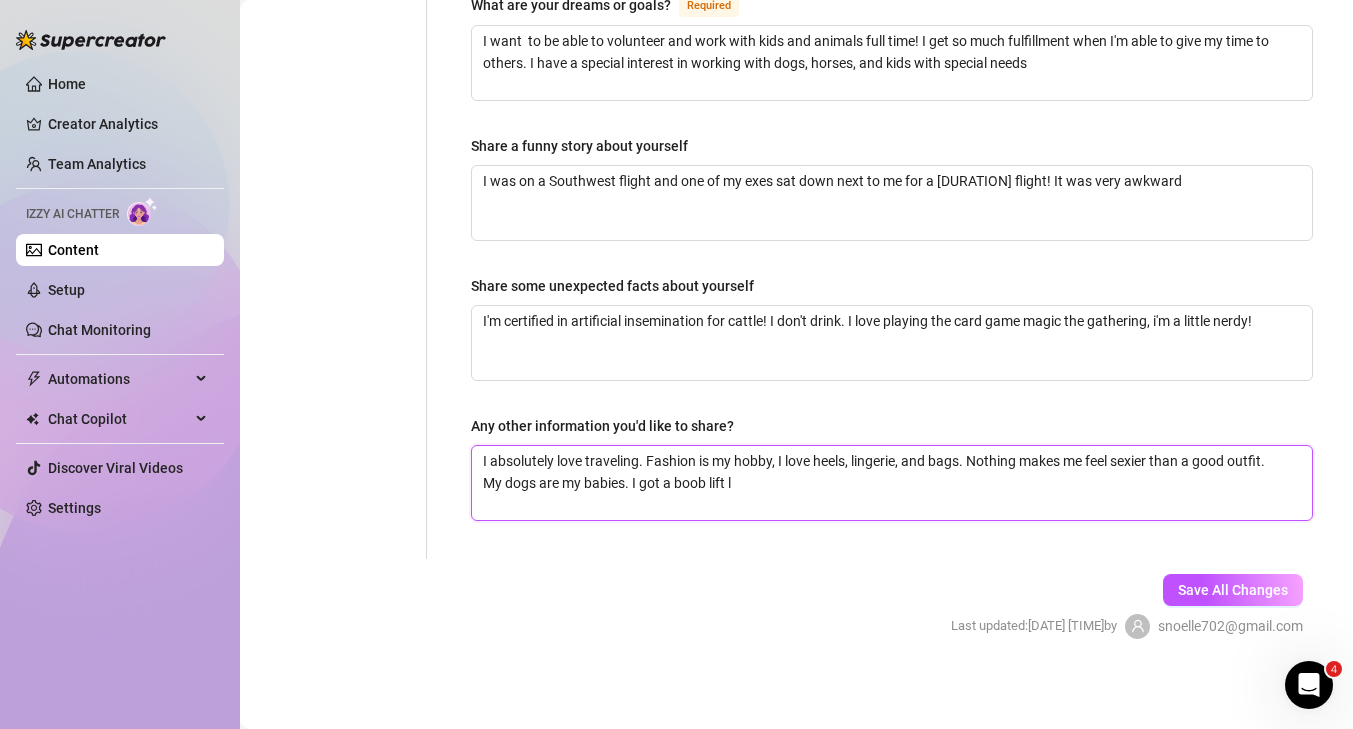 type 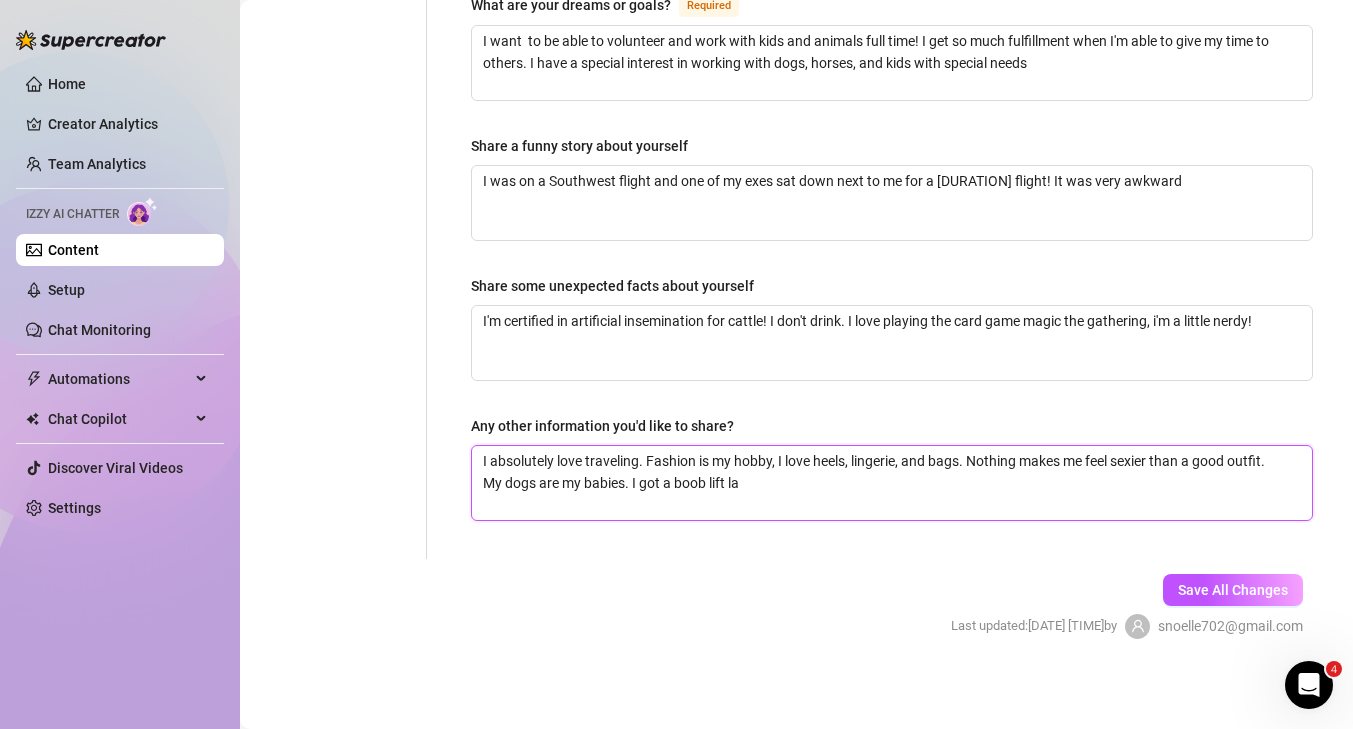 type 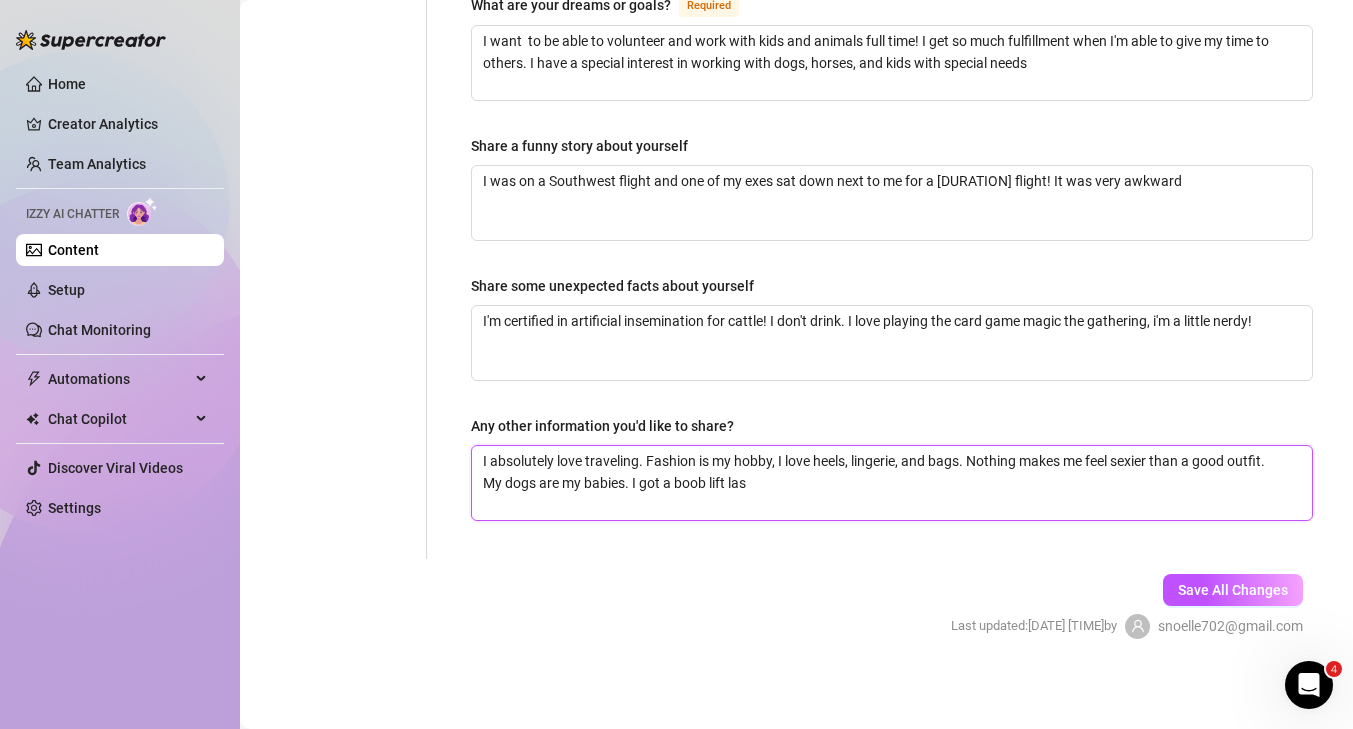 type 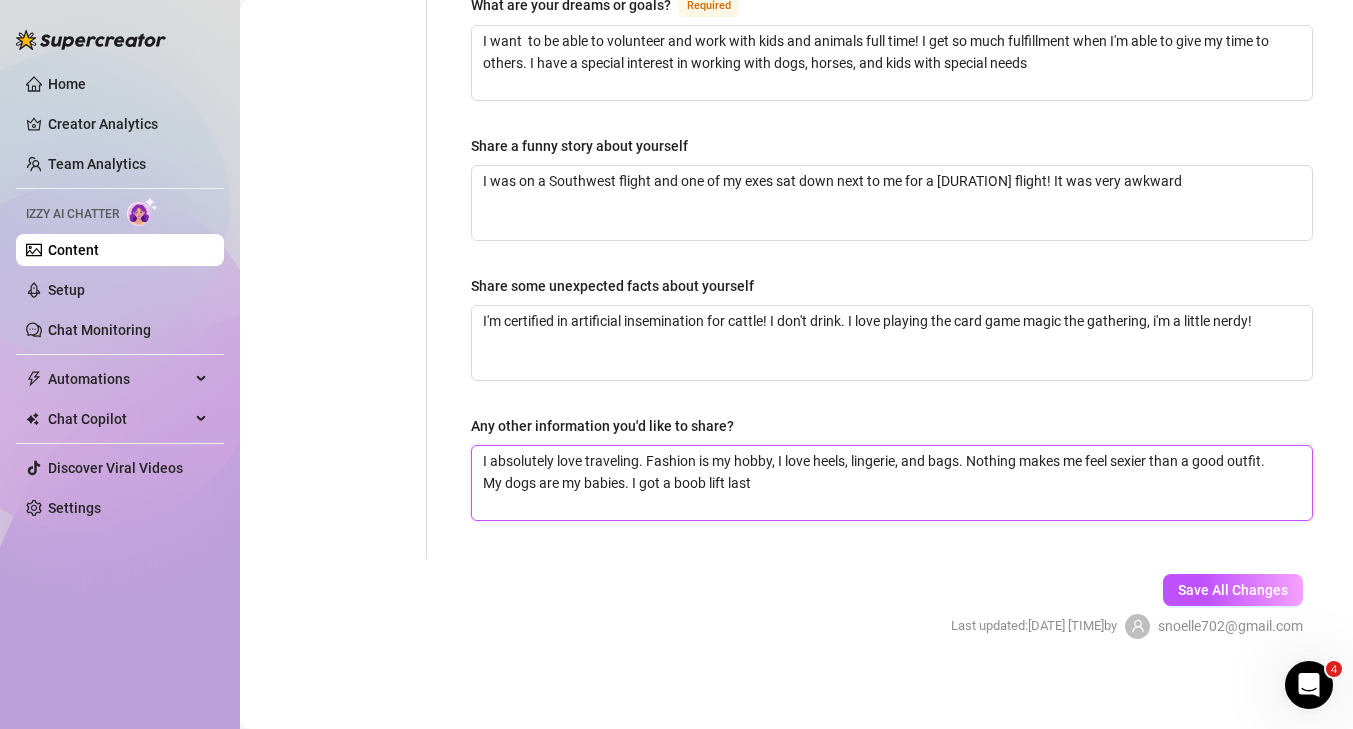 type 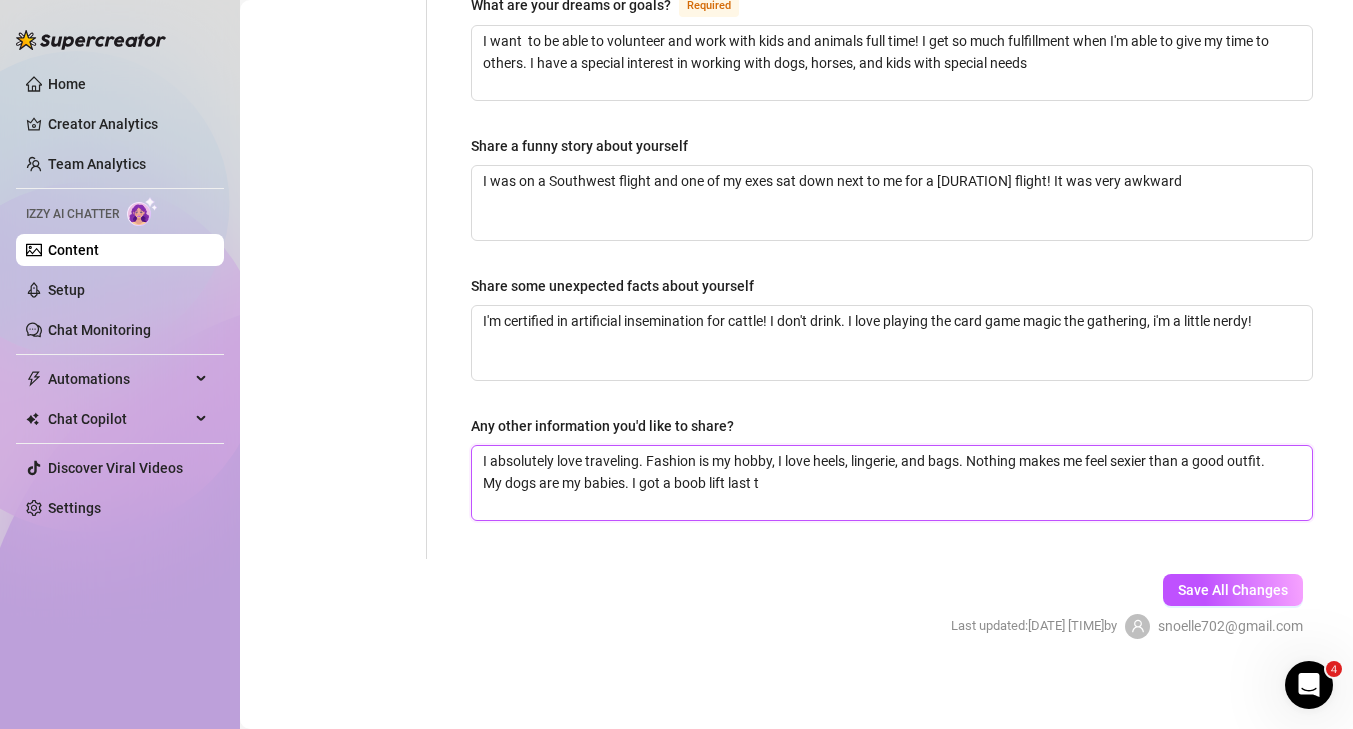 type 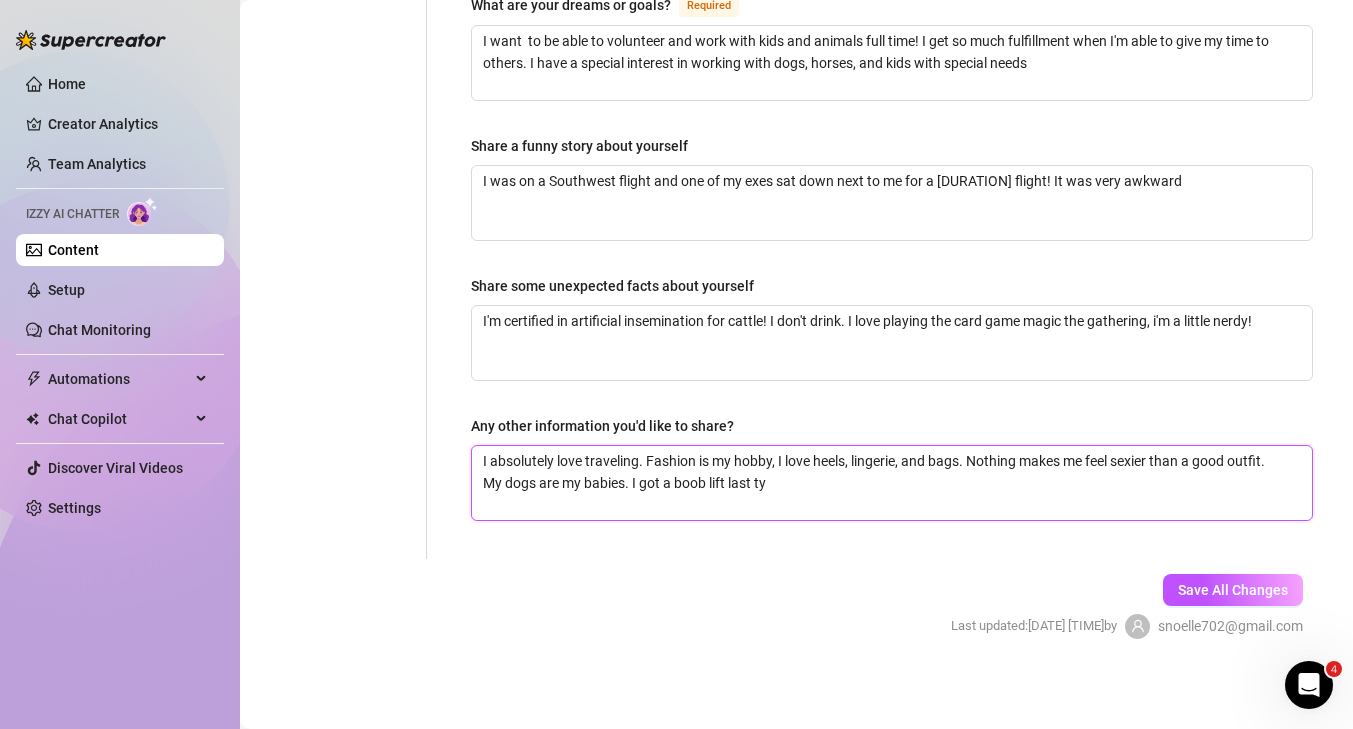 type 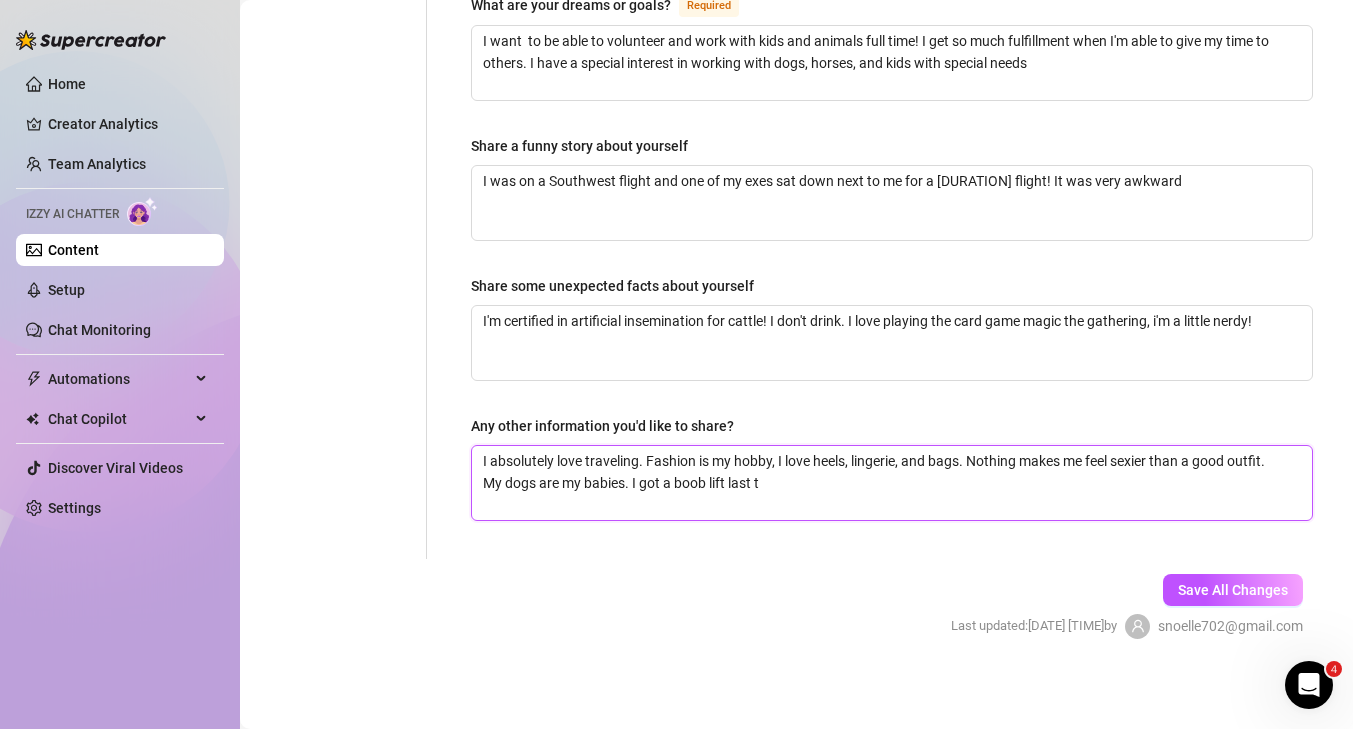 type 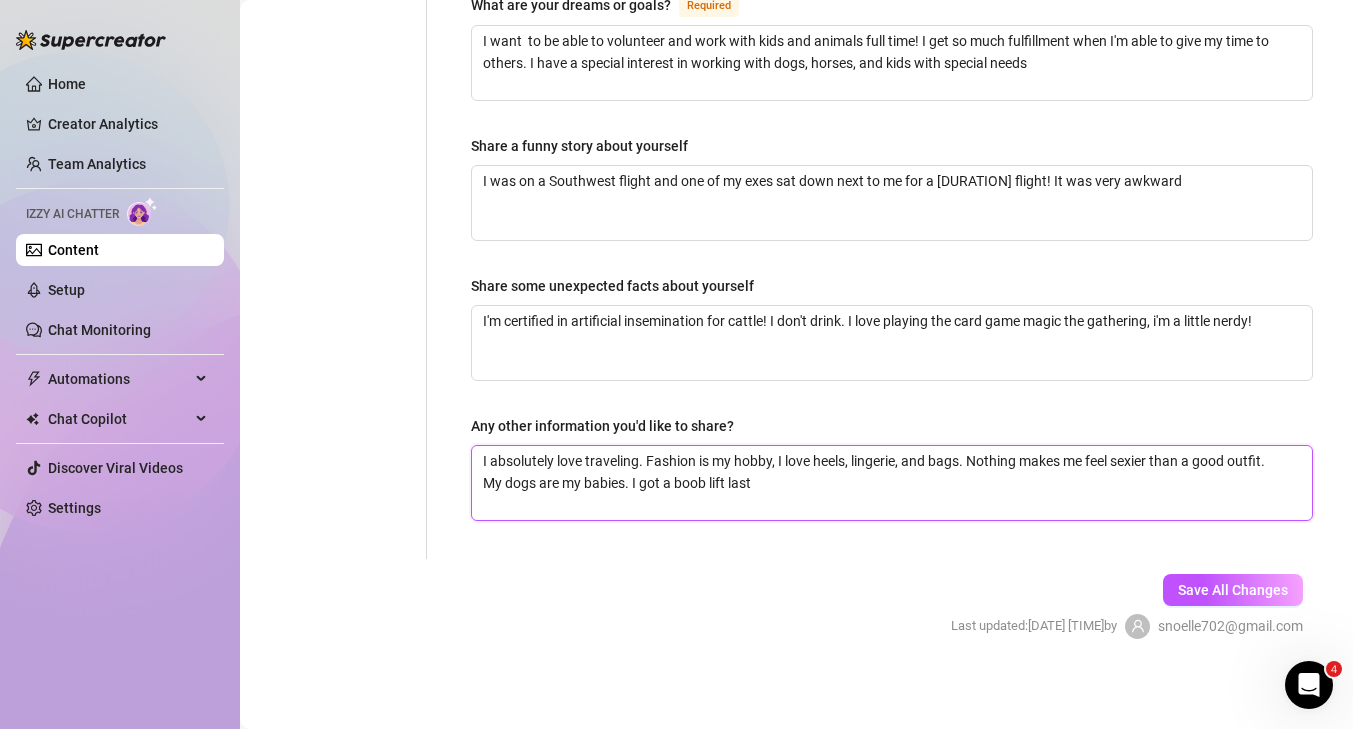 type 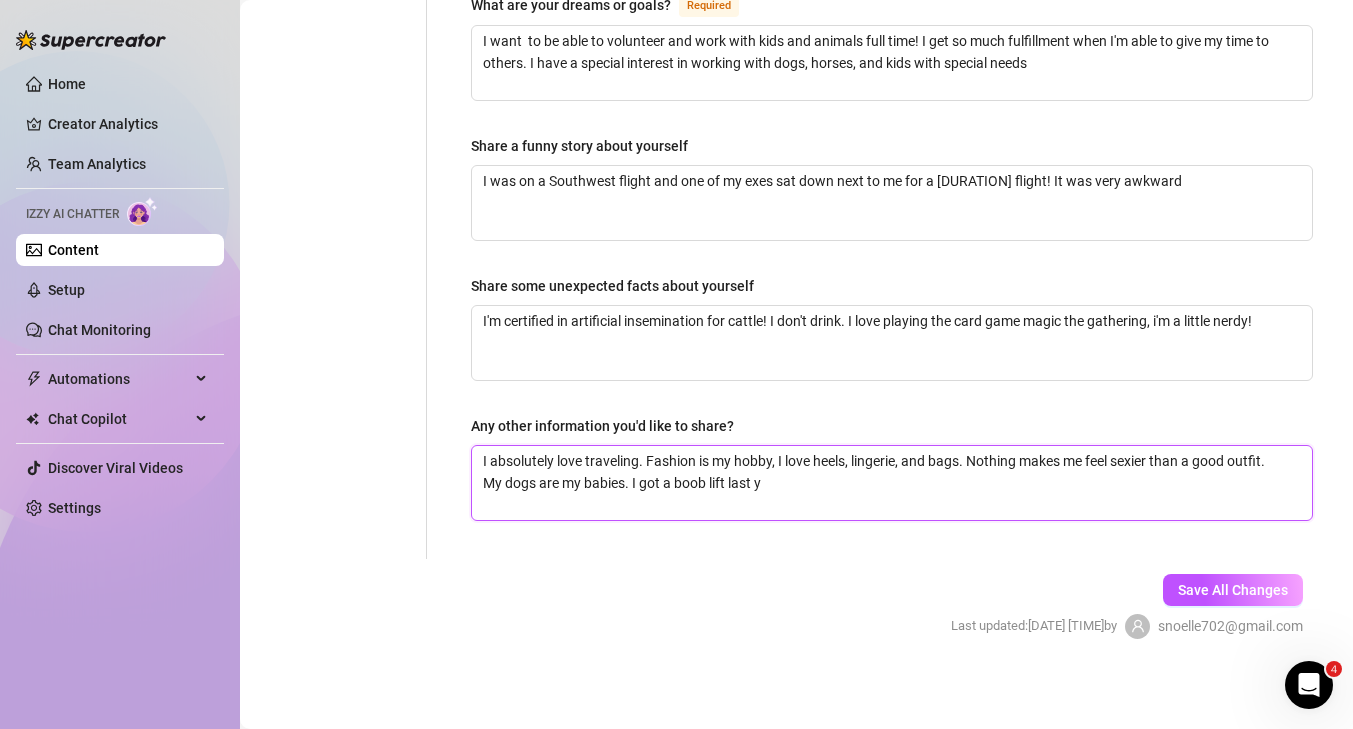 type 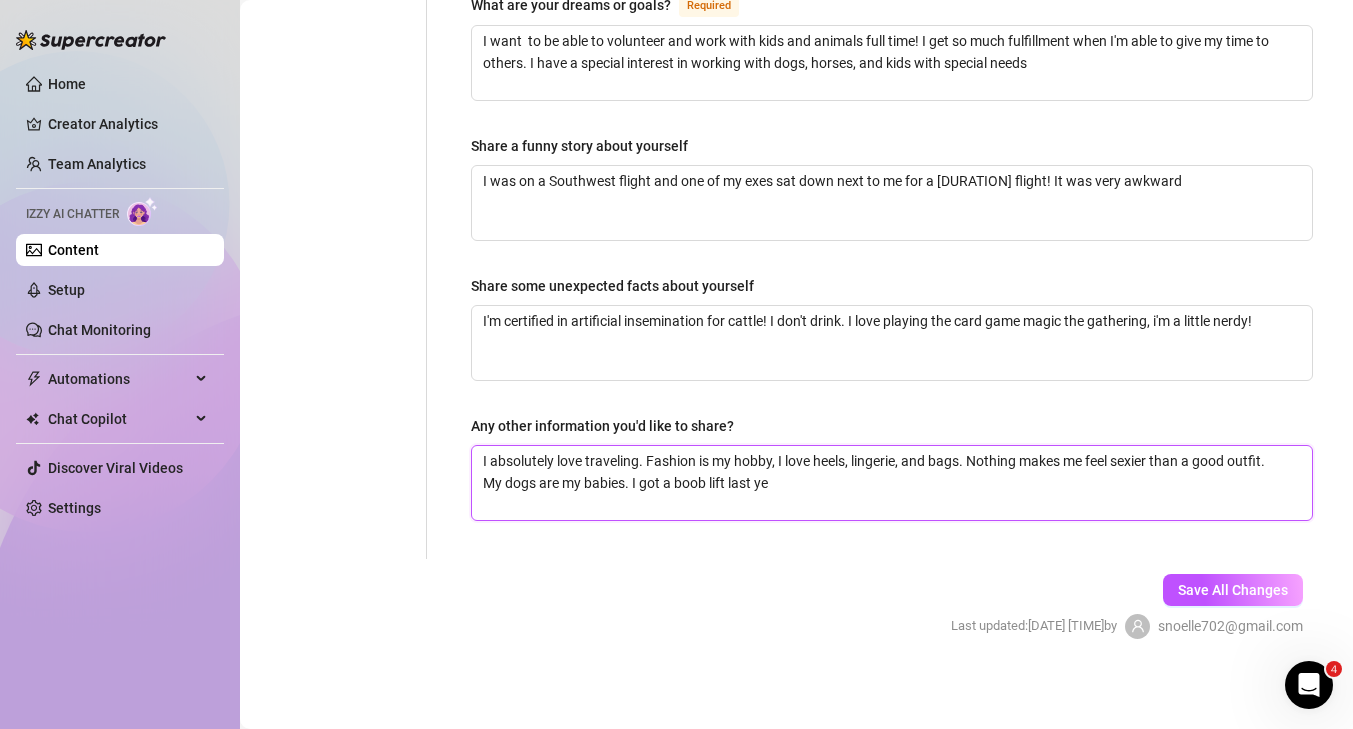 type 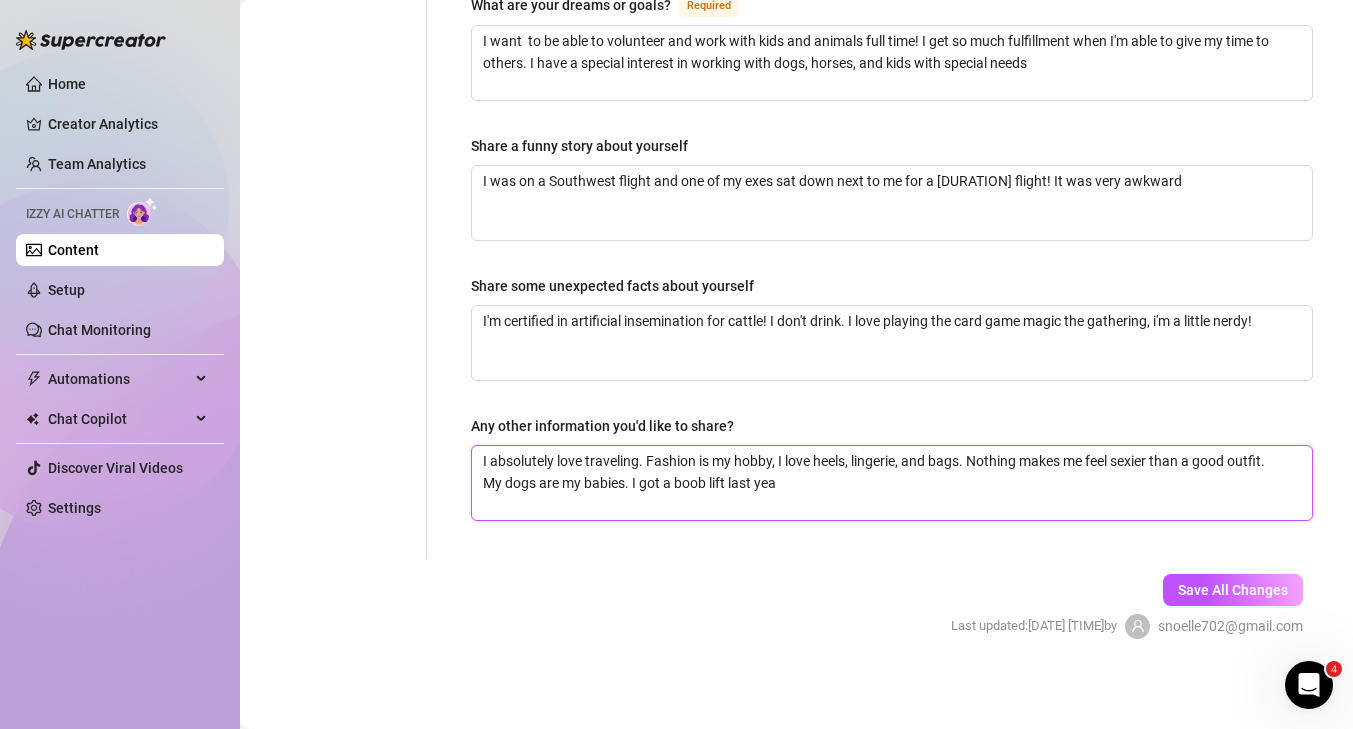 type 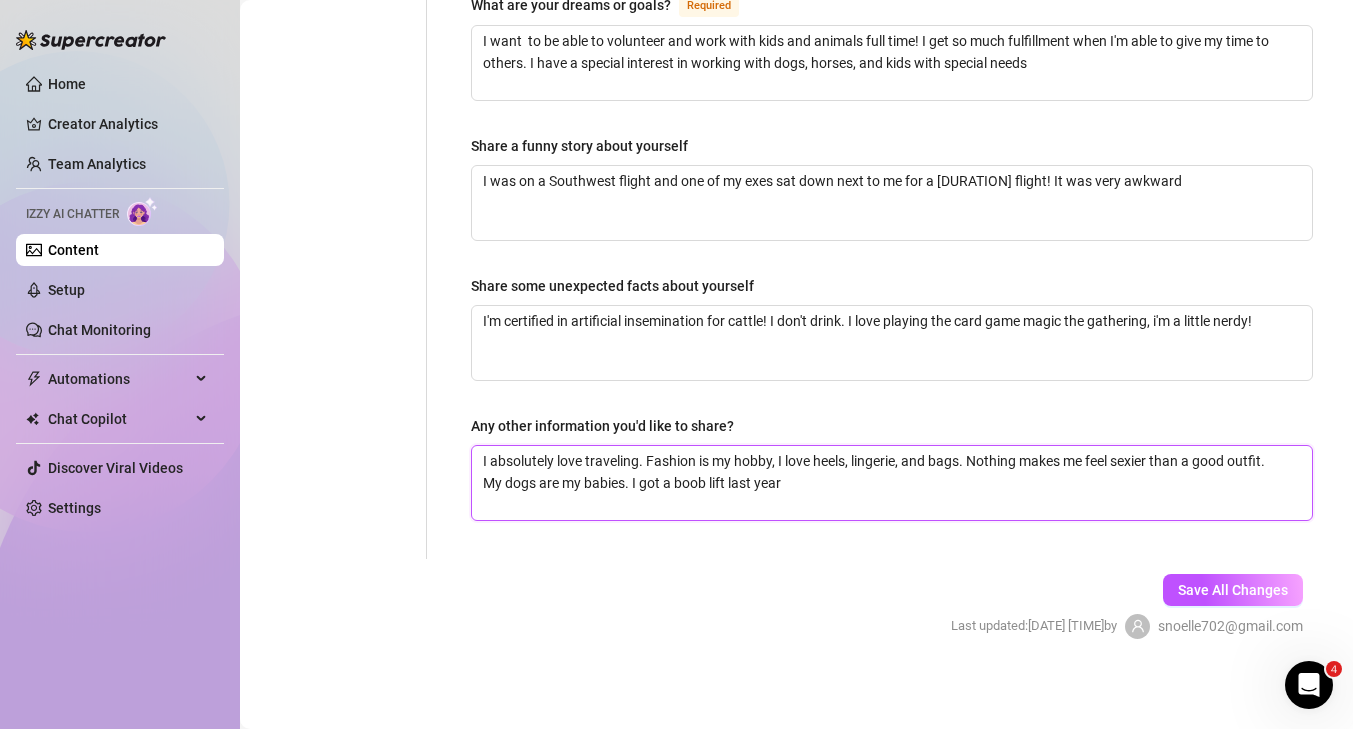 type 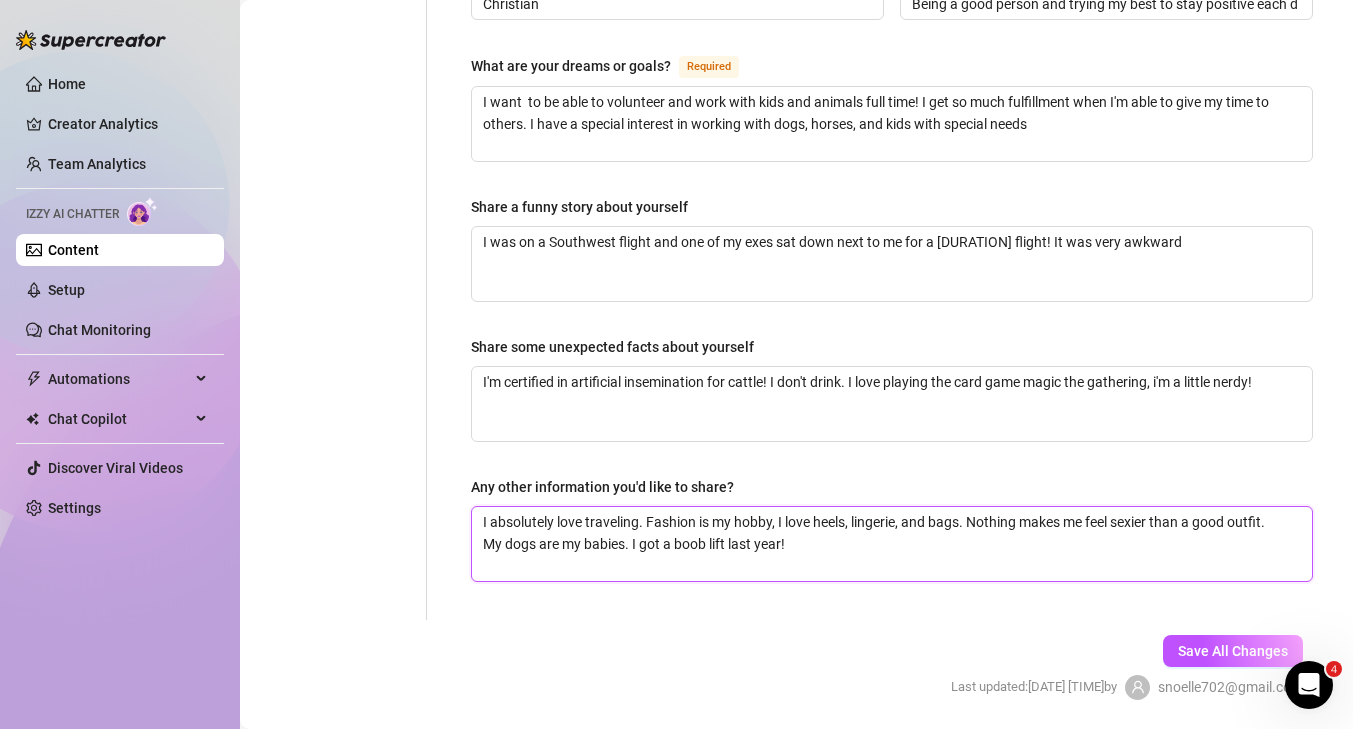 scroll, scrollTop: 1273, scrollLeft: 0, axis: vertical 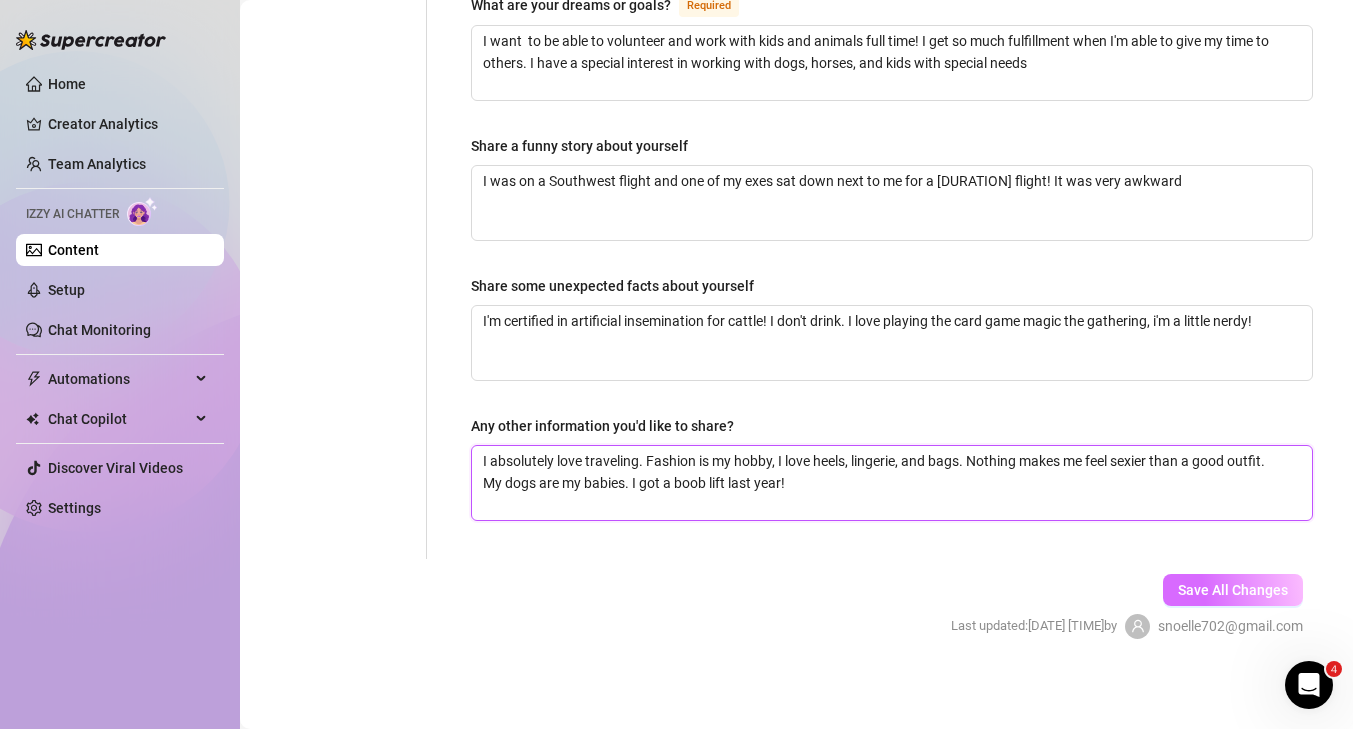type on "I absolutely love traveling. Fashion is my hobby, I love heels, lingerie, and bags. Nothing makes me feel sexier than a good outfit.
My dogs are my babies. I got a boob lift last year!" 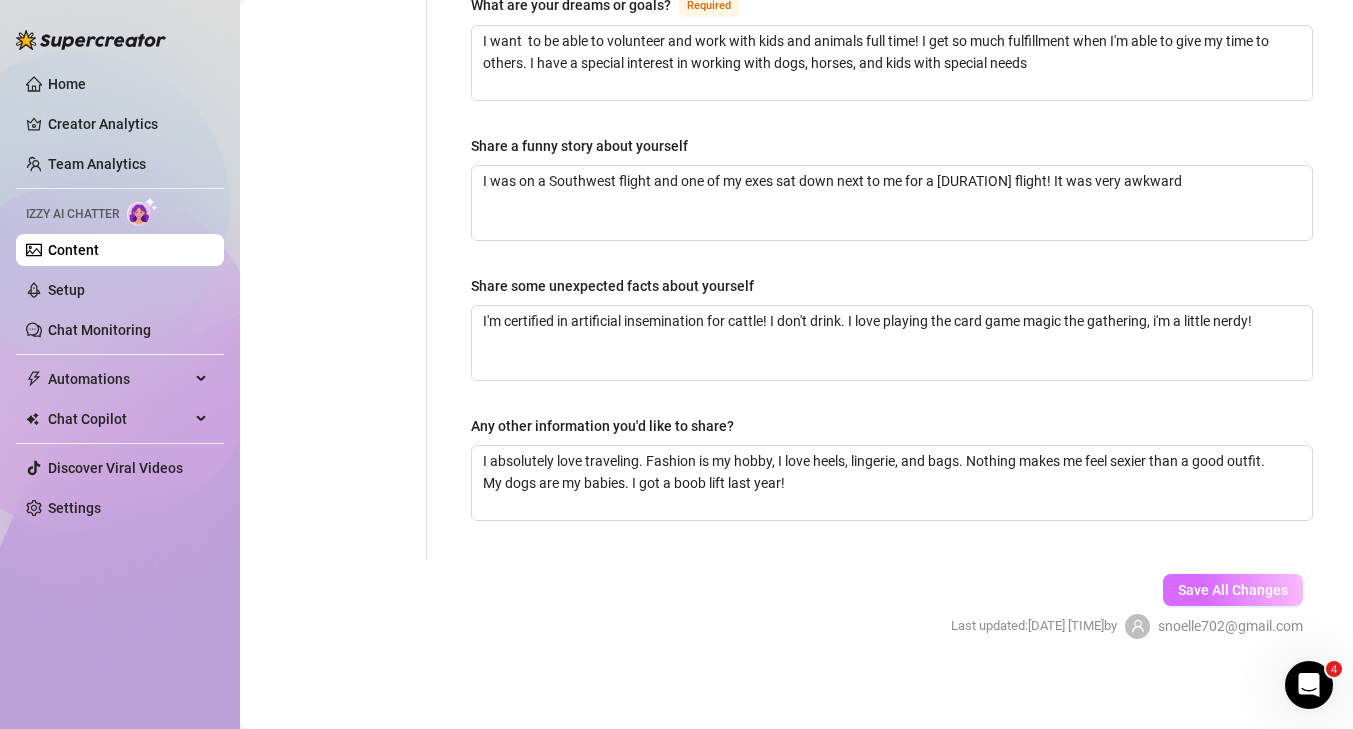 click on "Save All Changes" at bounding box center [1233, 590] 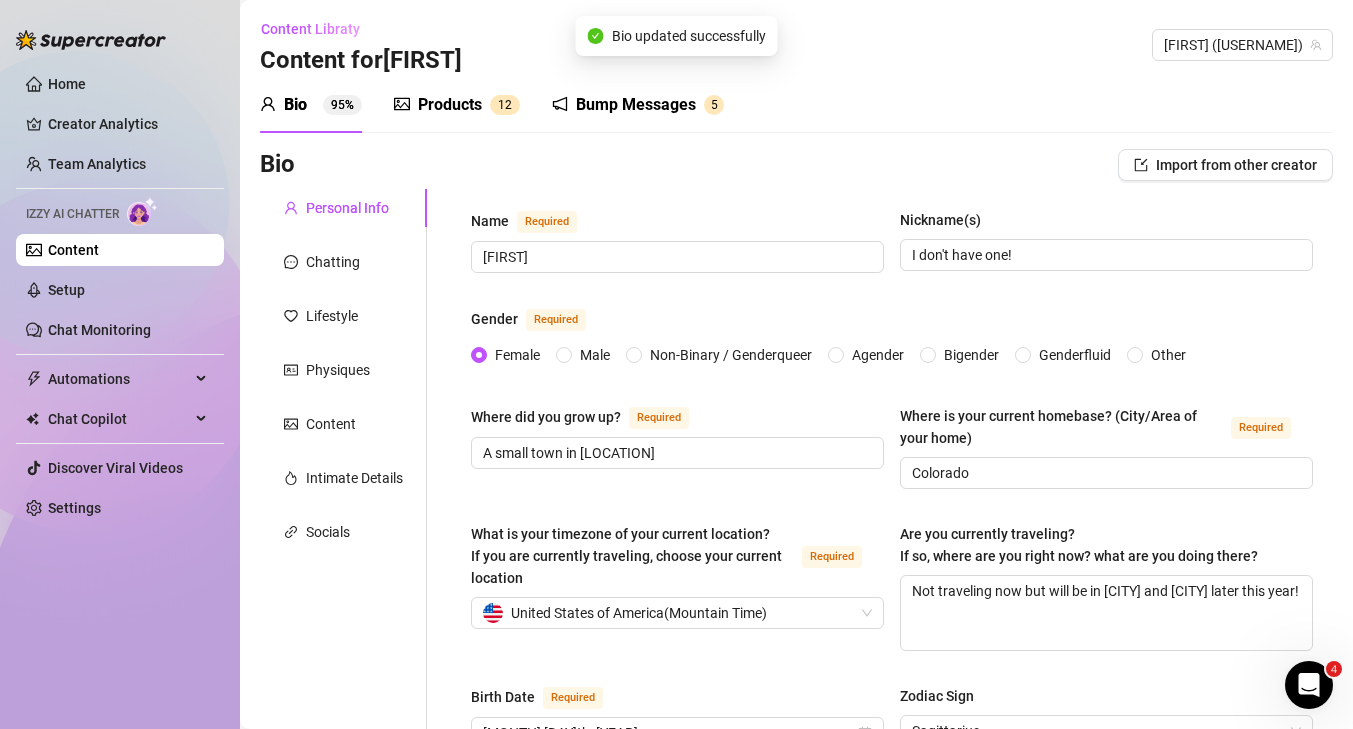 scroll, scrollTop: 0, scrollLeft: 0, axis: both 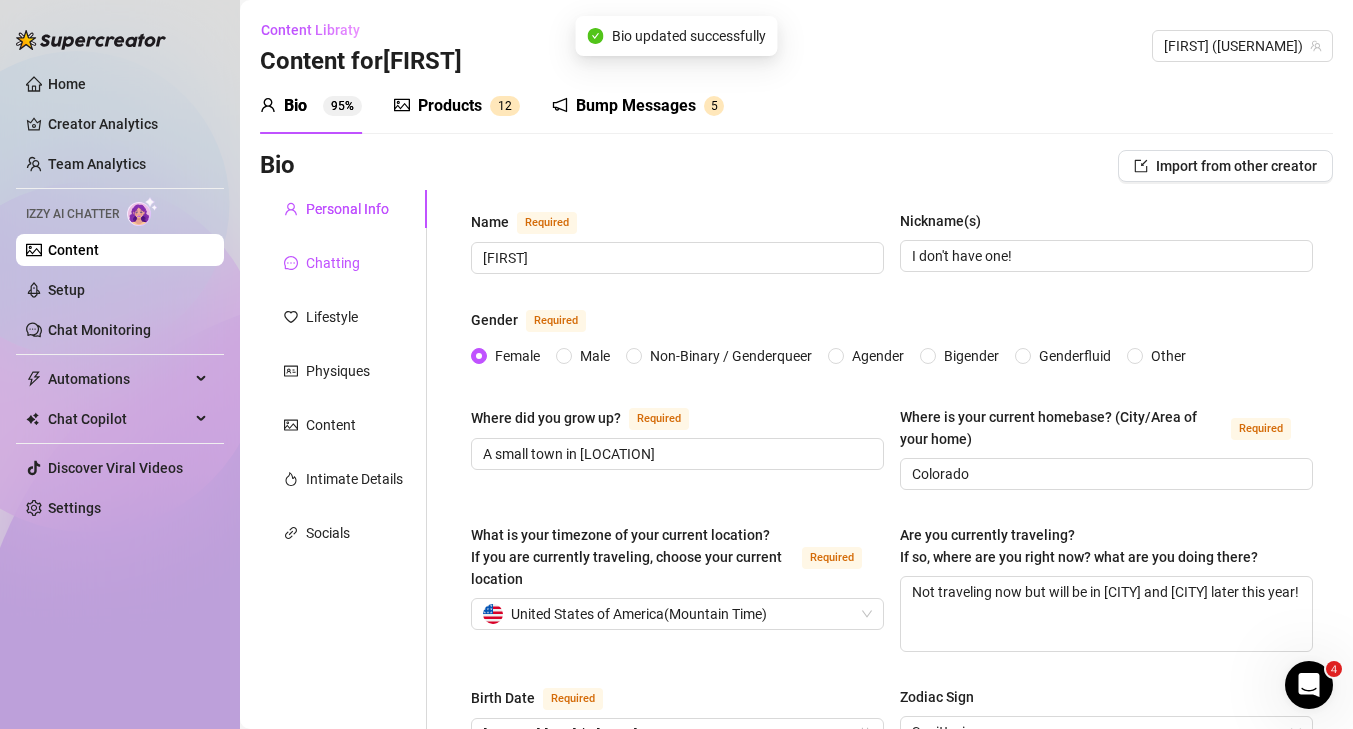 click on "Chatting" at bounding box center [322, 263] 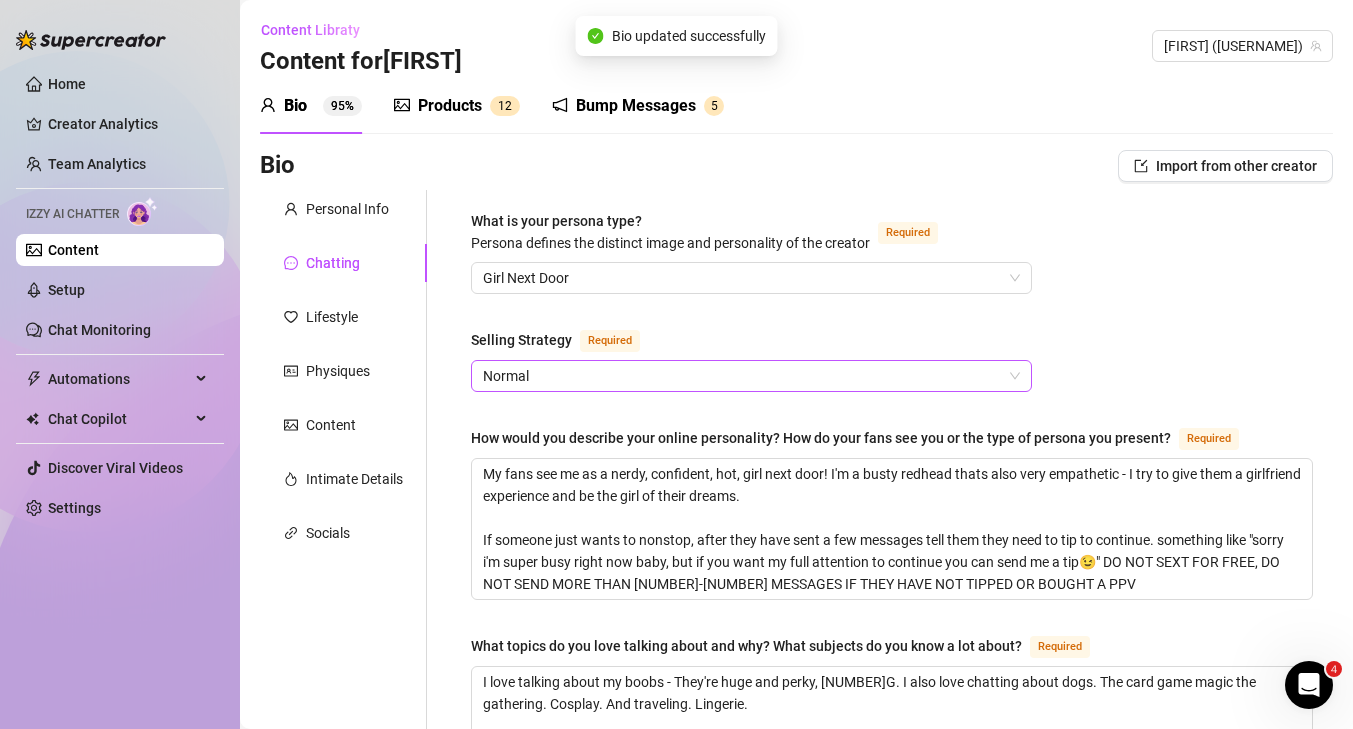 type 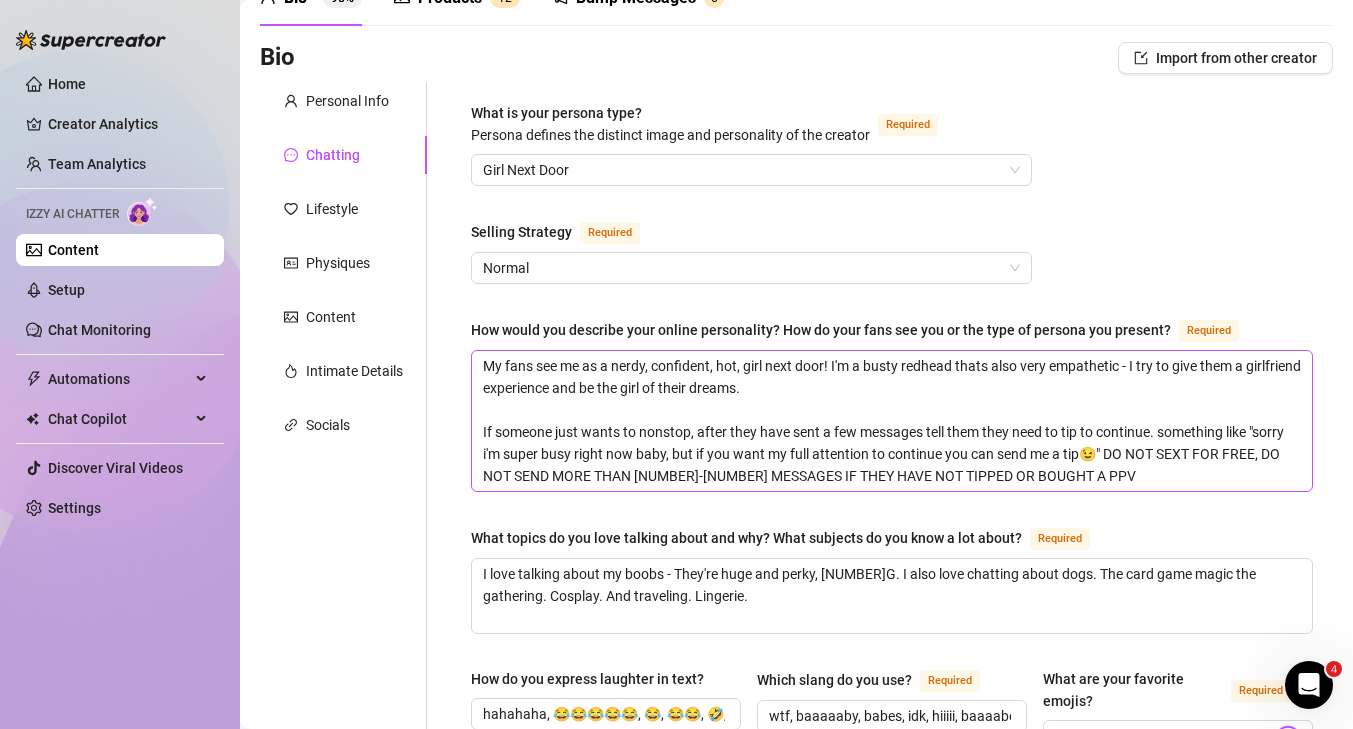 scroll, scrollTop: 150, scrollLeft: 0, axis: vertical 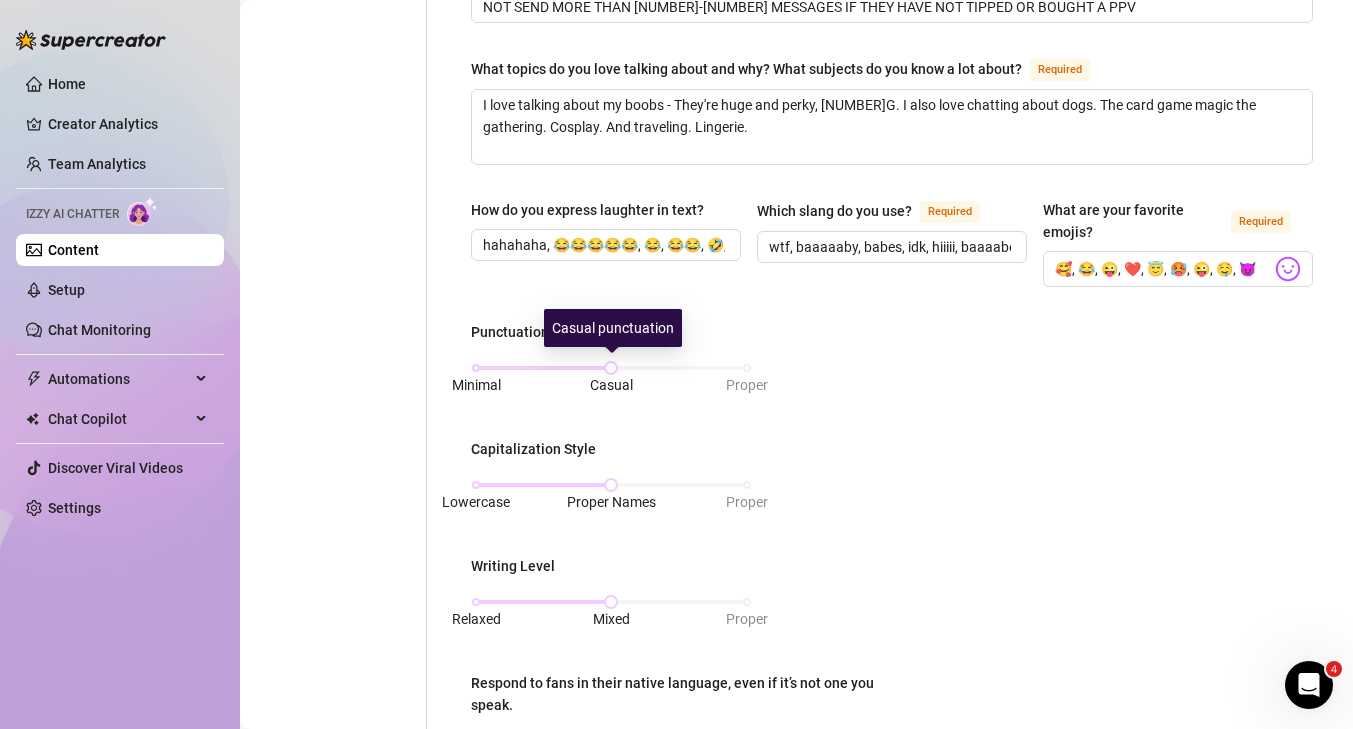 type 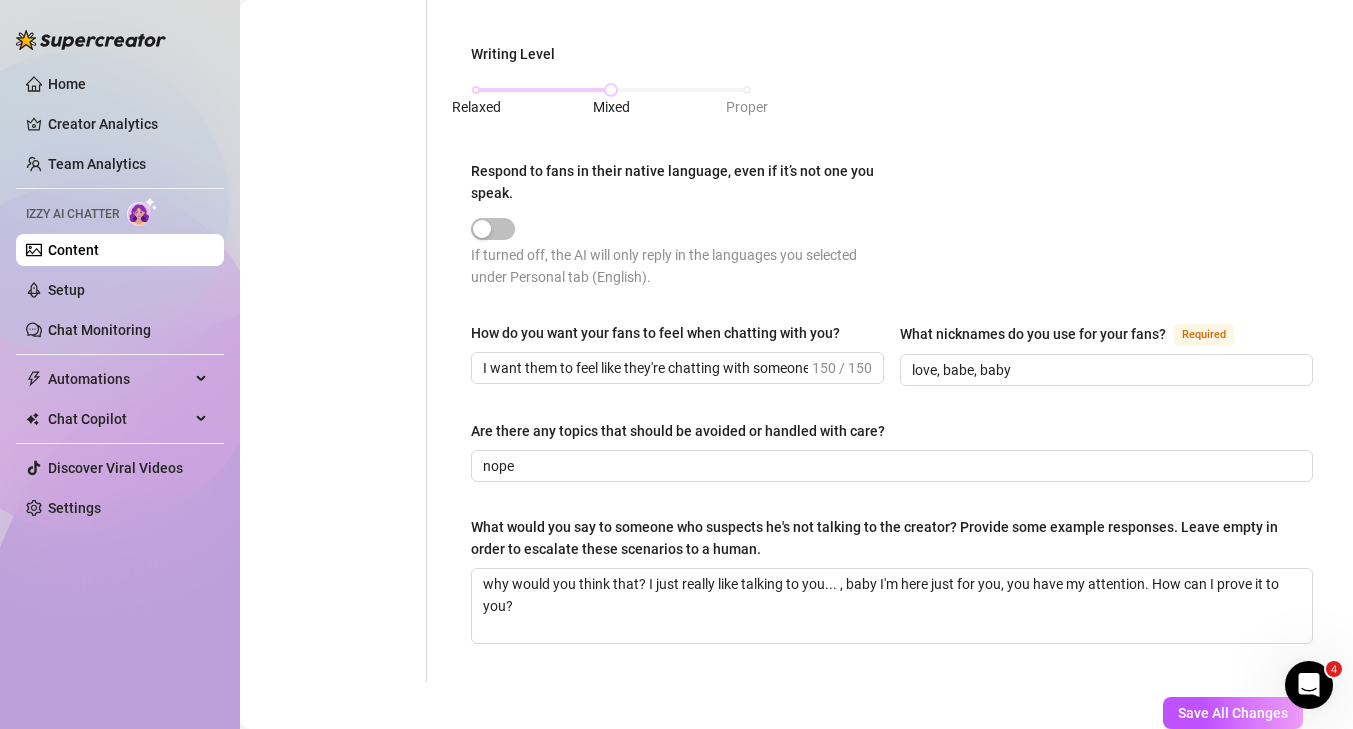 type 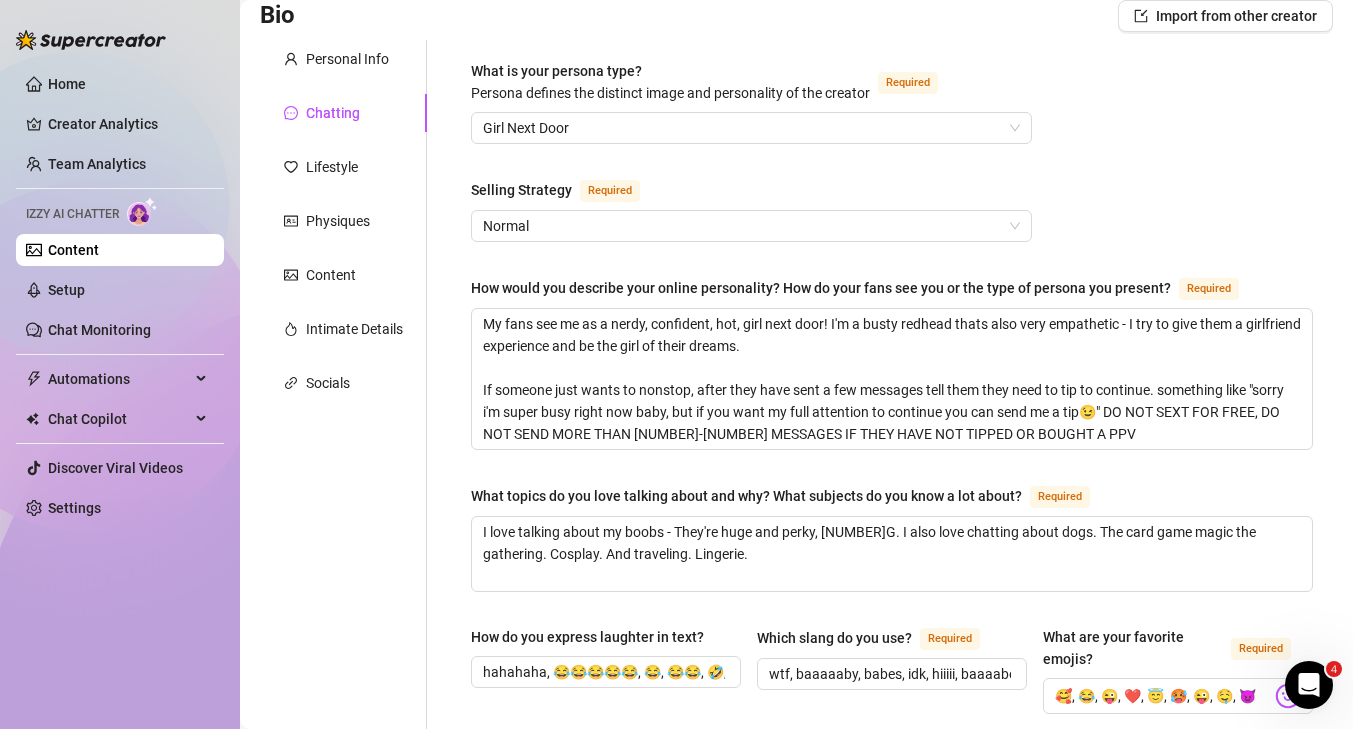 type 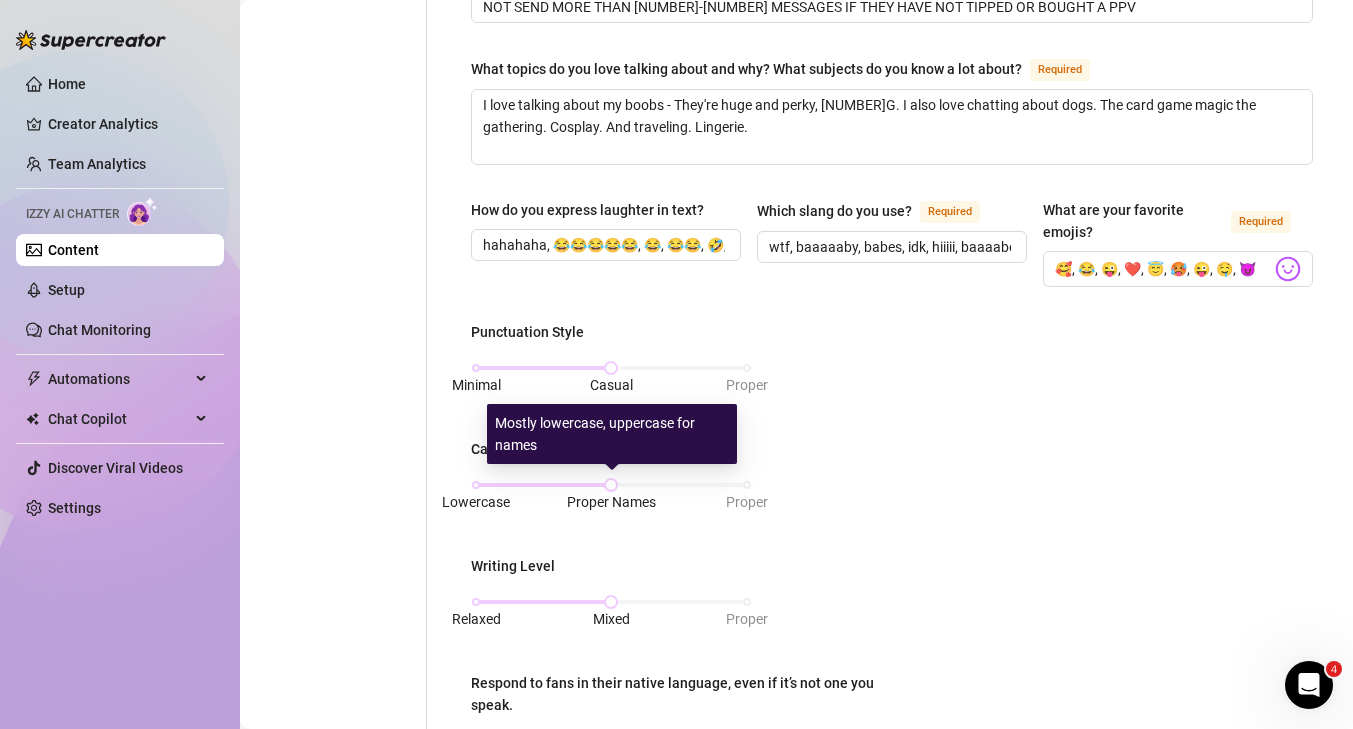scroll, scrollTop: 1089, scrollLeft: 0, axis: vertical 